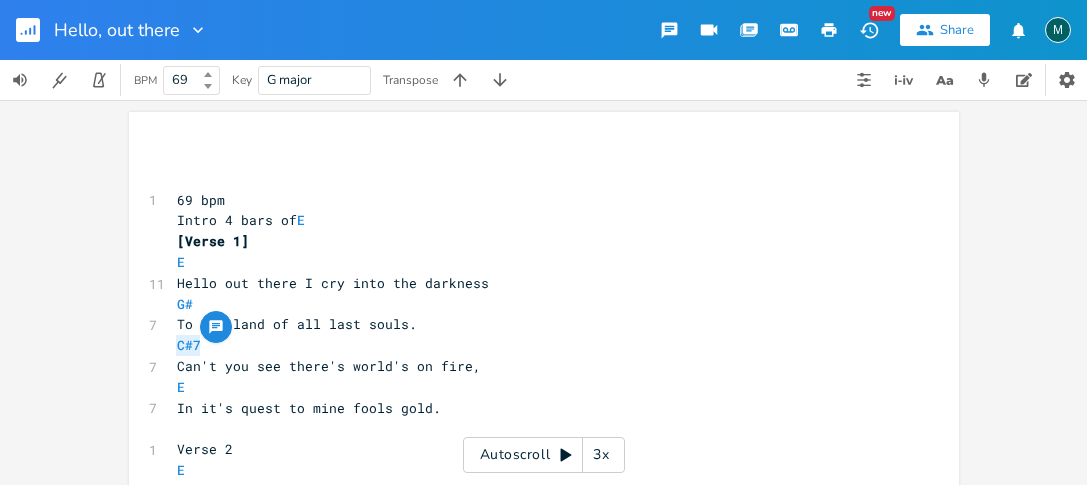 scroll, scrollTop: 0, scrollLeft: 0, axis: both 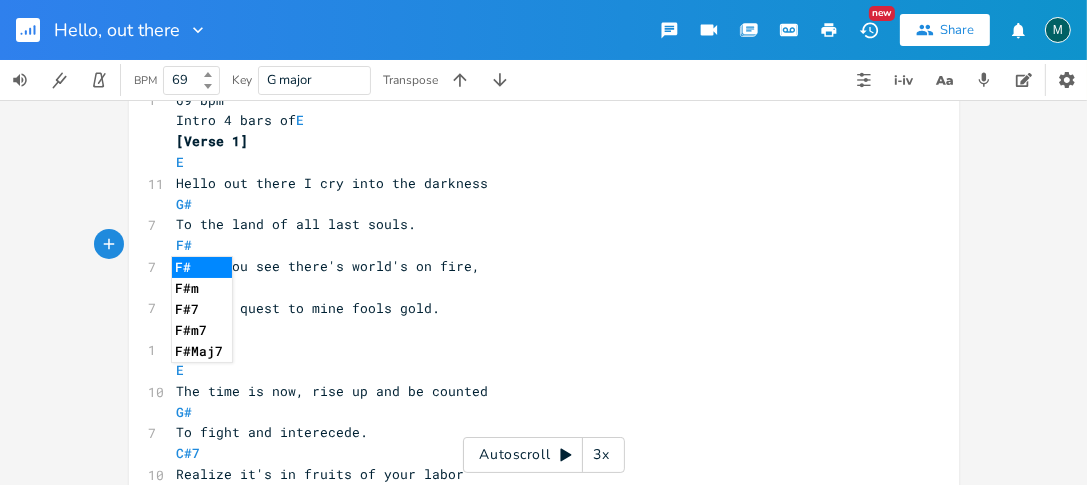 type on "F#" 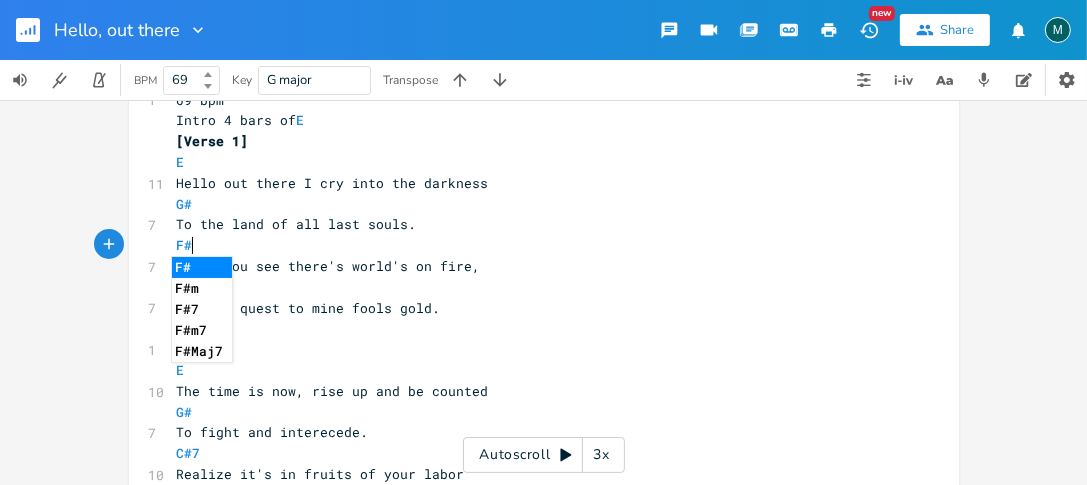 click on "F#" at bounding box center (202, 267) 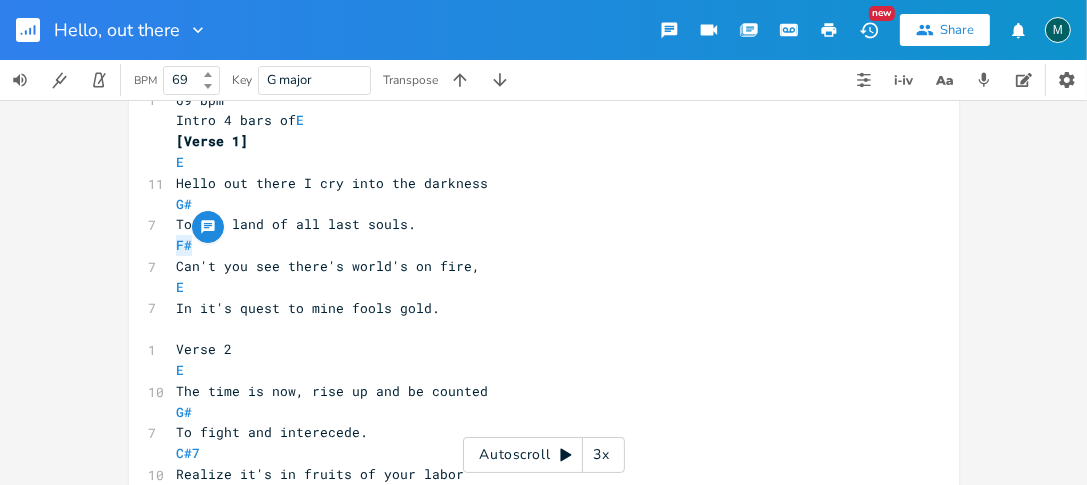 drag, startPoint x: 191, startPoint y: 244, endPoint x: 164, endPoint y: 243, distance: 27.018513 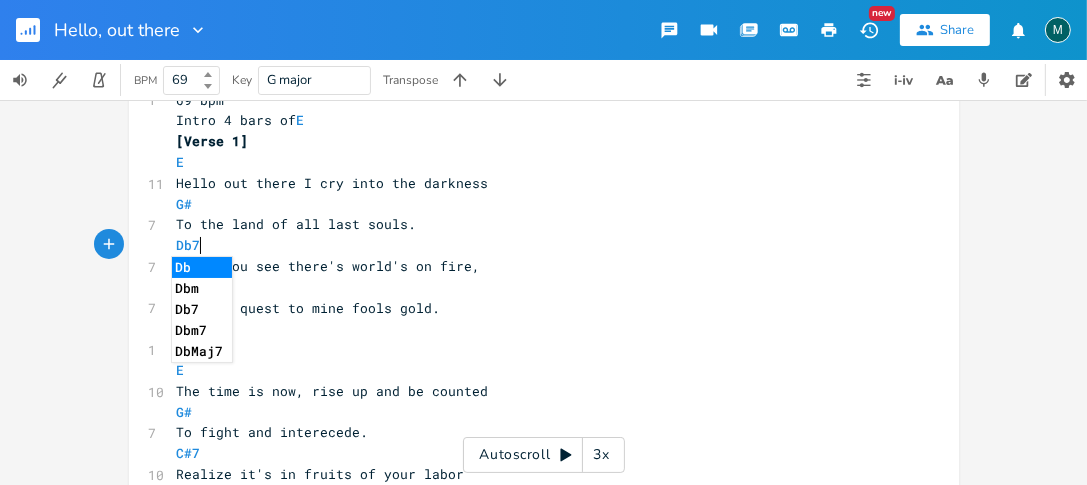 scroll, scrollTop: 0, scrollLeft: 24, axis: horizontal 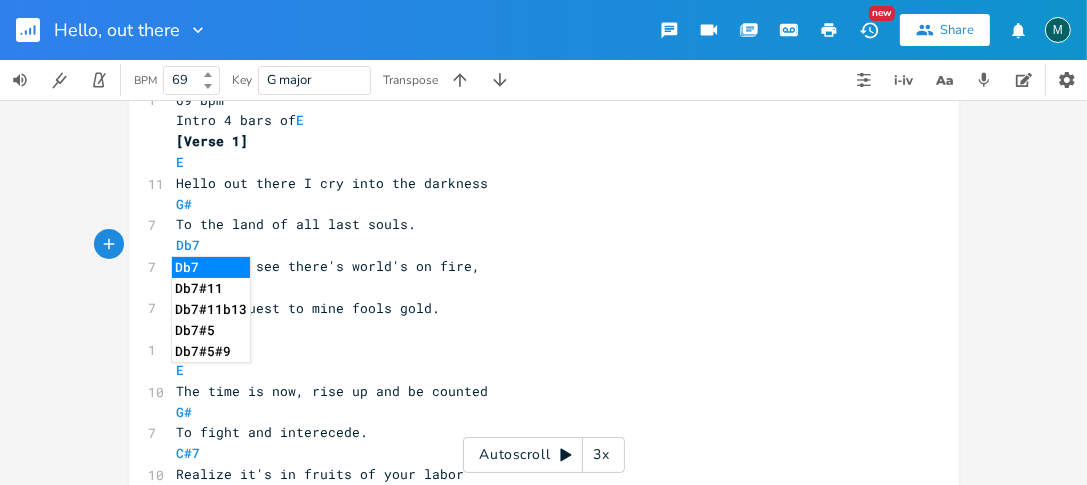 type on "Db7" 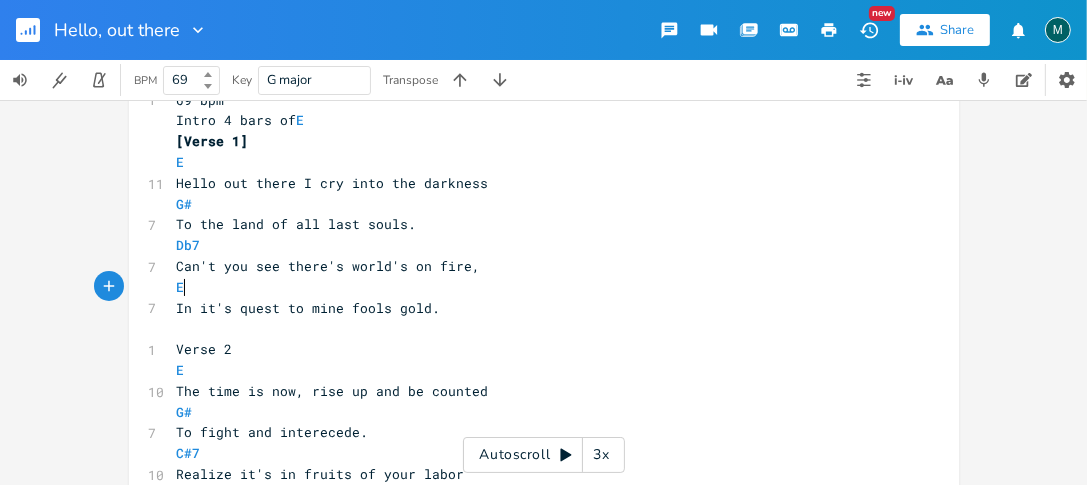 click on "E" at bounding box center (534, 287) 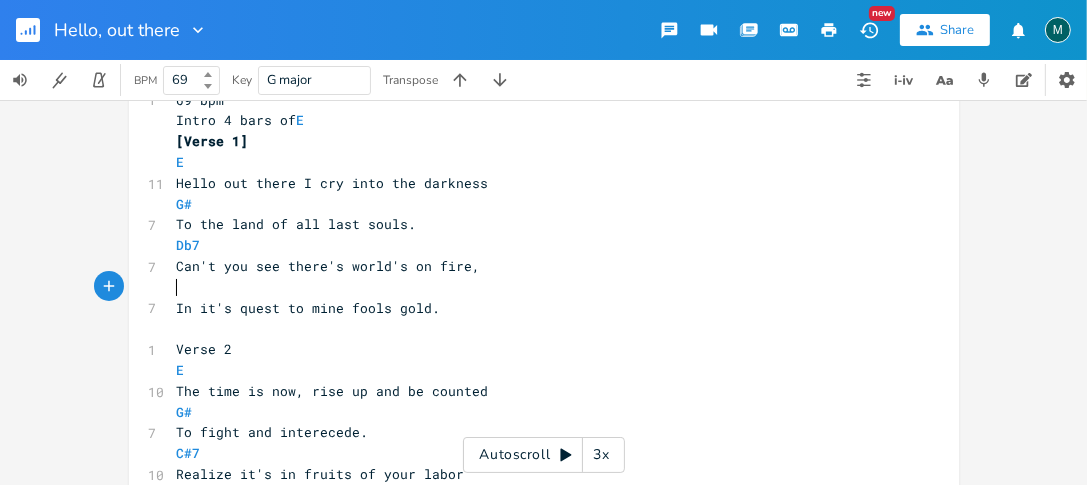 scroll, scrollTop: 0, scrollLeft: 7, axis: horizontal 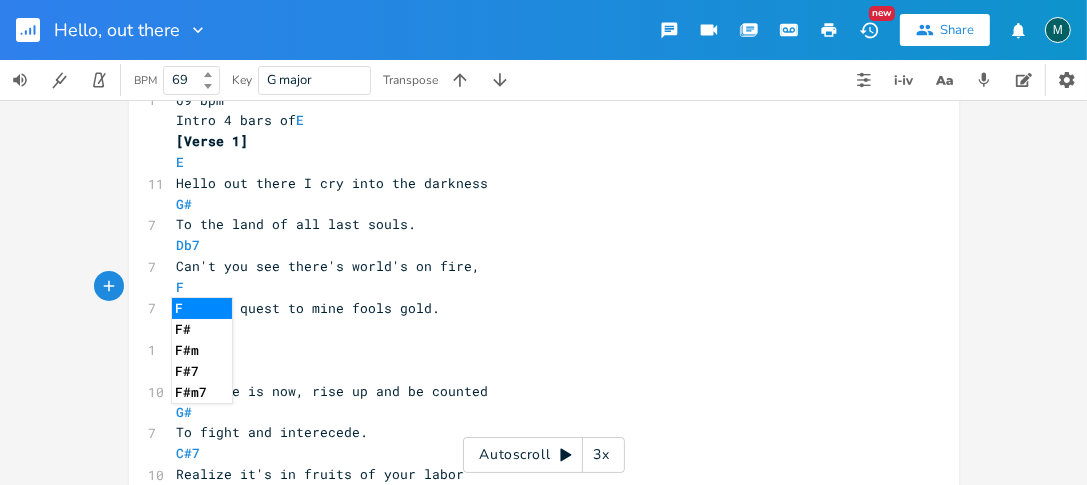 type on "F#" 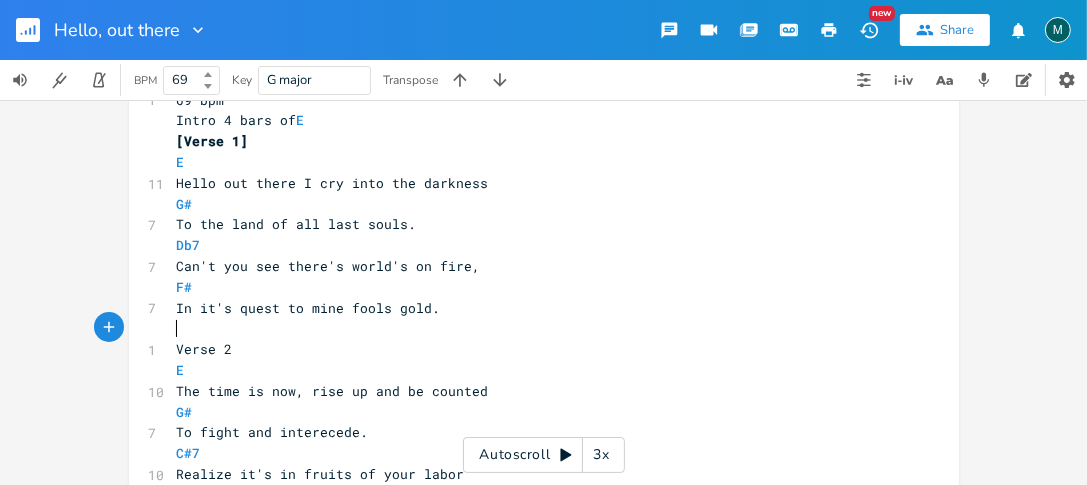 click on "​" at bounding box center [534, 328] 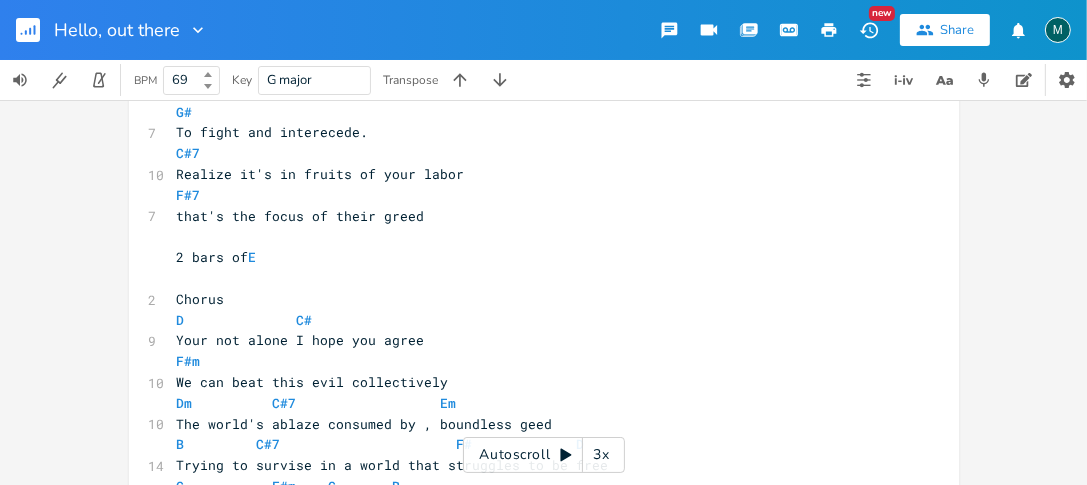 scroll, scrollTop: 500, scrollLeft: 0, axis: vertical 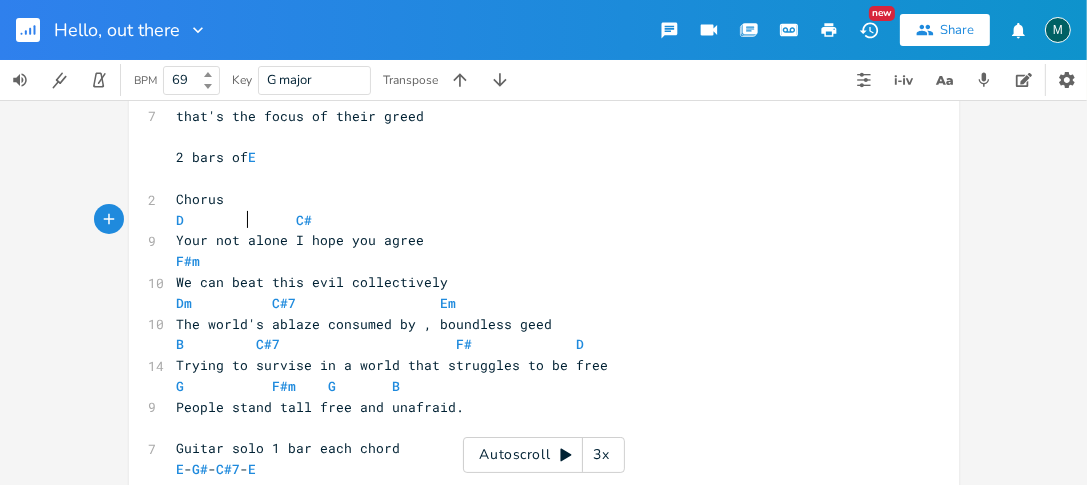 click on "D                C#" at bounding box center [249, 220] 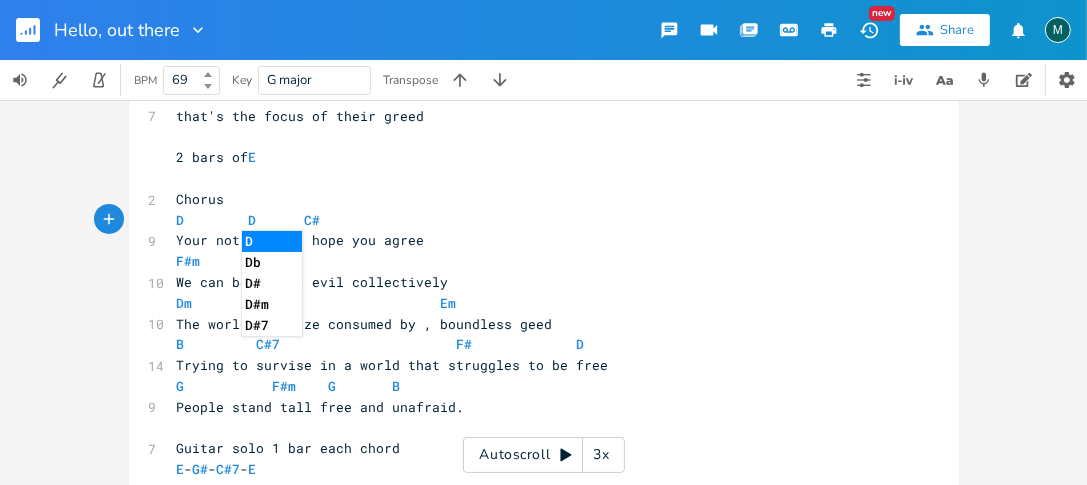 type on "Db" 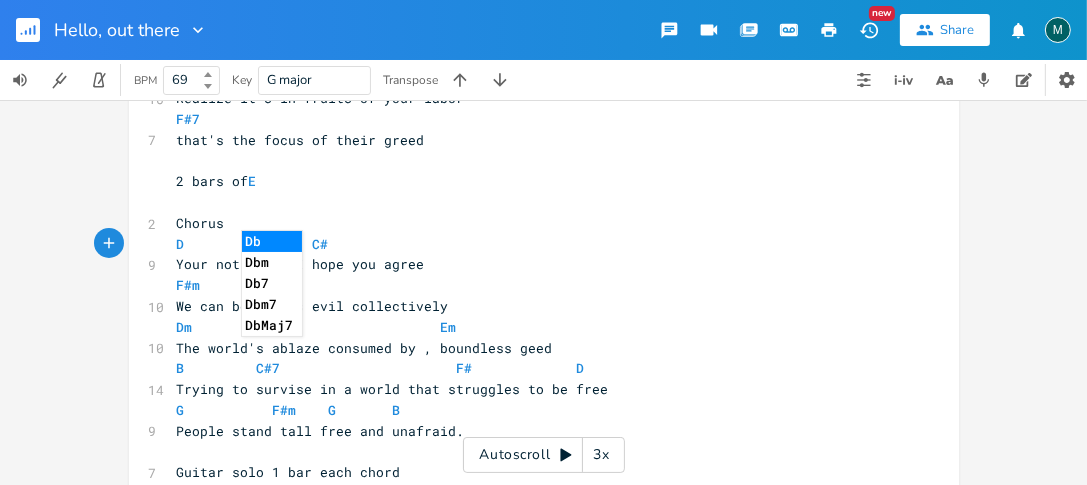 scroll, scrollTop: 500, scrollLeft: 0, axis: vertical 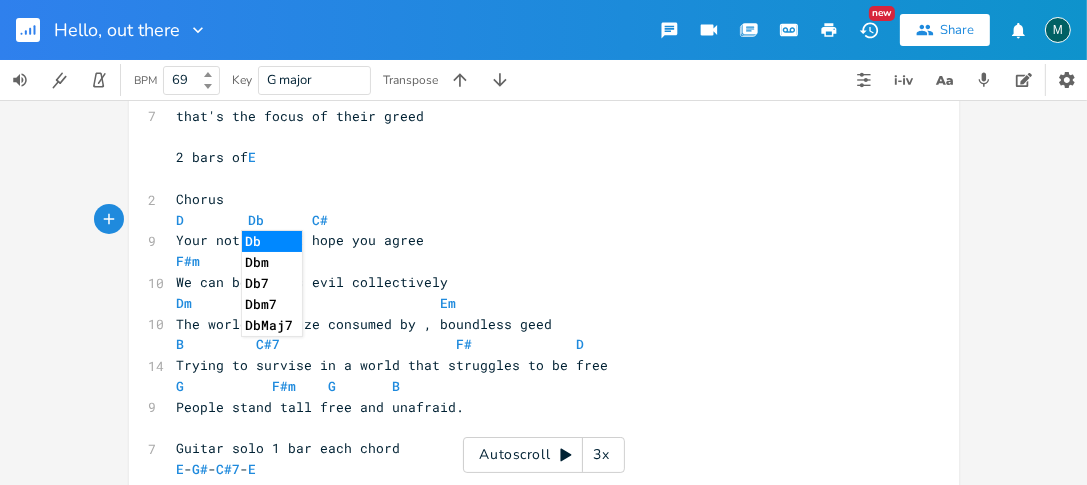 click on "D          Db        C#" at bounding box center [257, 220] 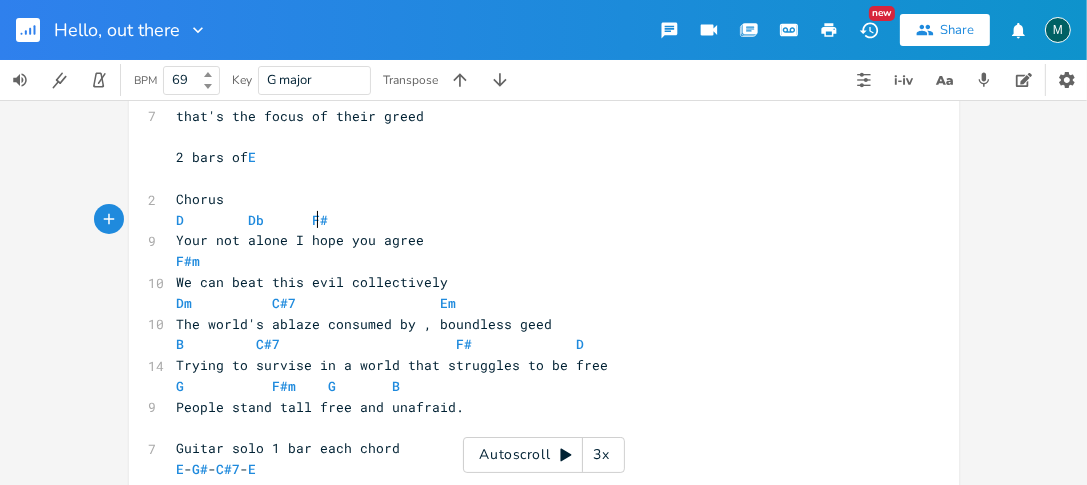 scroll, scrollTop: 0, scrollLeft: 7, axis: horizontal 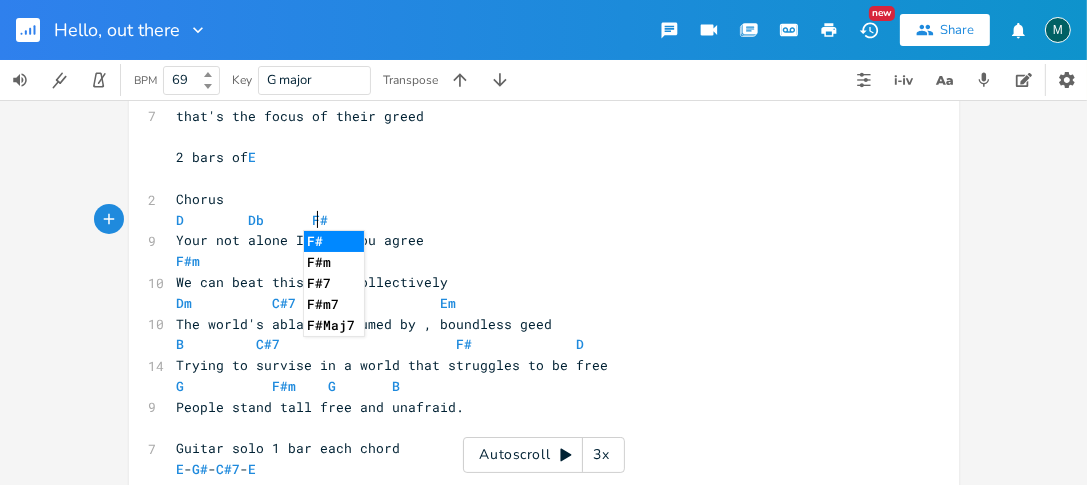 type on "F" 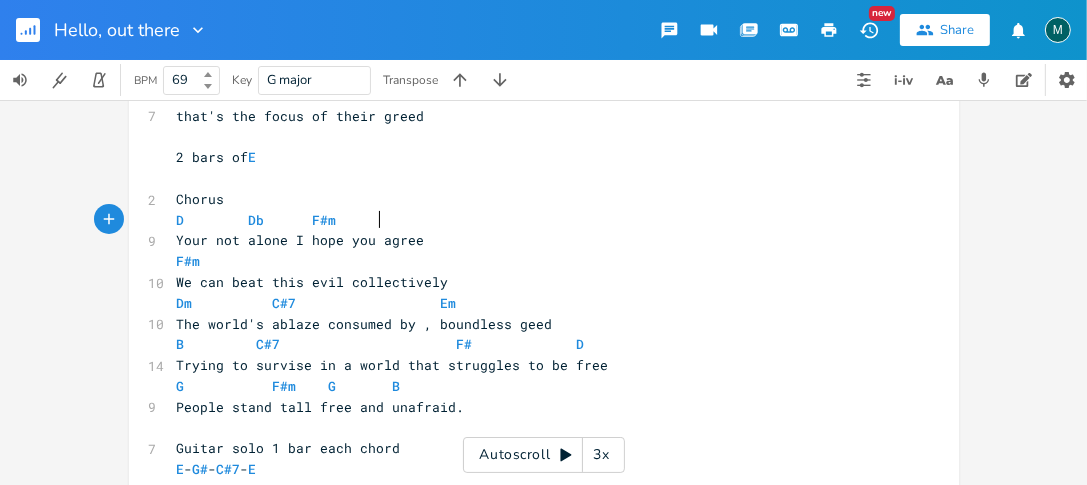 scroll, scrollTop: 0, scrollLeft: 22, axis: horizontal 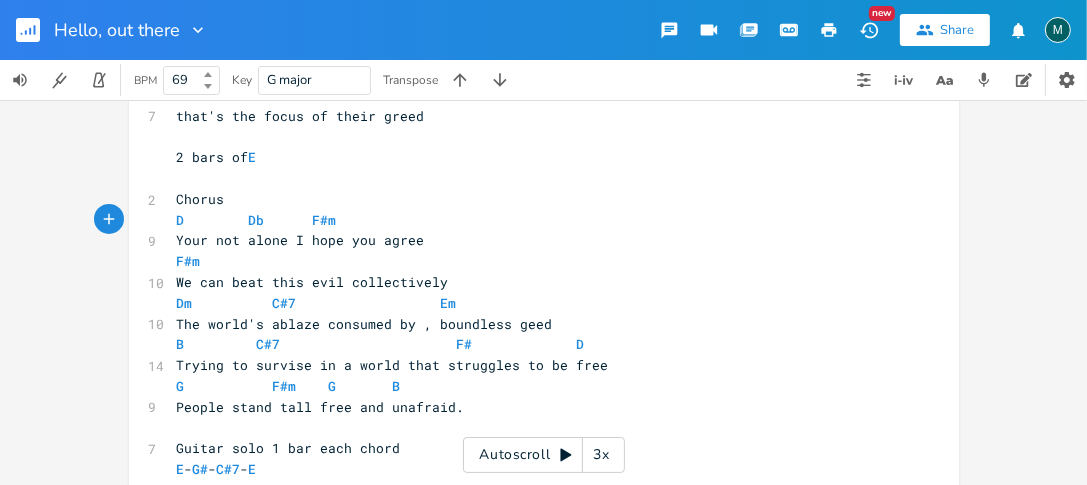 type on "D" 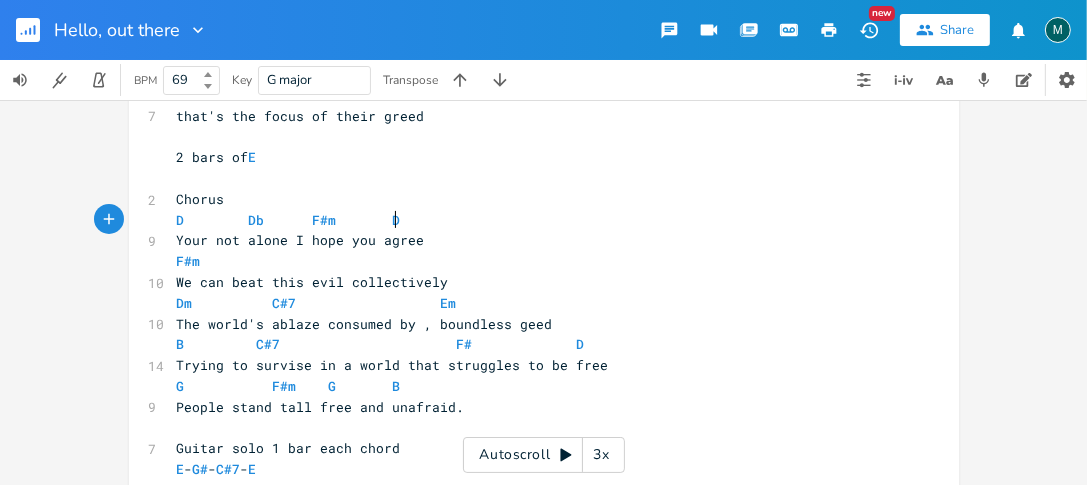 scroll, scrollTop: 0, scrollLeft: 32, axis: horizontal 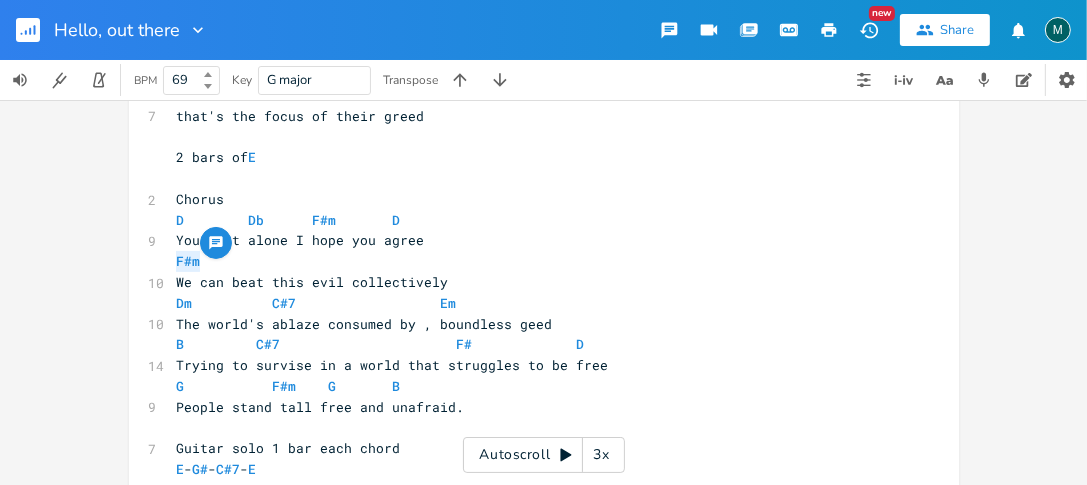 drag, startPoint x: 194, startPoint y: 263, endPoint x: 163, endPoint y: 264, distance: 31.016125 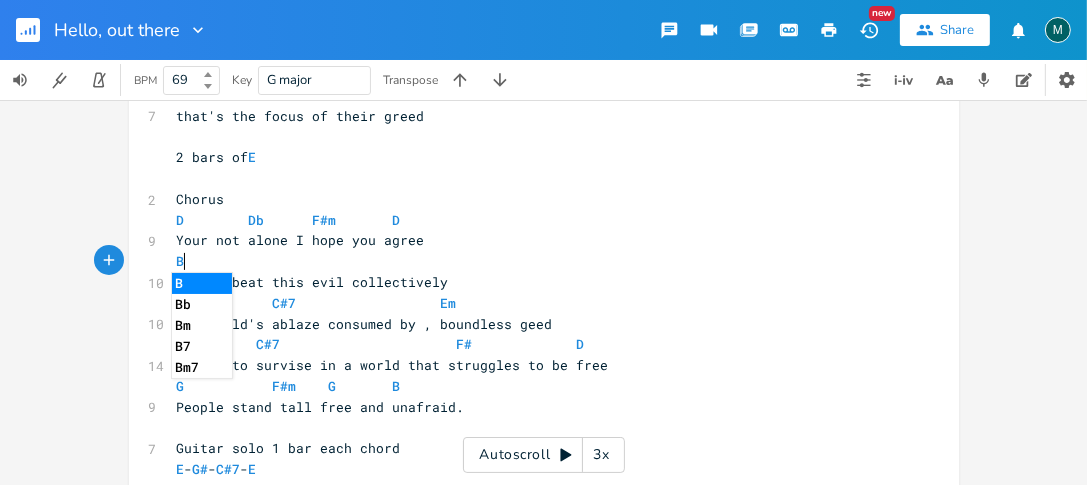scroll, scrollTop: 0, scrollLeft: 18, axis: horizontal 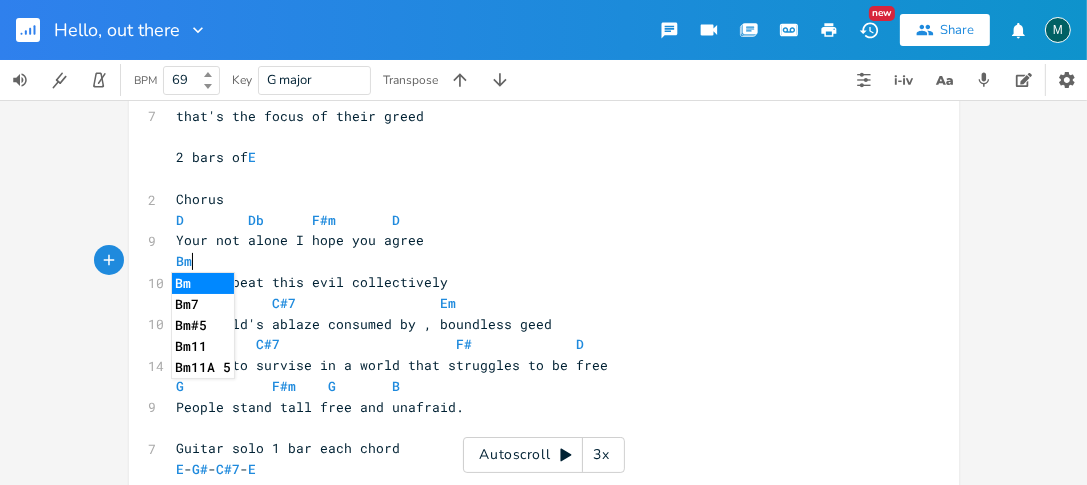 type on "Bm" 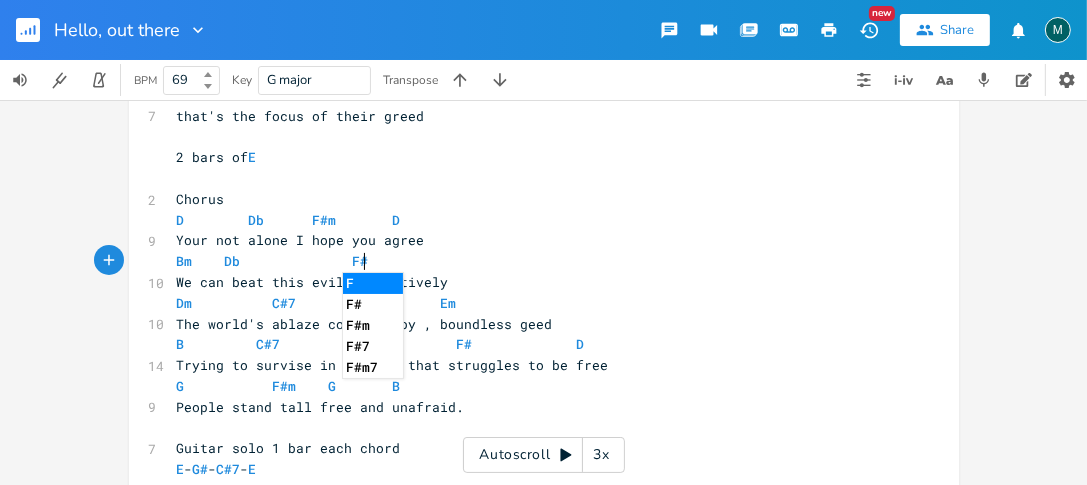 scroll, scrollTop: 0, scrollLeft: 79, axis: horizontal 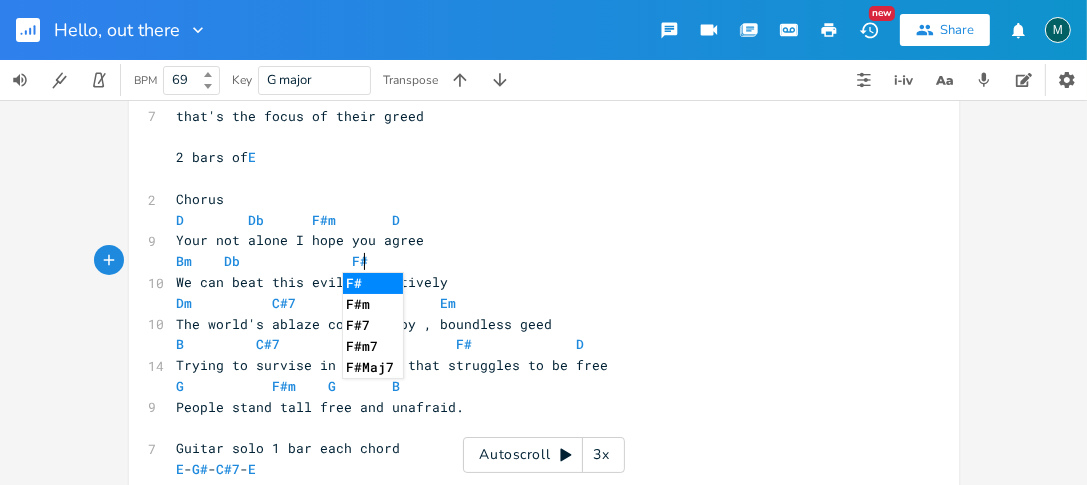 type on "Db              F#" 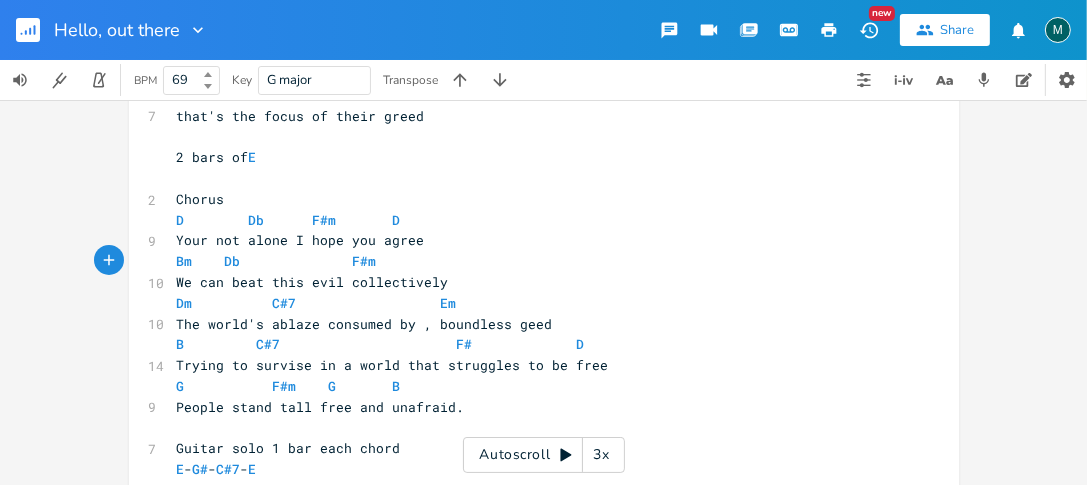 click on "We can beat this evil collectively" at bounding box center [534, 282] 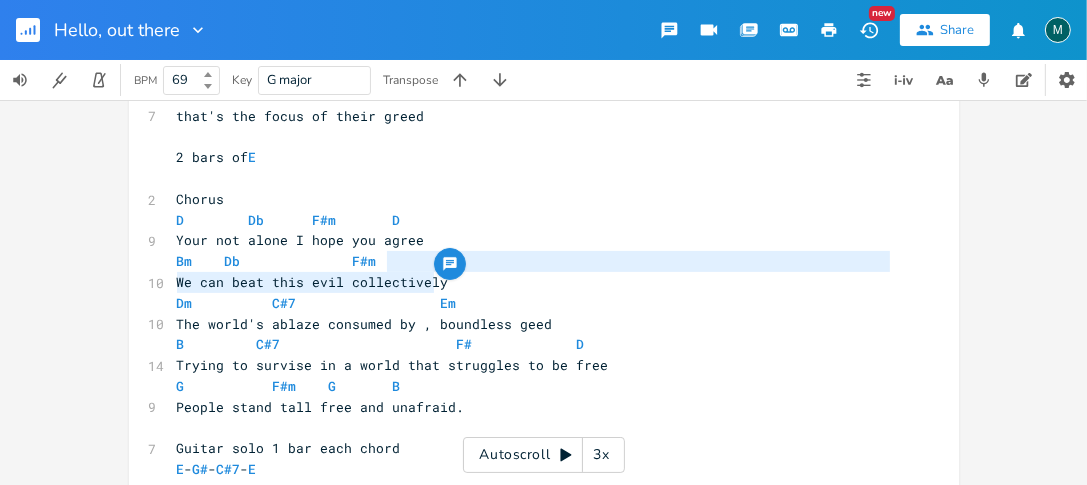 type on "D" 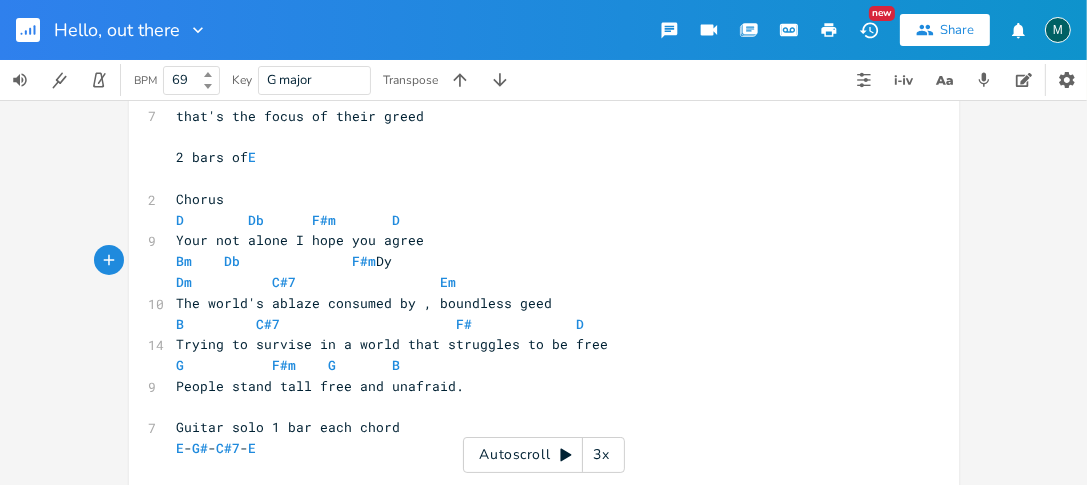 click on "Bm      Db                F#m   Dy" at bounding box center [285, 261] 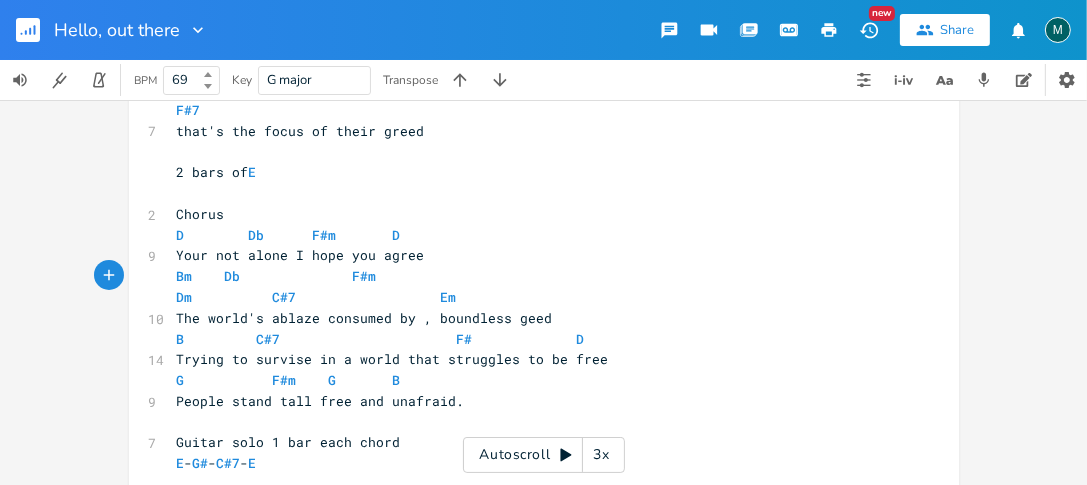 scroll, scrollTop: 500, scrollLeft: 0, axis: vertical 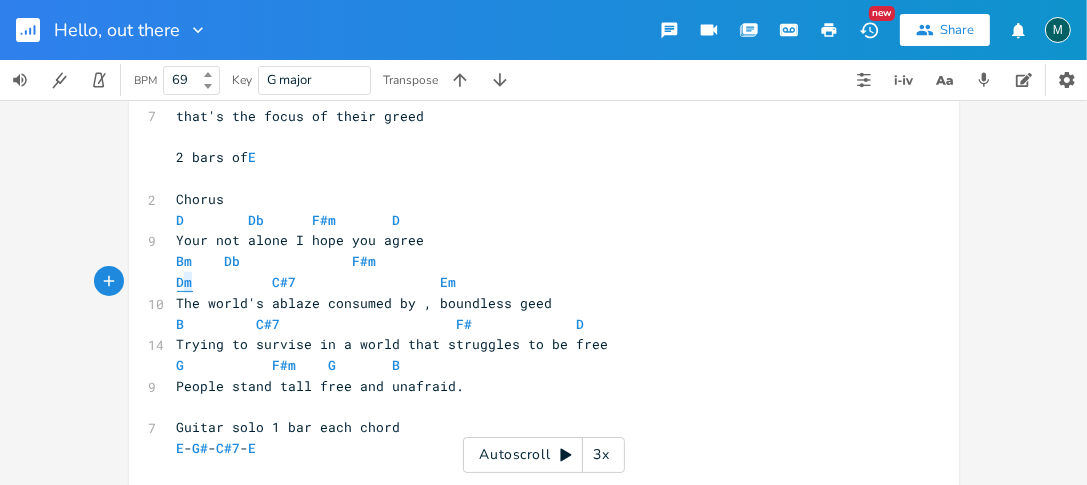 type on "Dm" 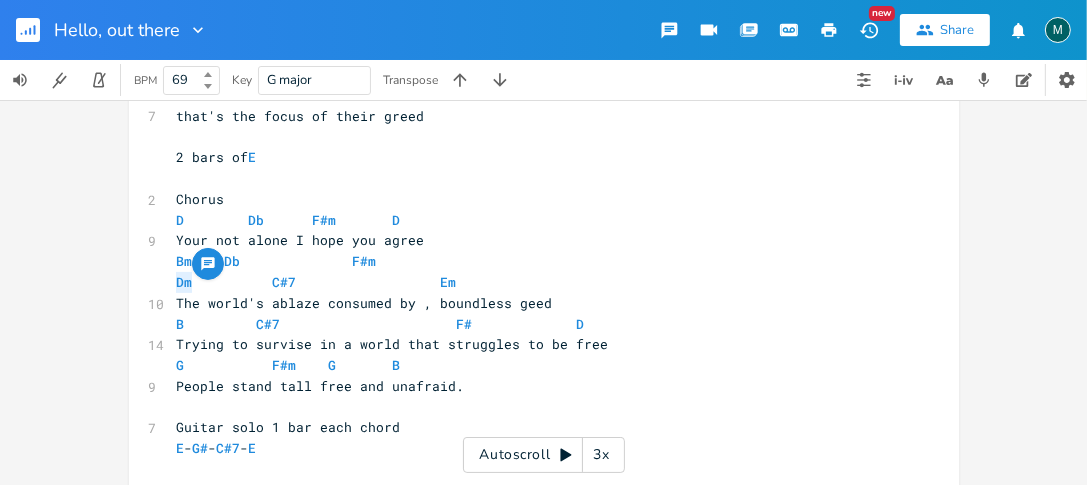drag, startPoint x: 188, startPoint y: 278, endPoint x: 142, endPoint y: 275, distance: 46.09772 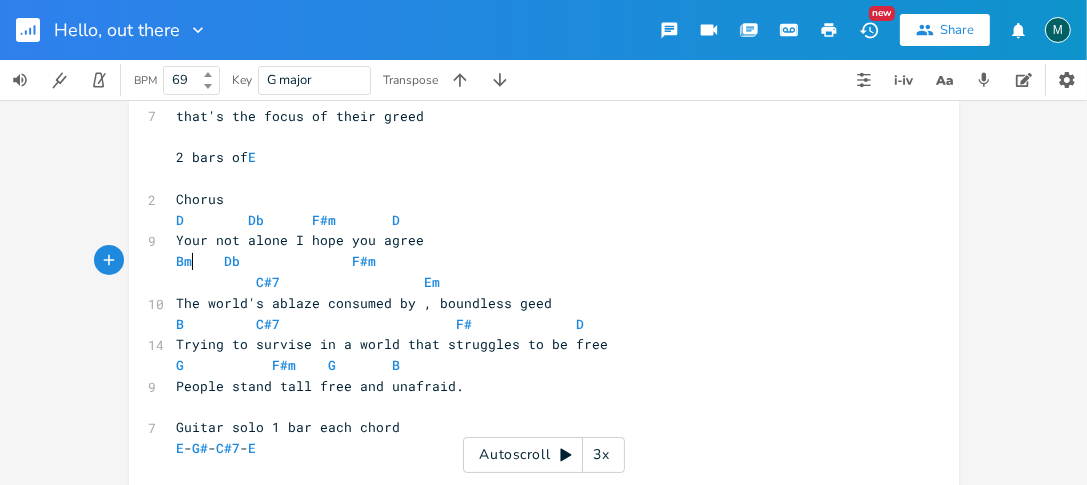 type on "Bm" 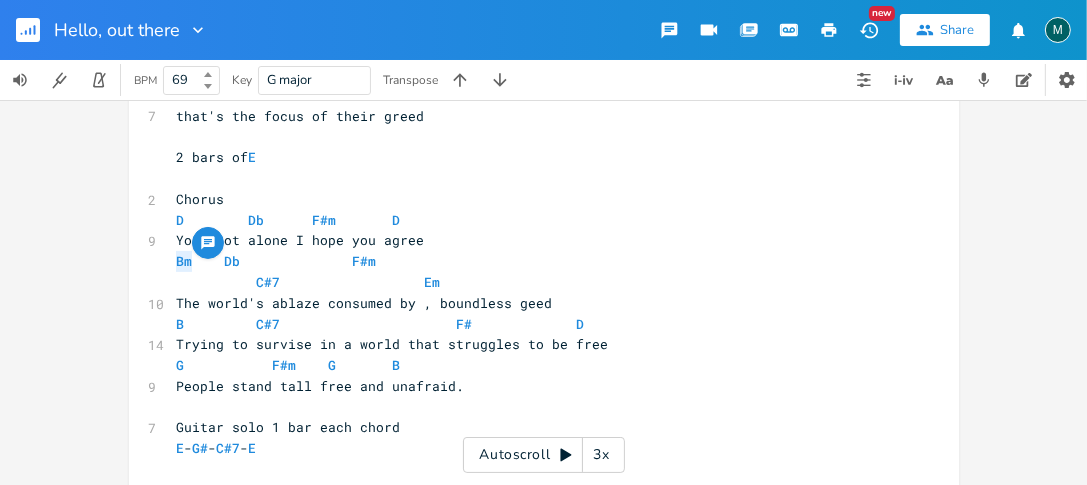 drag, startPoint x: 188, startPoint y: 265, endPoint x: 153, endPoint y: 269, distance: 35.22783 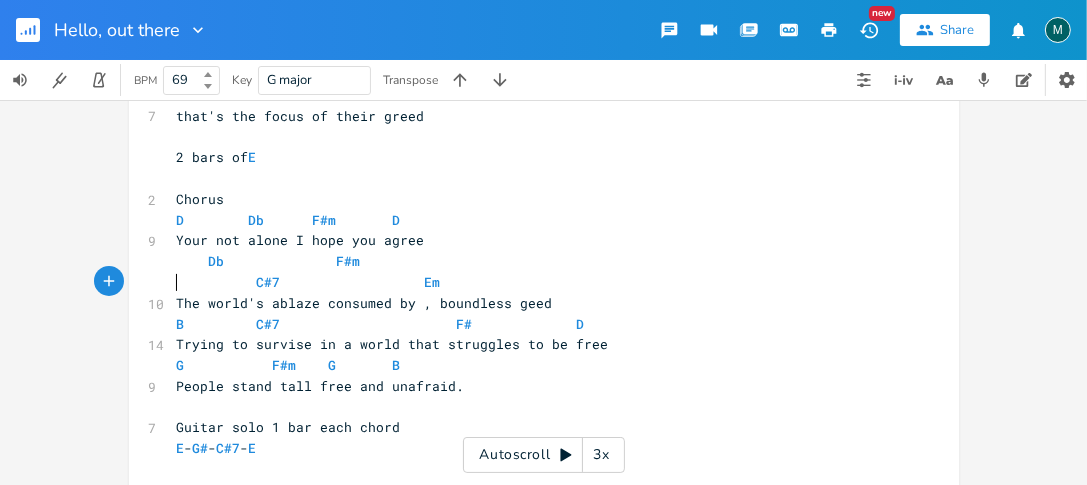 click on "C#7                    Em" at bounding box center (309, 282) 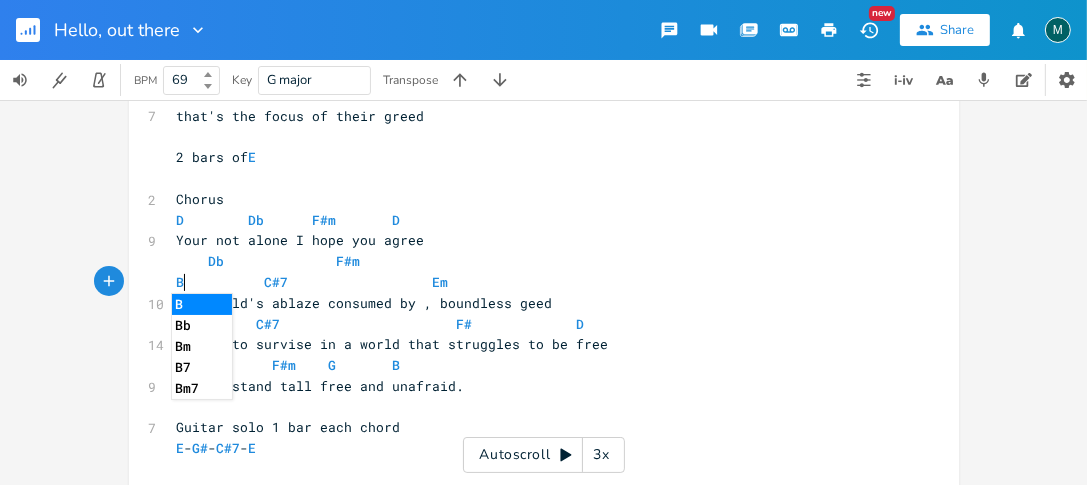 type on "Bm" 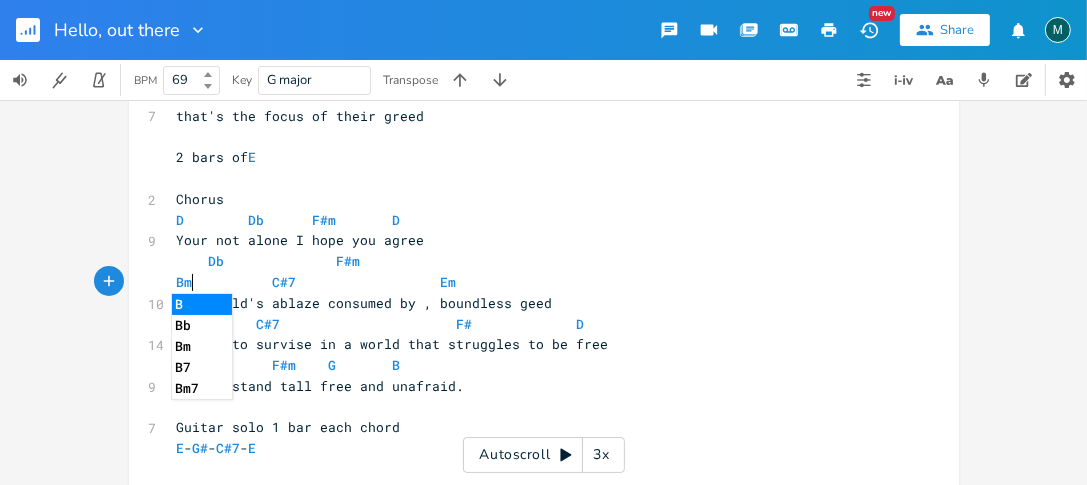 scroll, scrollTop: 0, scrollLeft: 18, axis: horizontal 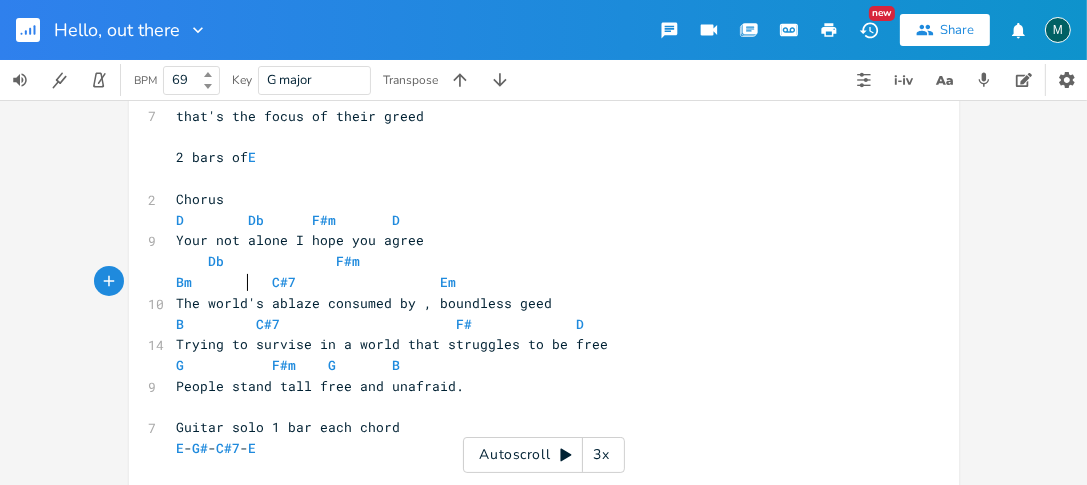 click on "Bm            C#7                    Em" at bounding box center [317, 282] 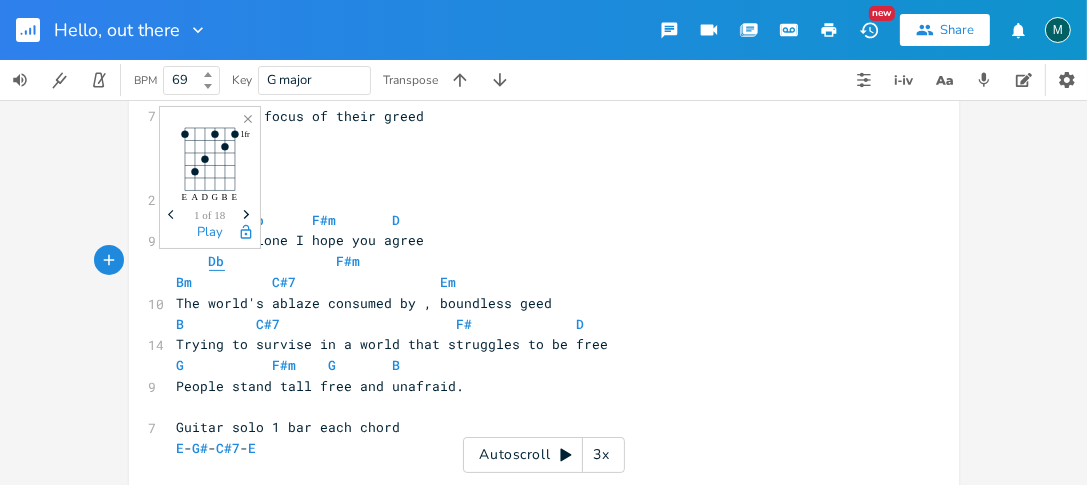 type on "D" 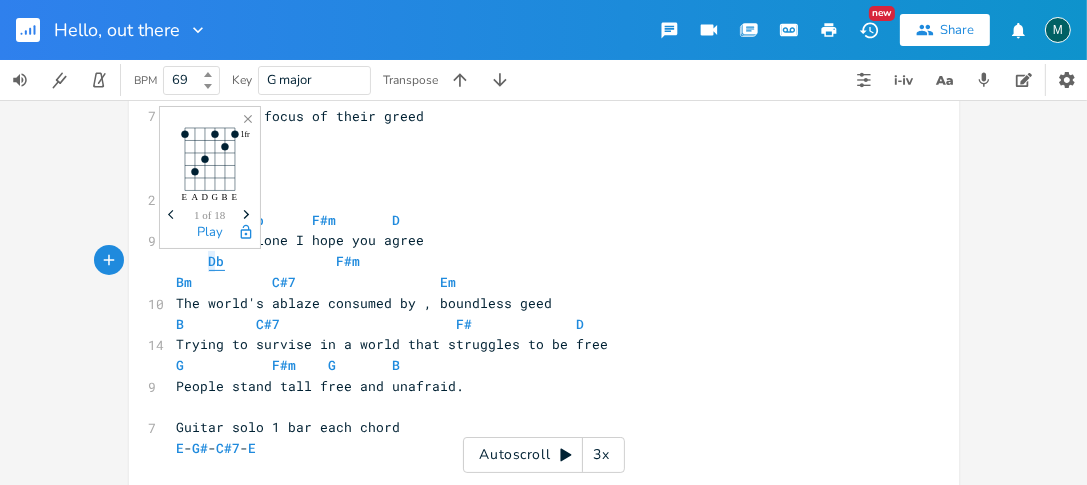 click on "Db" at bounding box center (217, 261) 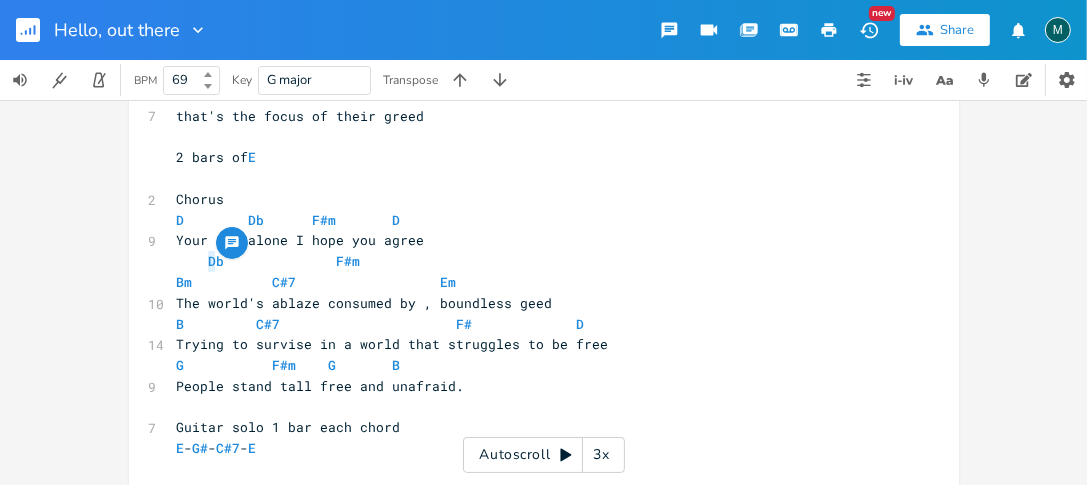 click on "Your not alone I hope you agree" at bounding box center [534, 240] 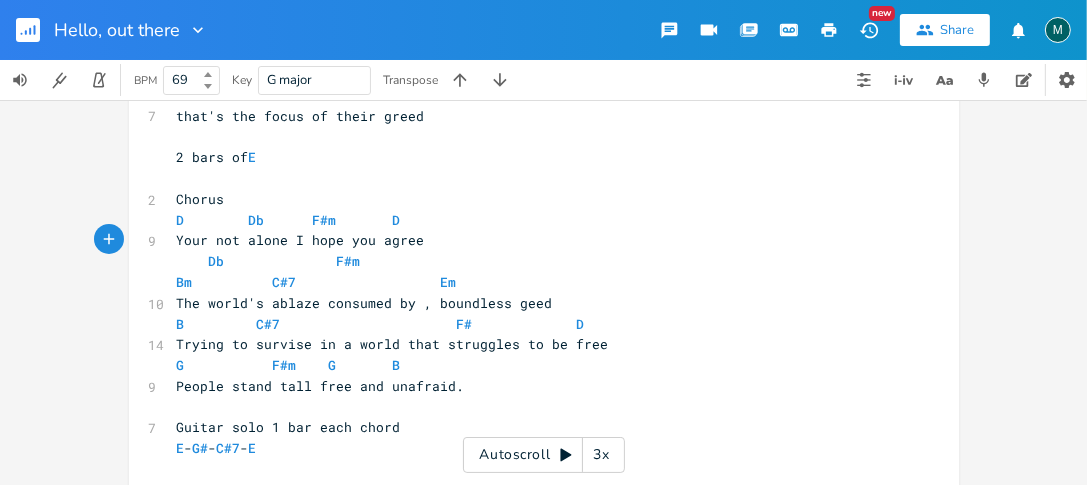 click on "Db                F#m" at bounding box center (534, 261) 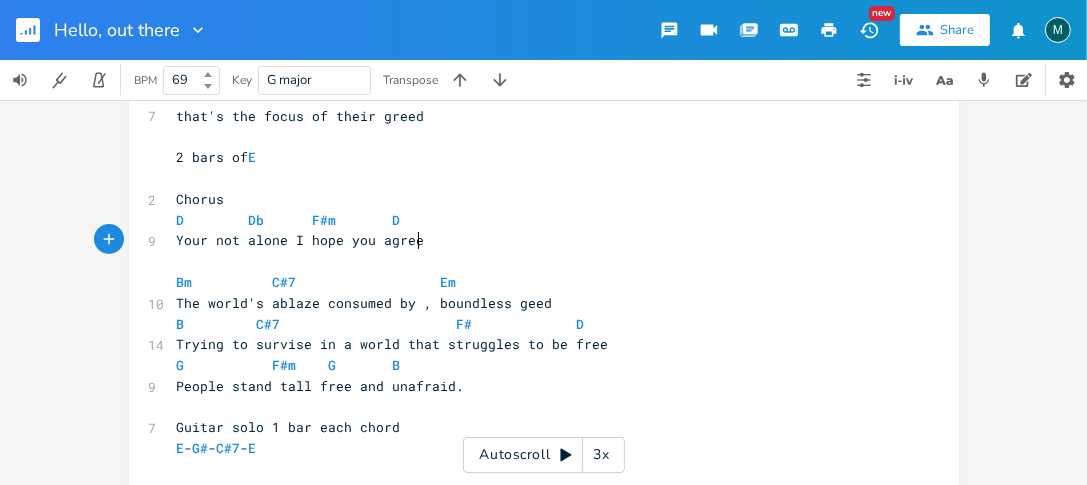 click on "Your not alone I hope you agree" at bounding box center [534, 240] 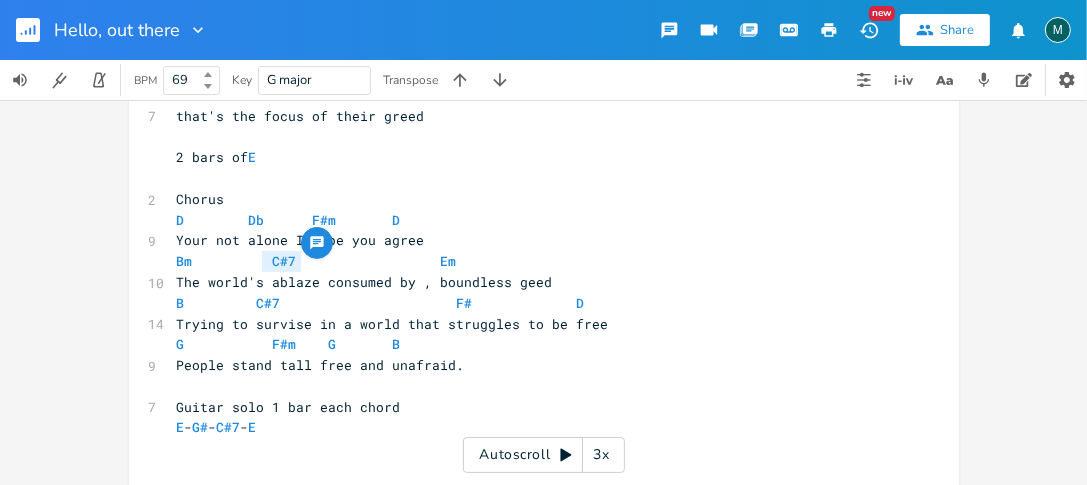 drag, startPoint x: 293, startPoint y: 262, endPoint x: 239, endPoint y: 265, distance: 54.08327 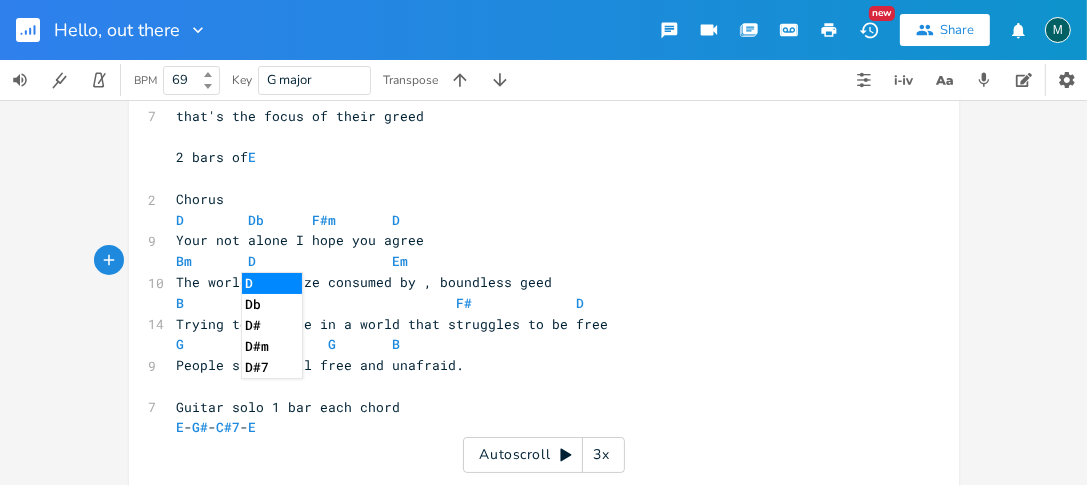 type on "Db" 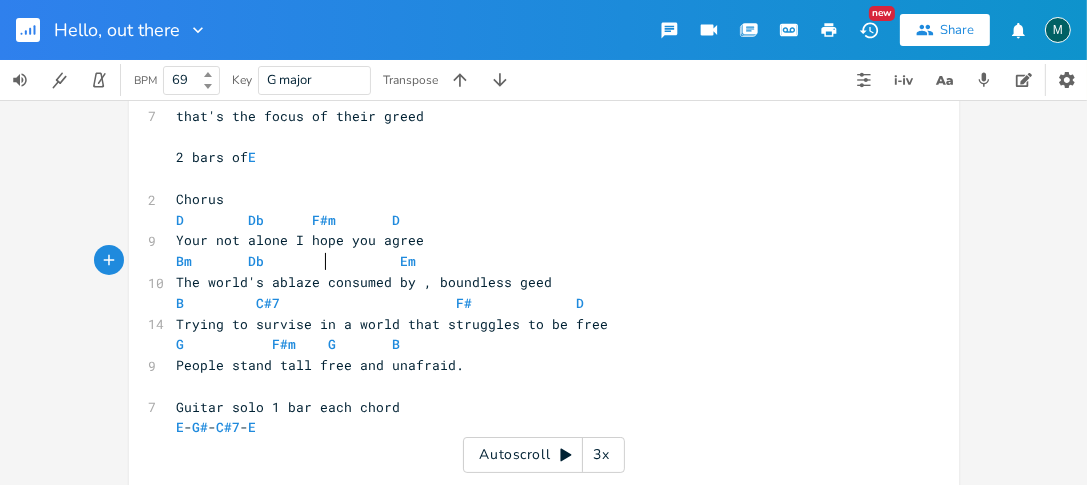 click on "Bm         Db                   Em" at bounding box center (297, 261) 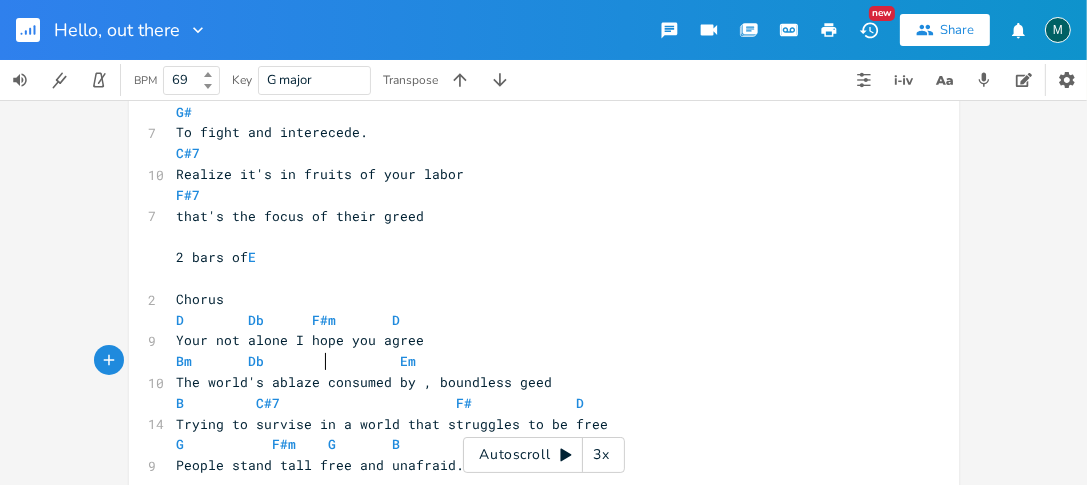 scroll, scrollTop: 500, scrollLeft: 0, axis: vertical 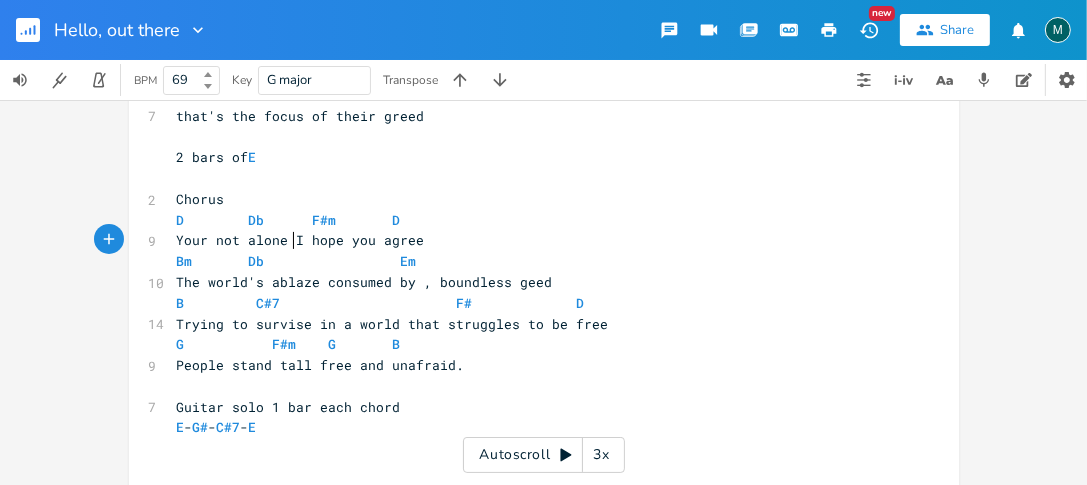 click on "Your not alone I hope you agree" at bounding box center (301, 240) 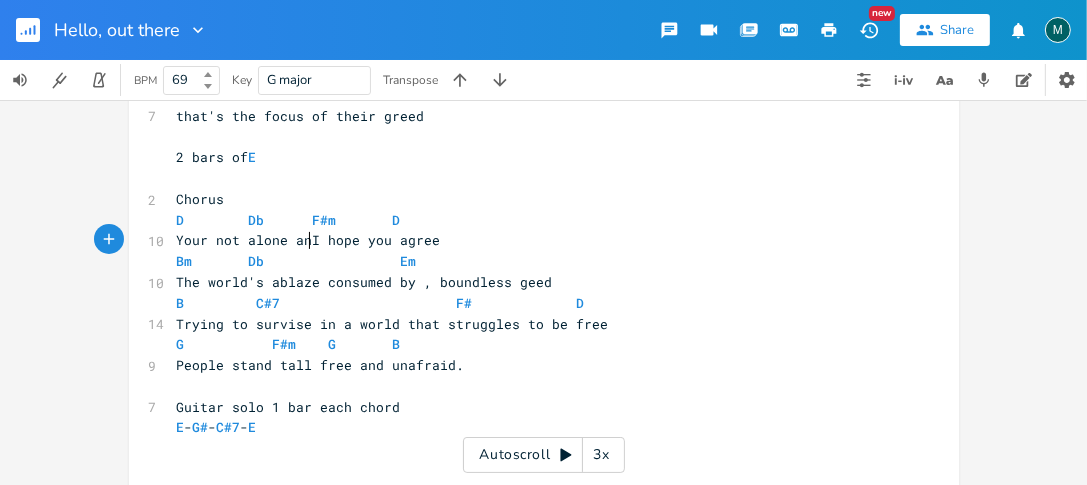 type on "and" 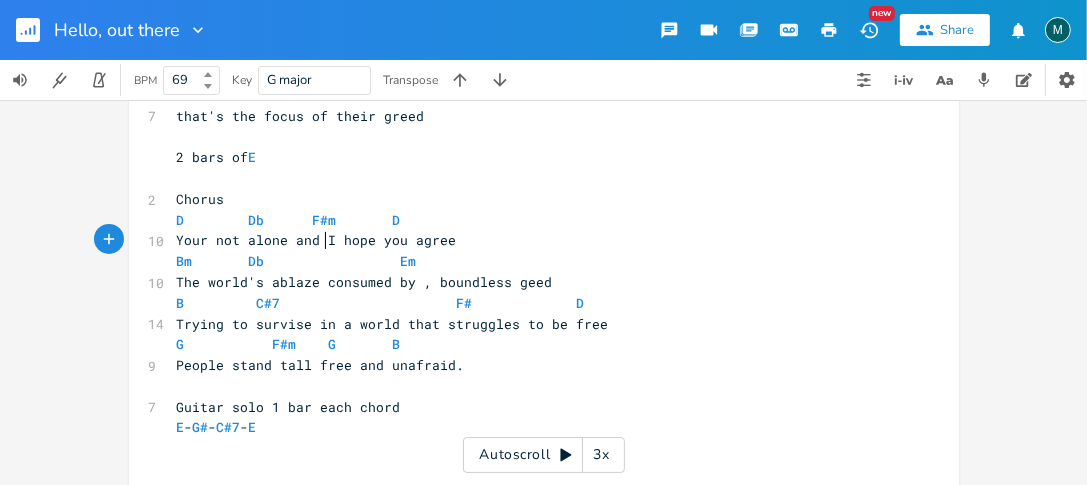 scroll, scrollTop: 0, scrollLeft: 24, axis: horizontal 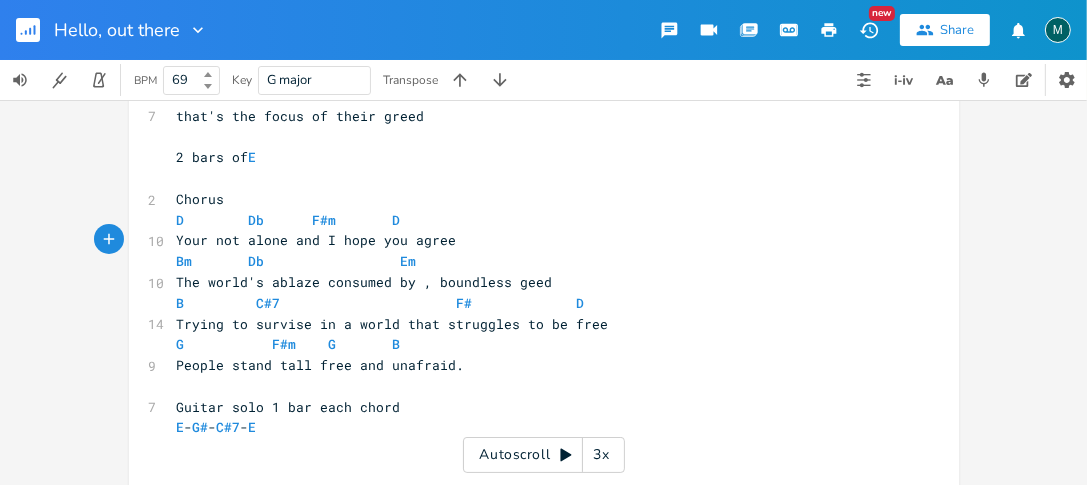 click on "D          Db        F#m         D" at bounding box center [293, 220] 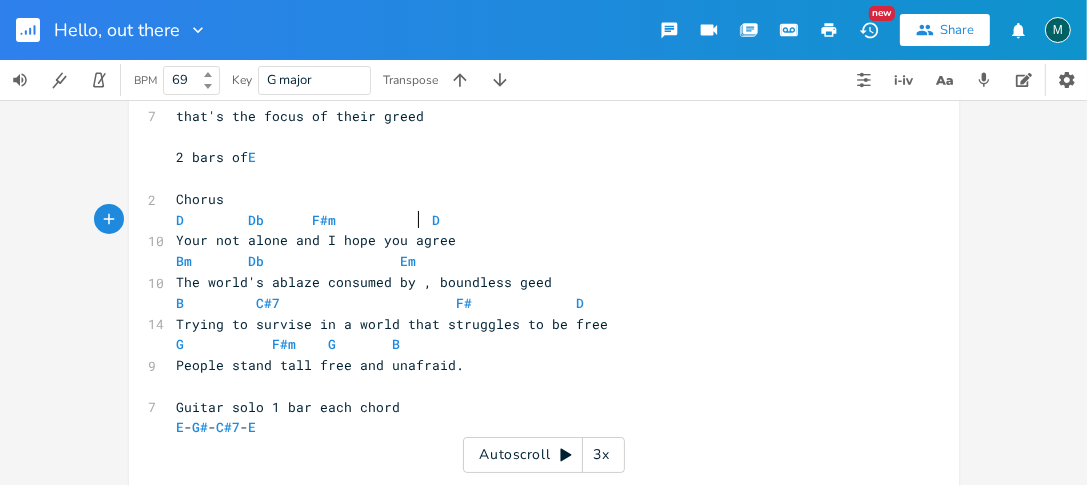scroll, scrollTop: 0, scrollLeft: 18, axis: horizontal 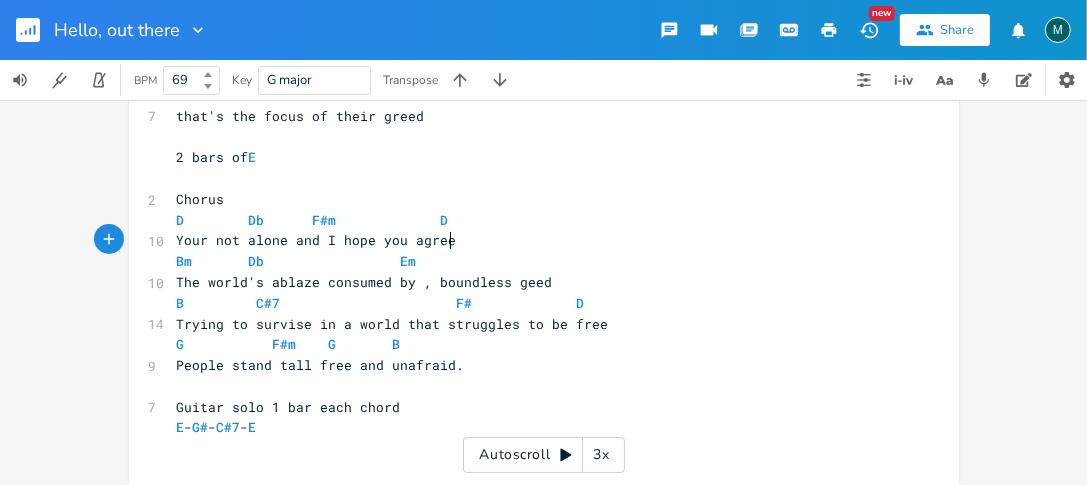 click on "Your not alone and I hope you agree" at bounding box center [534, 240] 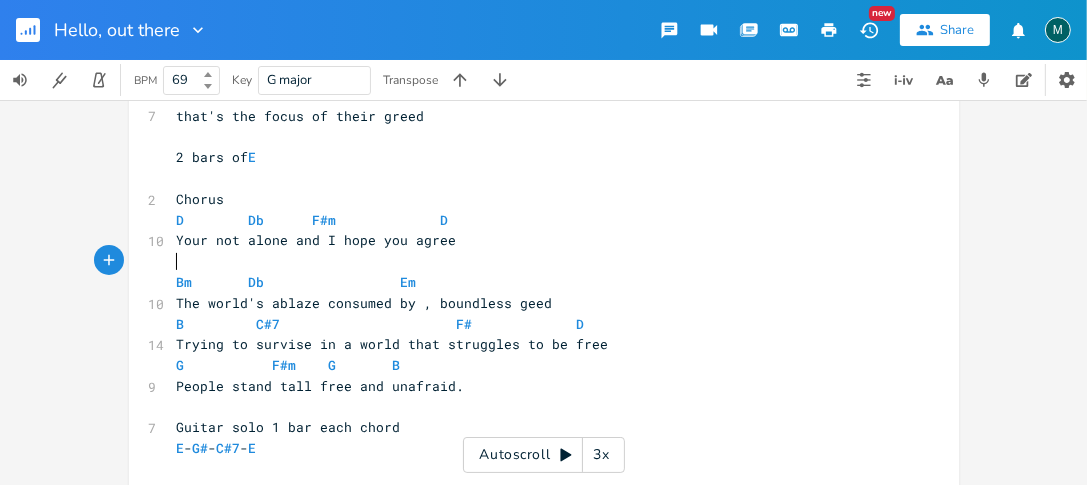 click on "​" at bounding box center (534, 261) 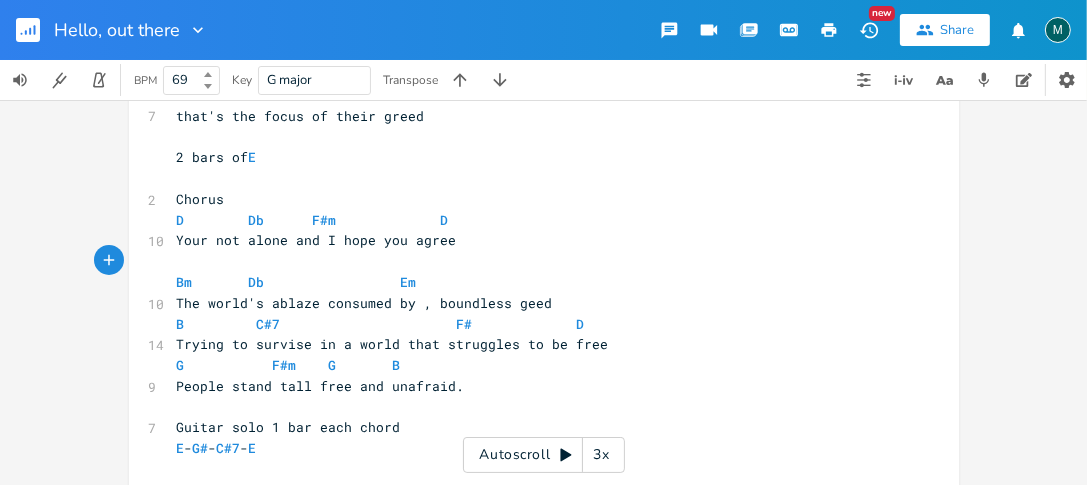 click on "Your not alone and I hope you agree" at bounding box center [534, 240] 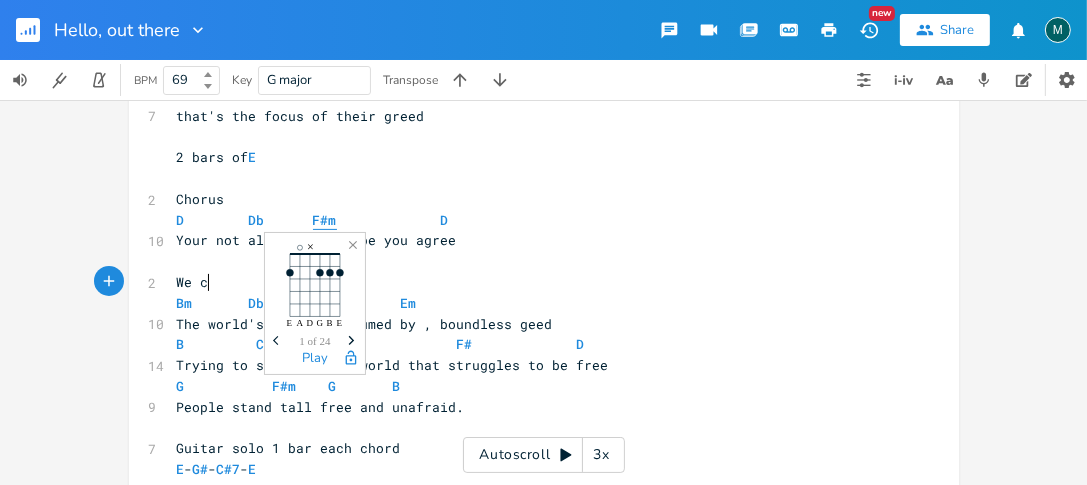 type on "We cn" 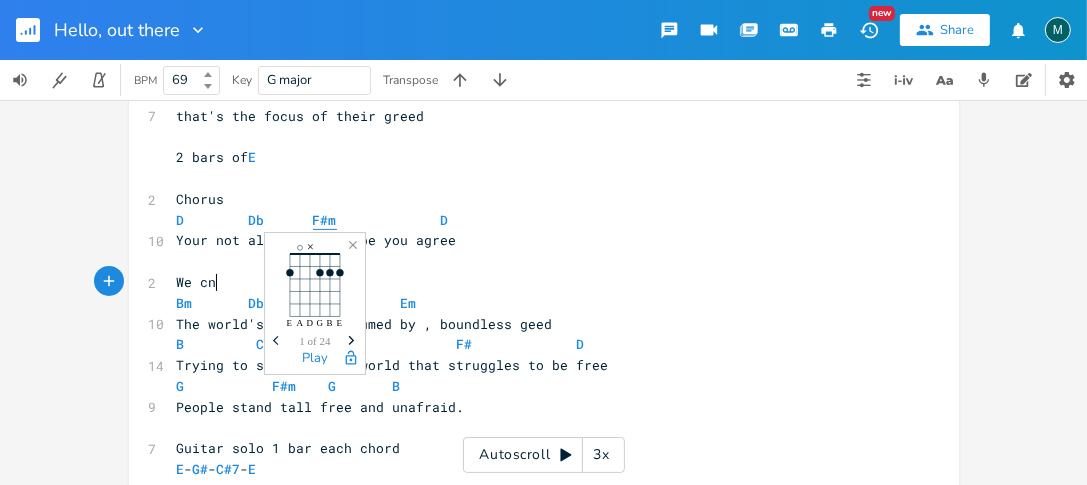 scroll, scrollTop: 0, scrollLeft: 36, axis: horizontal 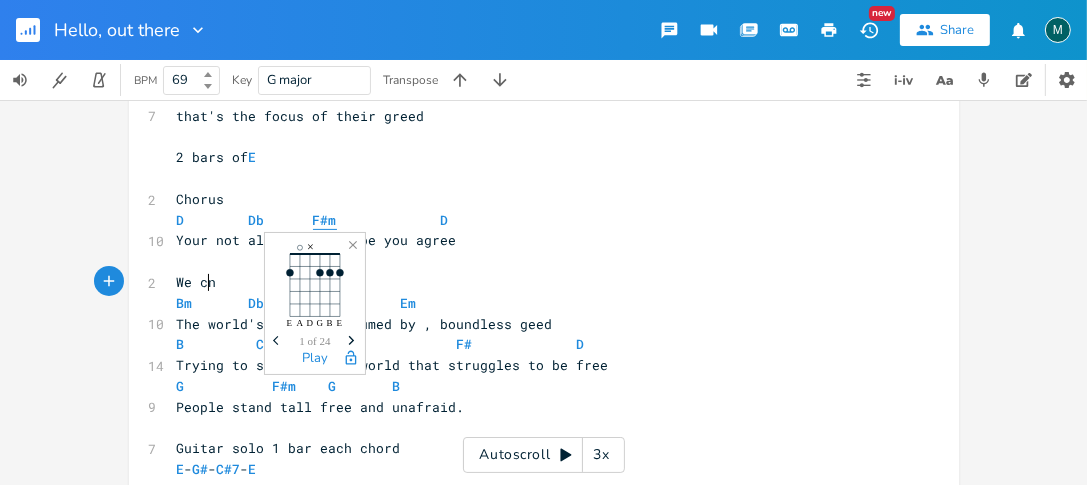 type on "a" 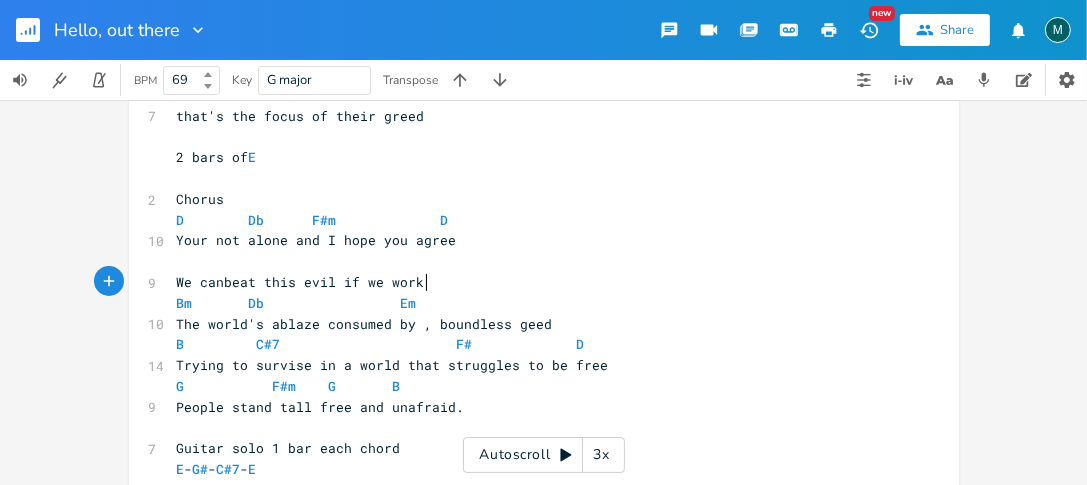 scroll, scrollTop: 0, scrollLeft: 143, axis: horizontal 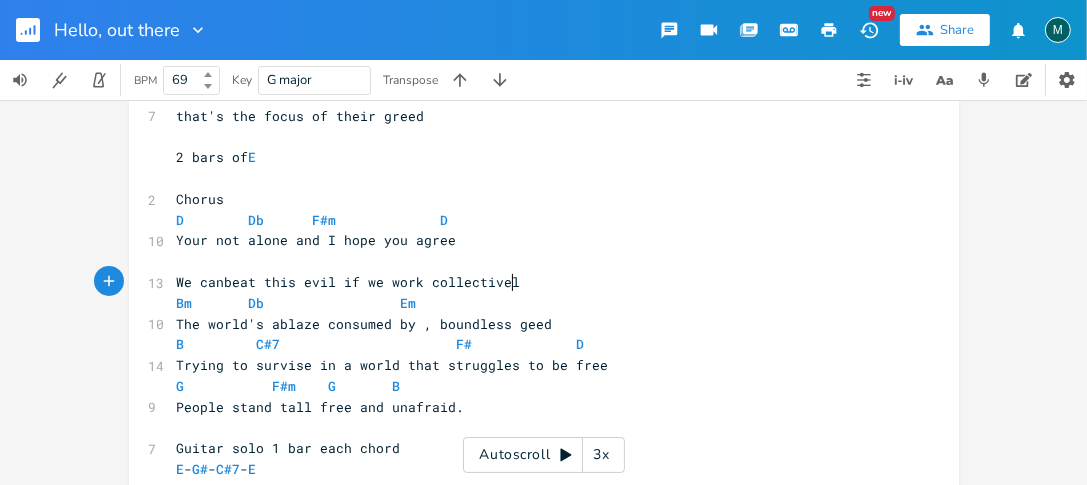 type on "beat this evil if we work collectively" 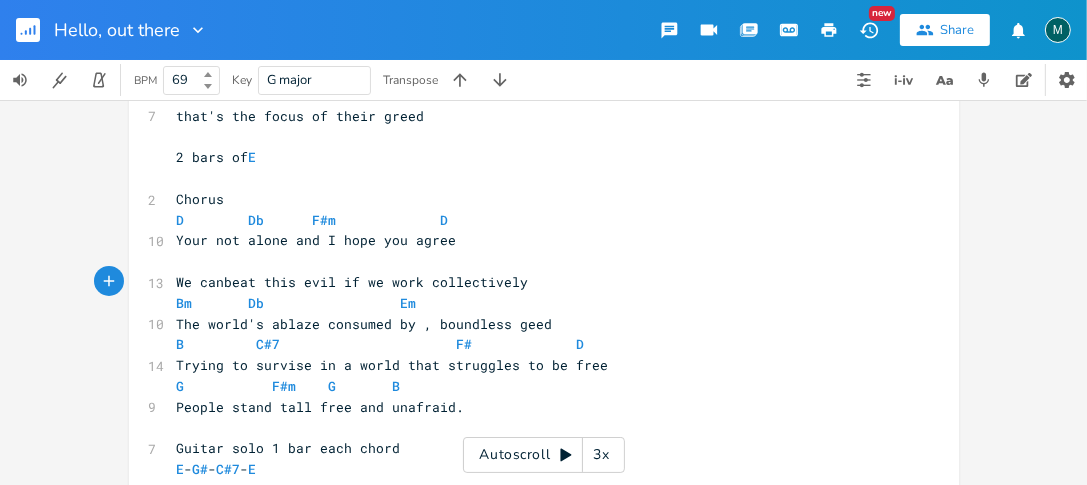 click on "​" at bounding box center (534, 261) 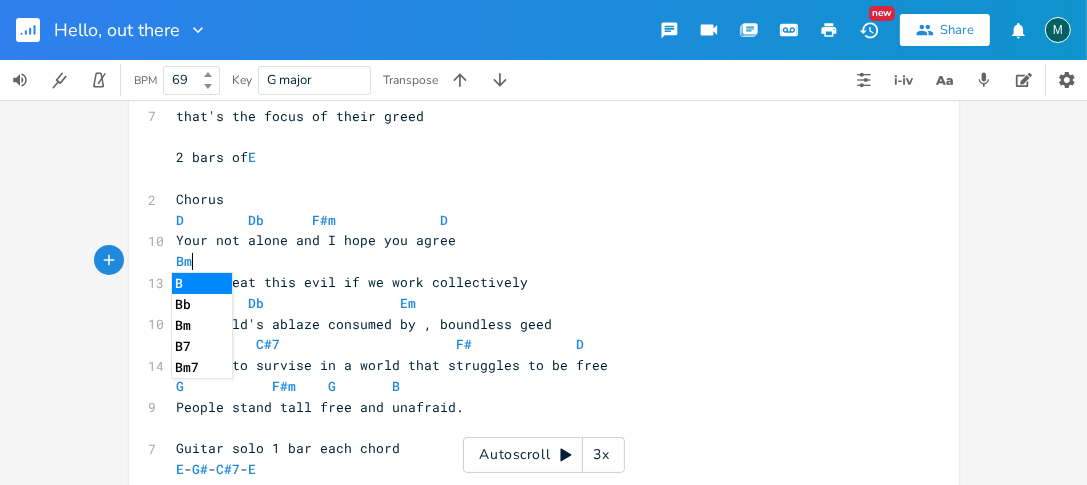 scroll, scrollTop: 0, scrollLeft: 18, axis: horizontal 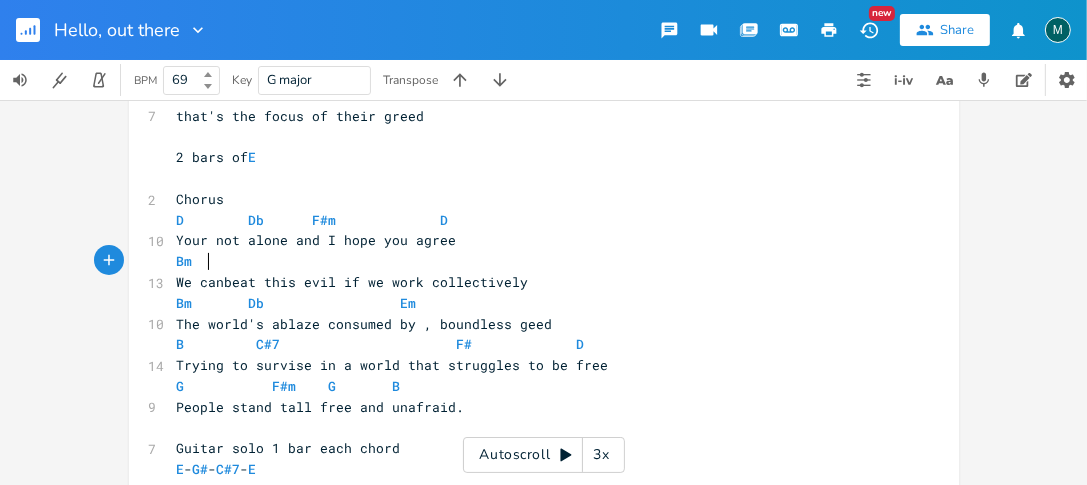 type on "Bm" 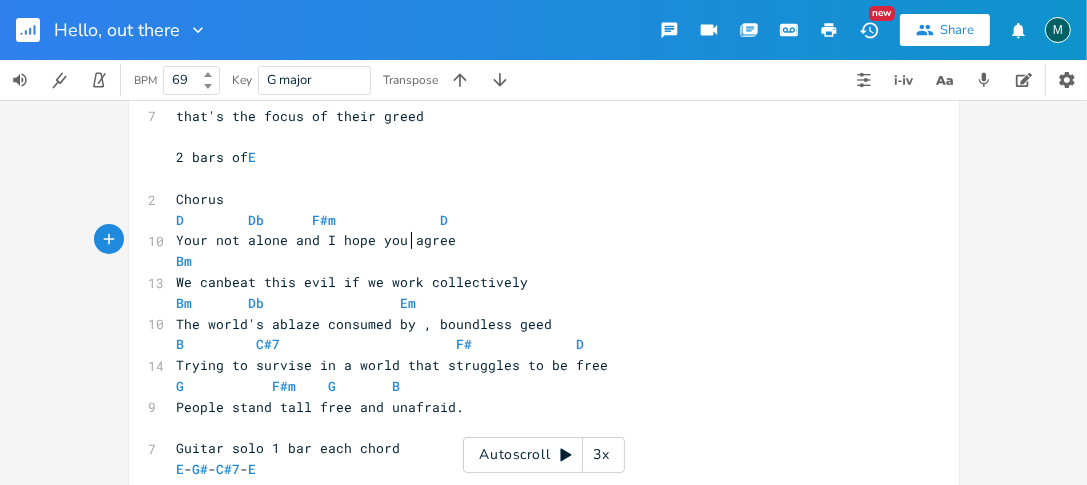 click on "Your not alone and I hope you agree" at bounding box center [317, 240] 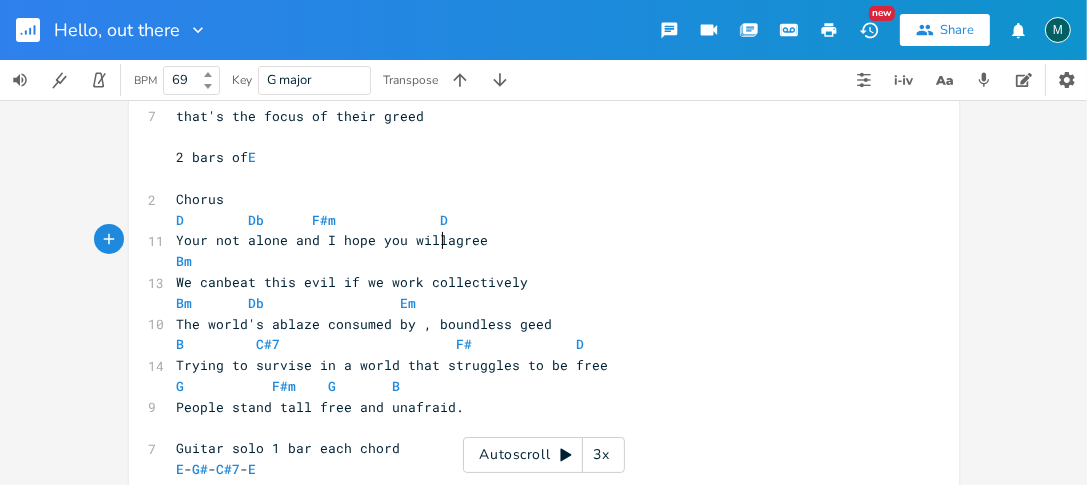 type on "will" 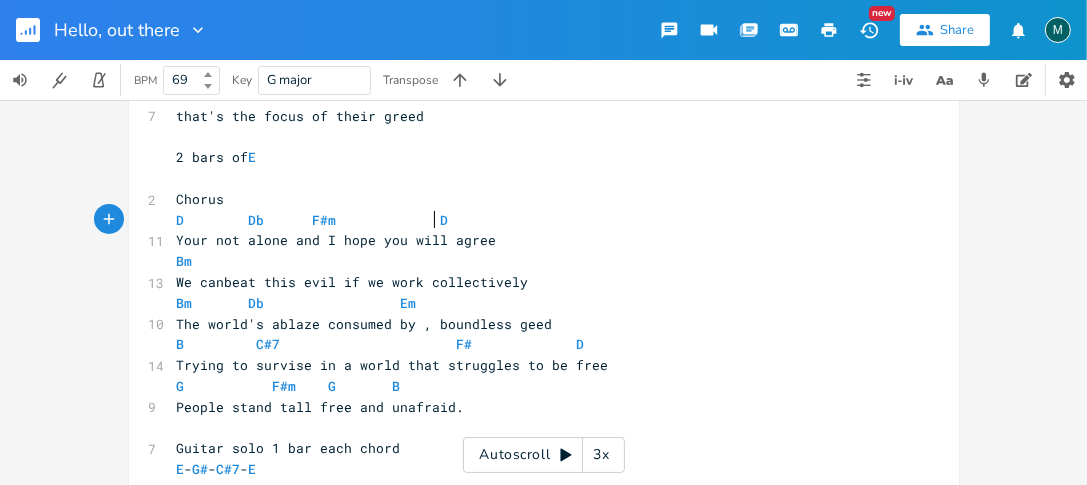 click on "D          Db        F#m               D" at bounding box center [317, 220] 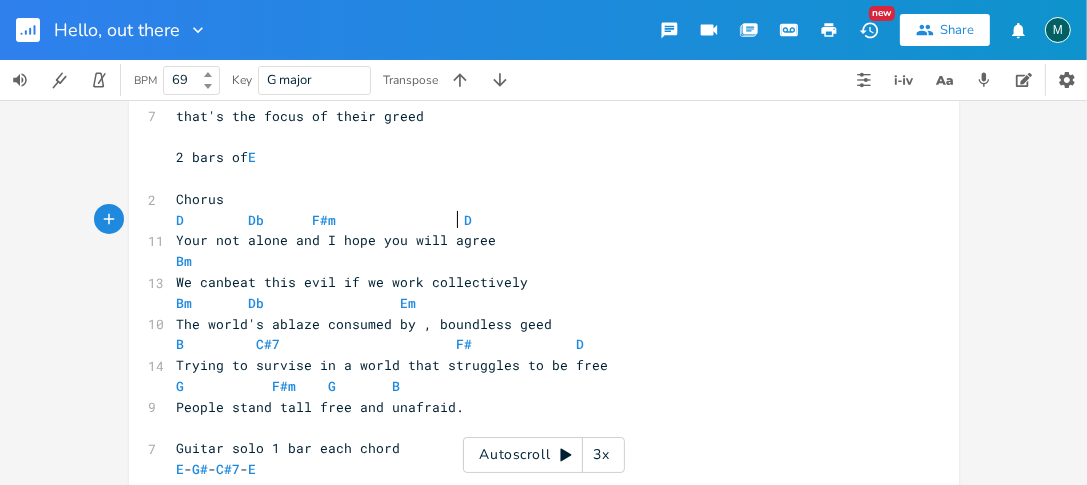 scroll, scrollTop: 0, scrollLeft: 11, axis: horizontal 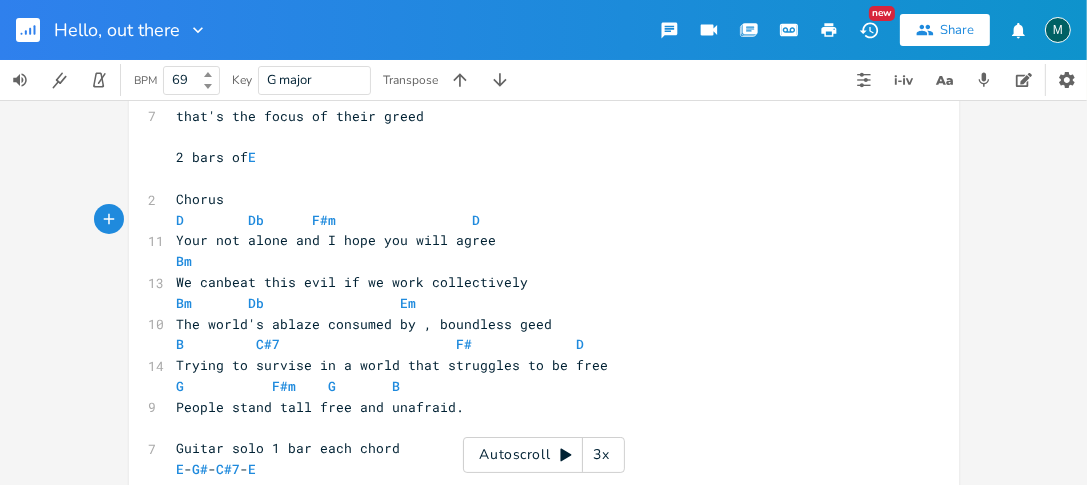 click on "We canbeat this evil if we work collectively" at bounding box center (353, 282) 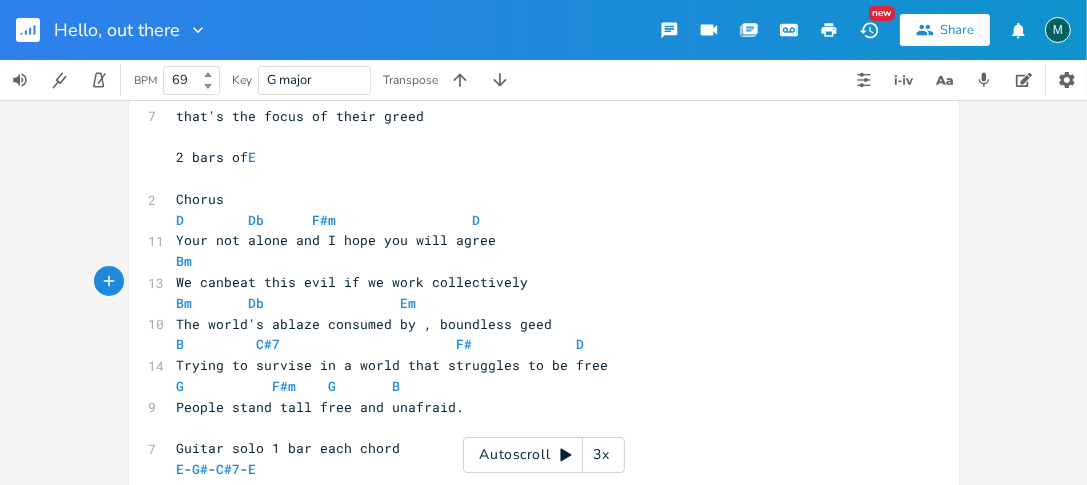 scroll, scrollTop: 0, scrollLeft: 3, axis: horizontal 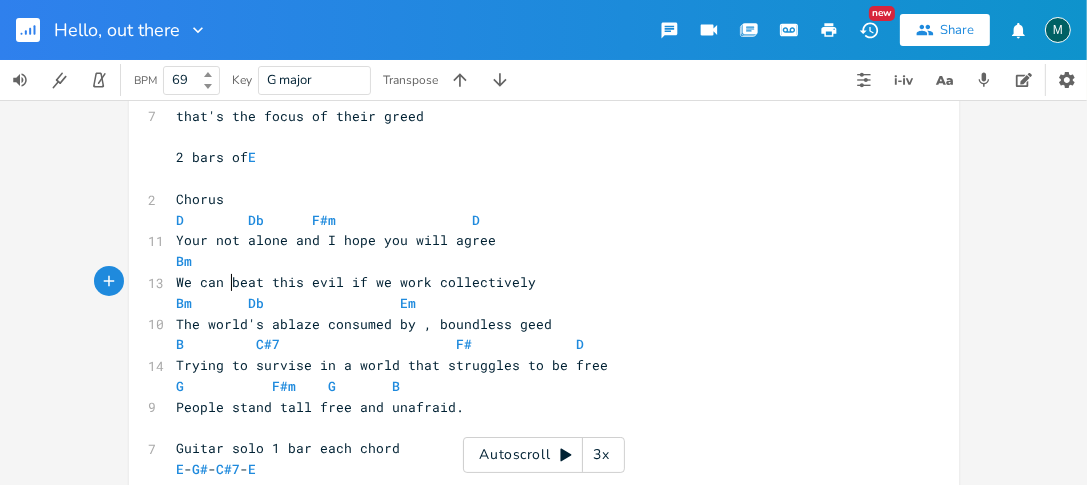 click on "Bm" at bounding box center (534, 261) 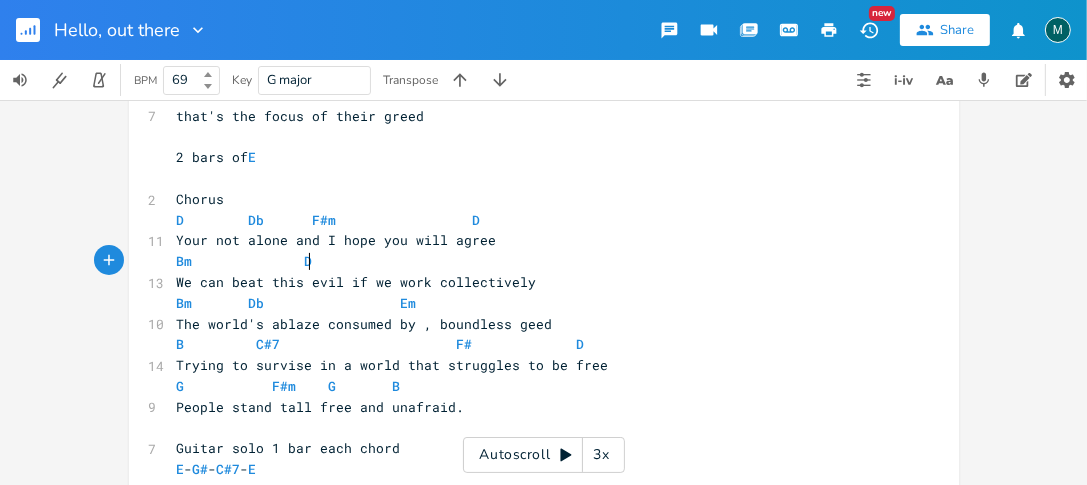 scroll, scrollTop: 0, scrollLeft: 46, axis: horizontal 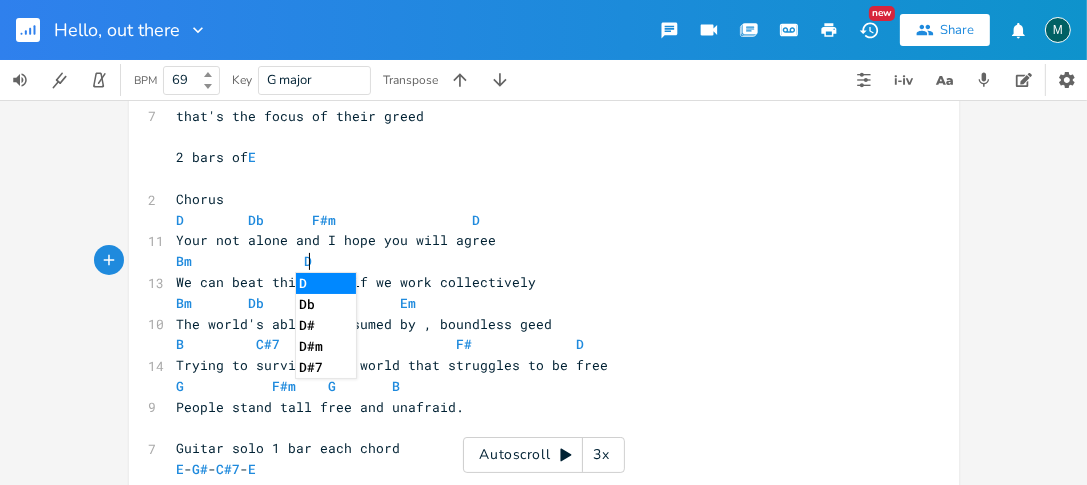 type on "Db" 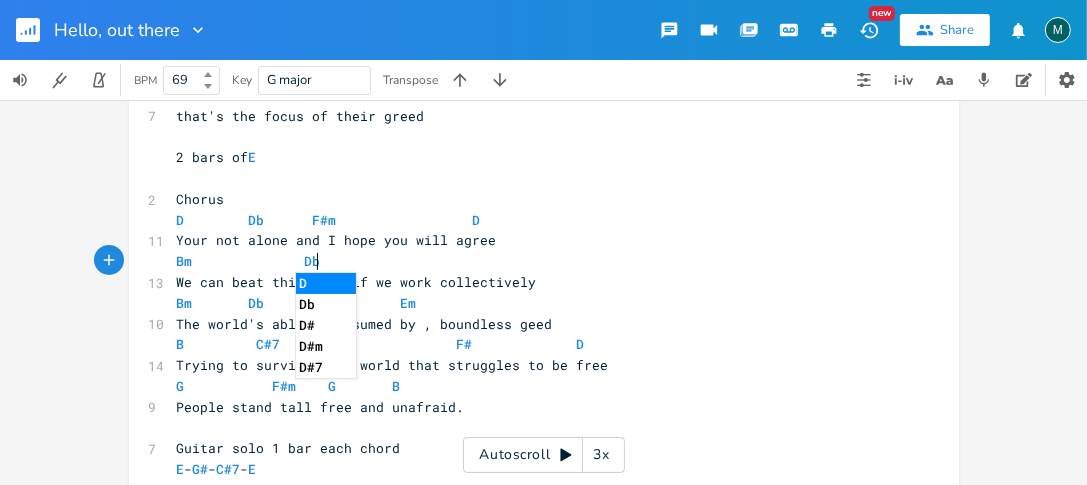 scroll, scrollTop: 0, scrollLeft: 54, axis: horizontal 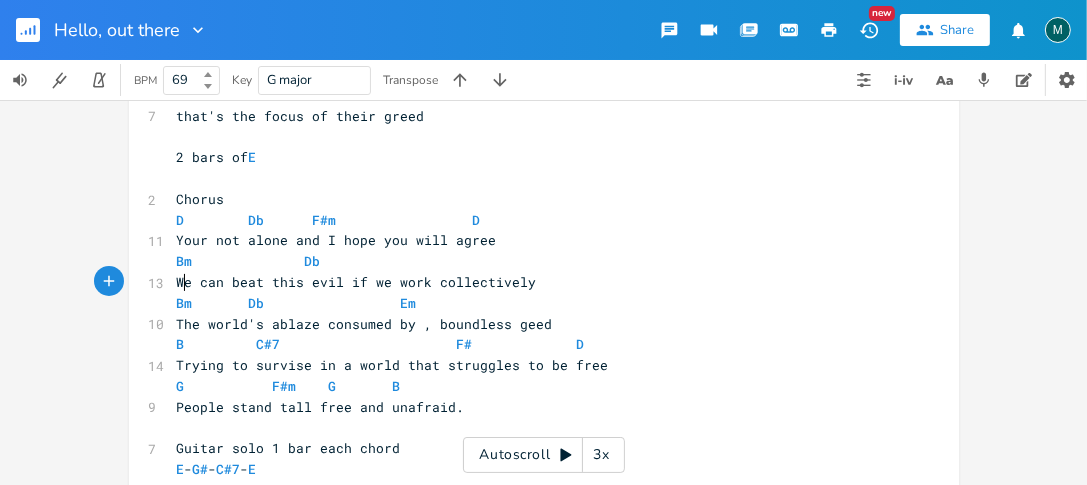 click on "Bm                Db" at bounding box center [534, 261] 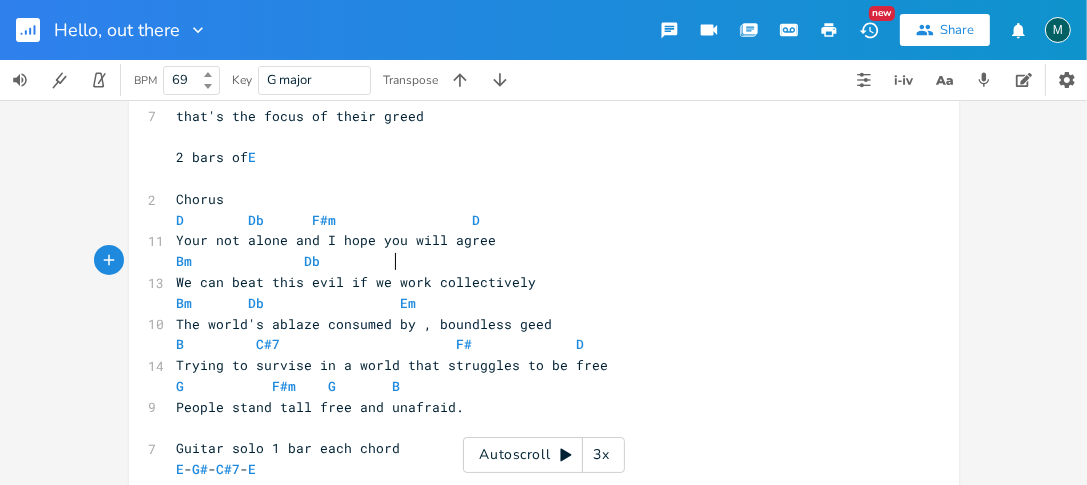 scroll, scrollTop: 0, scrollLeft: 41, axis: horizontal 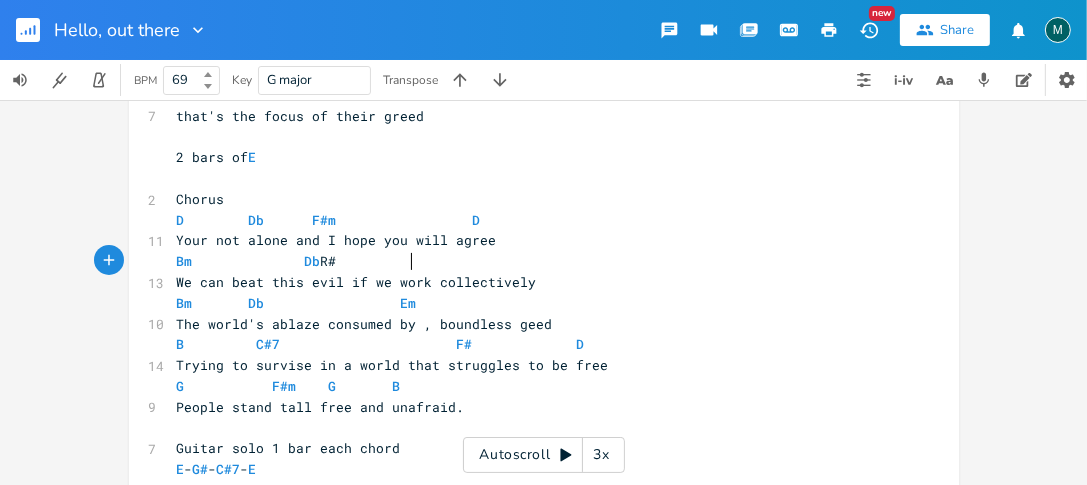 type on "R#m" 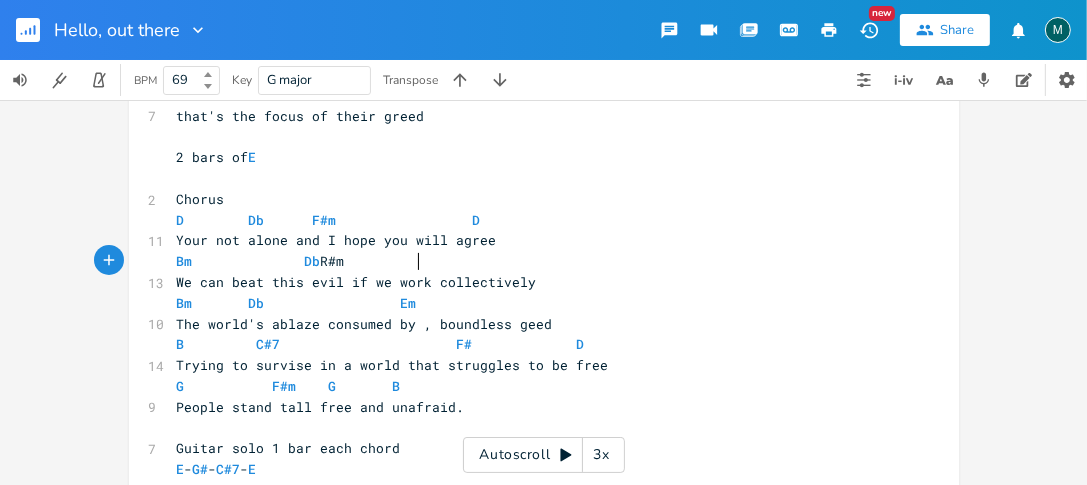 scroll, scrollTop: 0, scrollLeft: 60, axis: horizontal 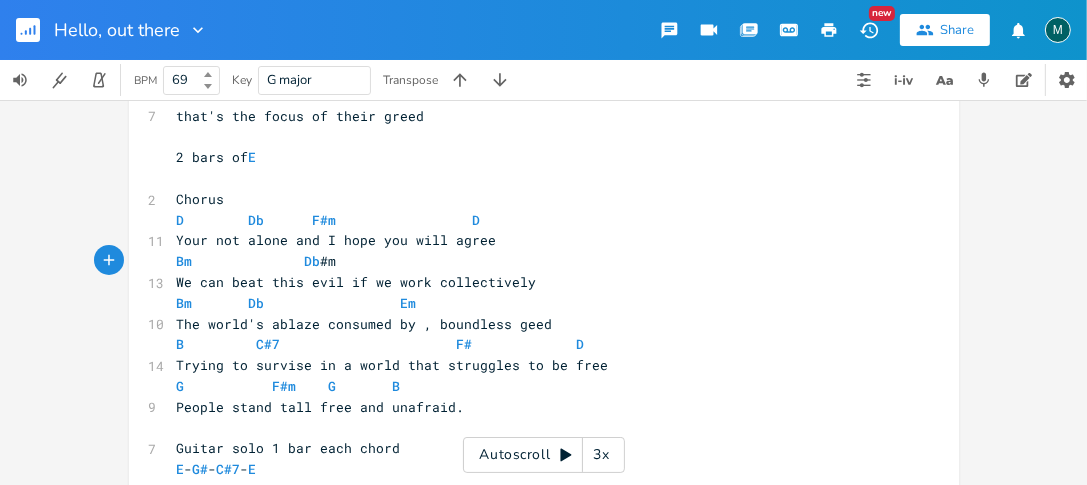 type on "F" 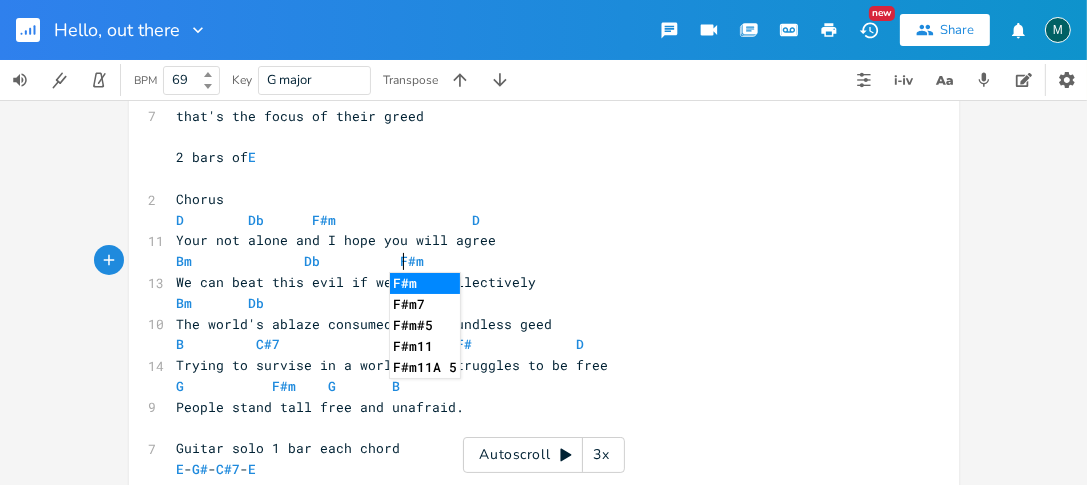 click on "Bm                Db            F#m" at bounding box center (534, 261) 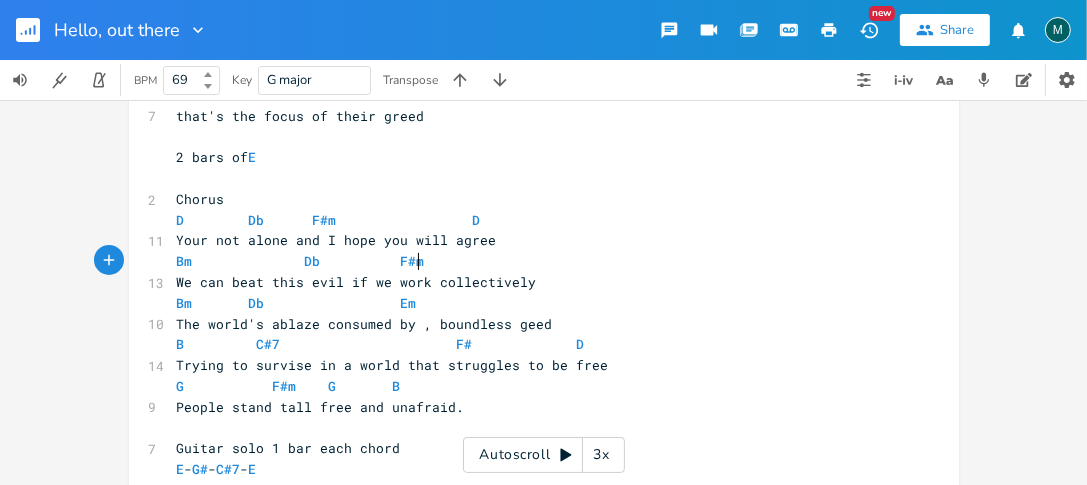 drag, startPoint x: 468, startPoint y: 262, endPoint x: 450, endPoint y: 258, distance: 18.439089 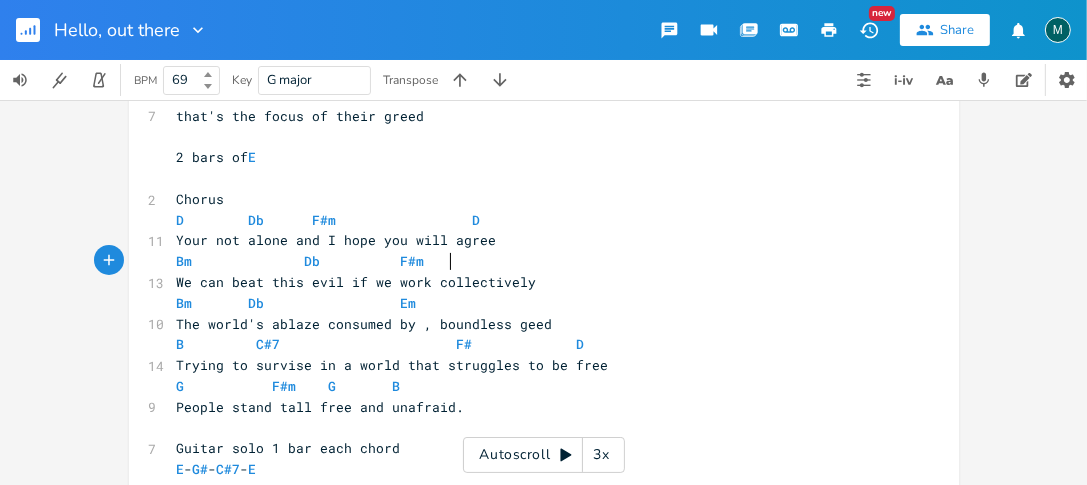 scroll, scrollTop: 0, scrollLeft: 15, axis: horizontal 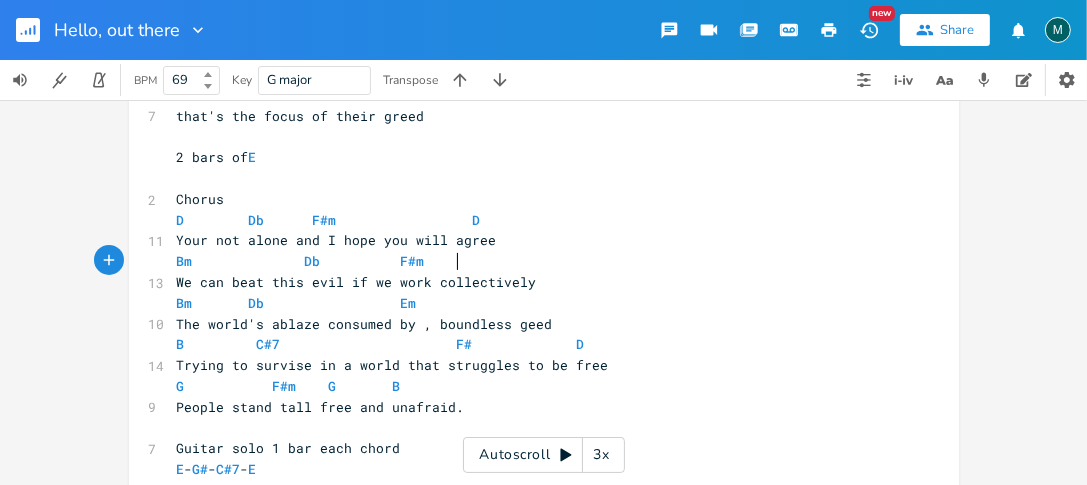 type on "D" 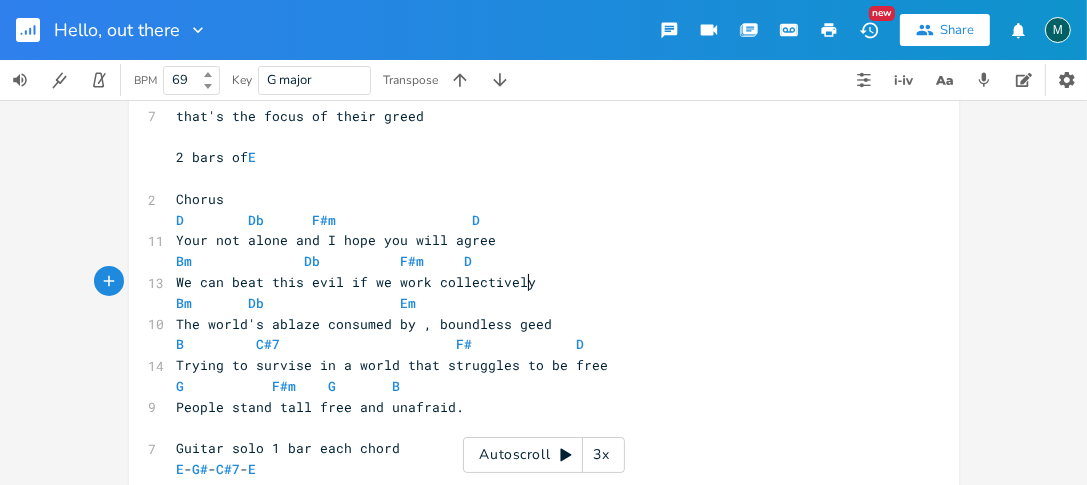 click on "We can beat this evil if we work collectively" at bounding box center [534, 282] 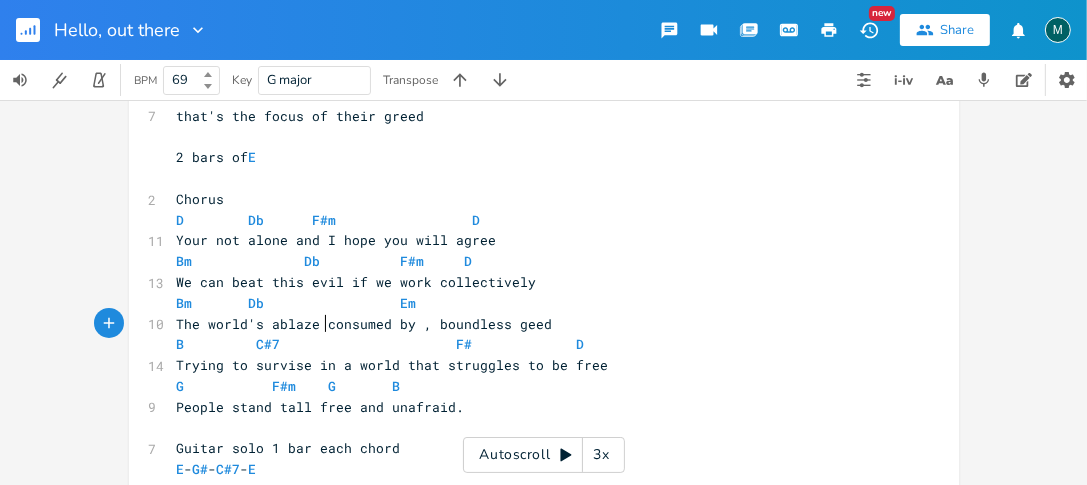 click on "The world's ablaze consumed by , boundless geed" at bounding box center [365, 324] 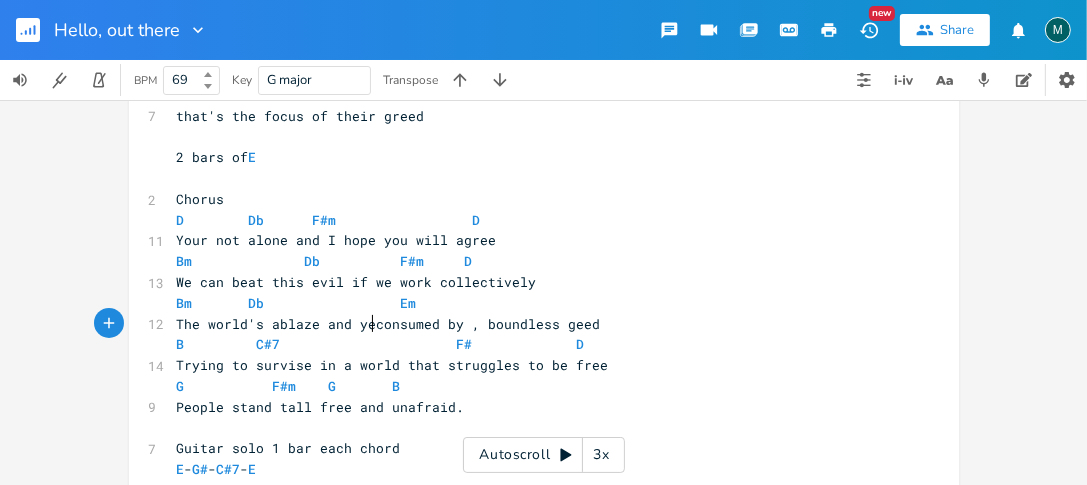 scroll, scrollTop: 0, scrollLeft: 44, axis: horizontal 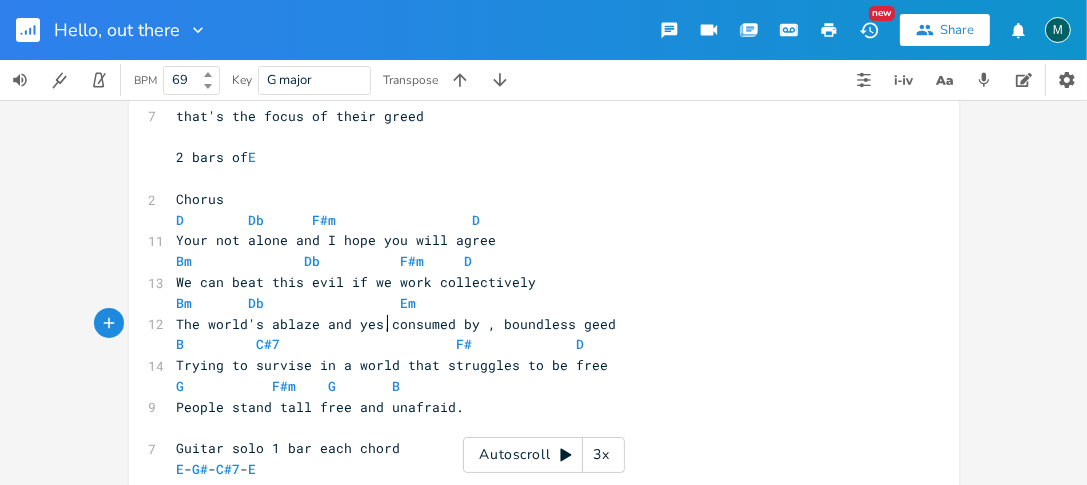 type on "and yes," 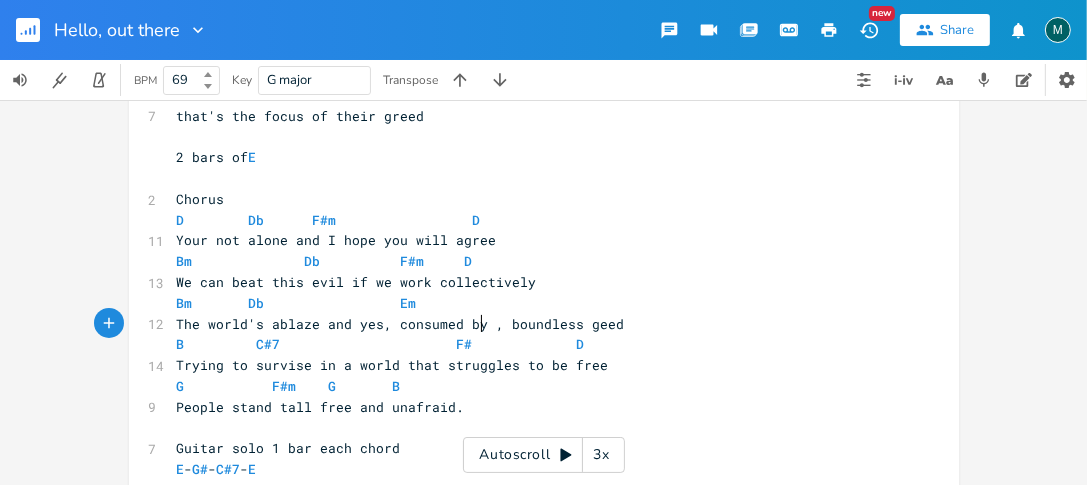 click on "The world's ablaze and yes, consumed by , boundless geed" at bounding box center [401, 324] 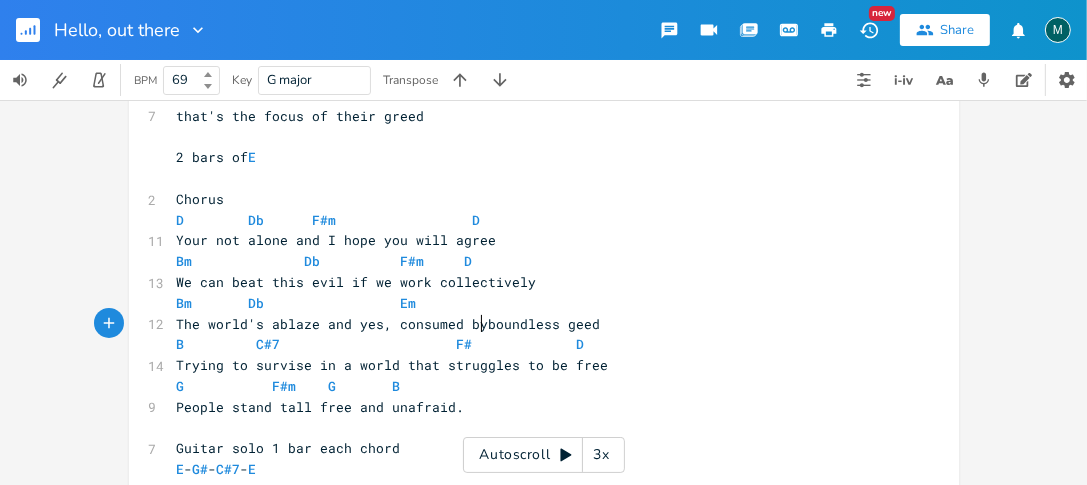 scroll, scrollTop: 0, scrollLeft: 3, axis: horizontal 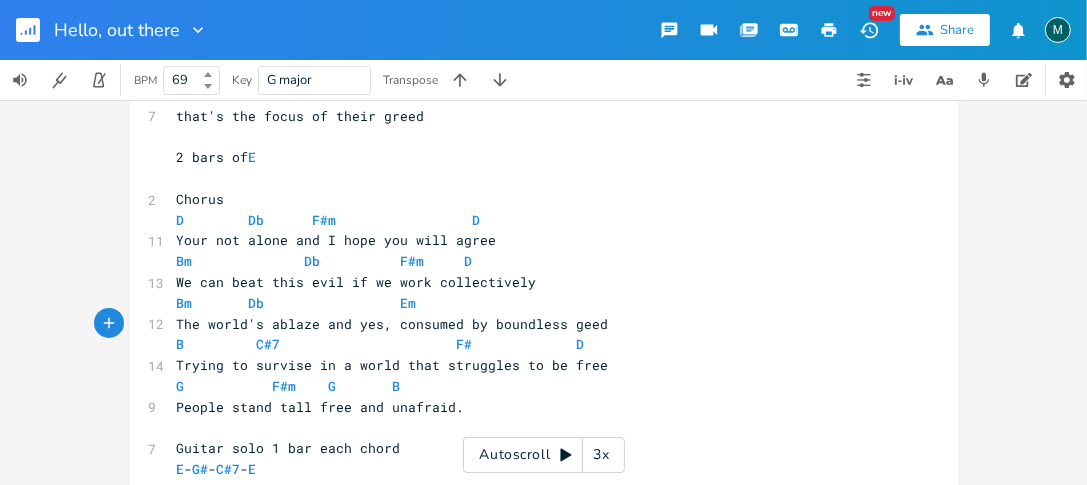 click on "Bm         Db                   Em" at bounding box center (297, 303) 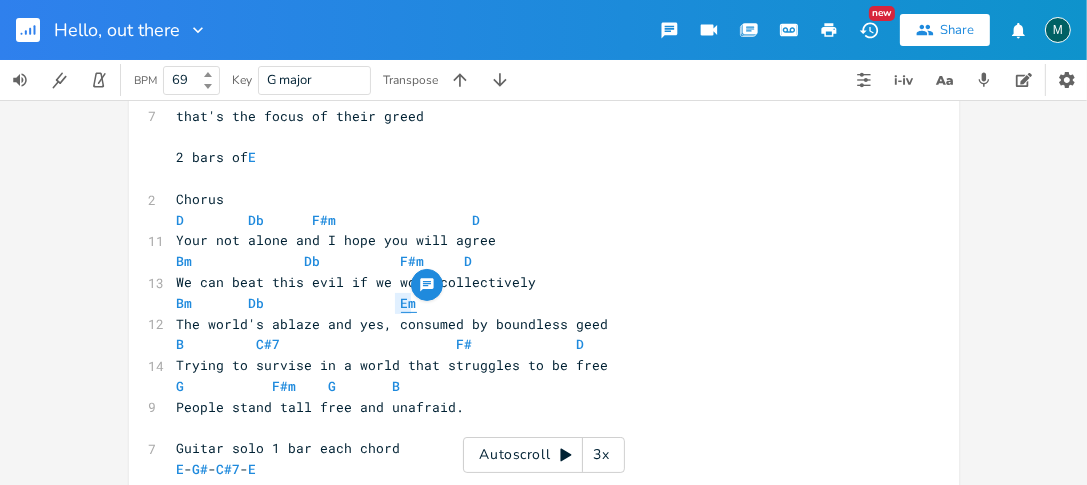 drag, startPoint x: 407, startPoint y: 299, endPoint x: 369, endPoint y: 295, distance: 38.209946 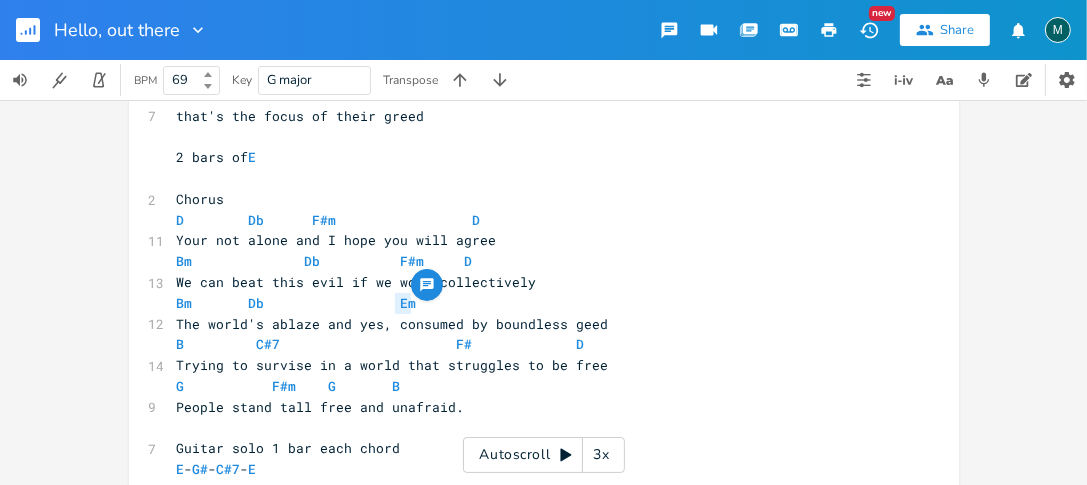 scroll, scrollTop: 0, scrollLeft: 5, axis: horizontal 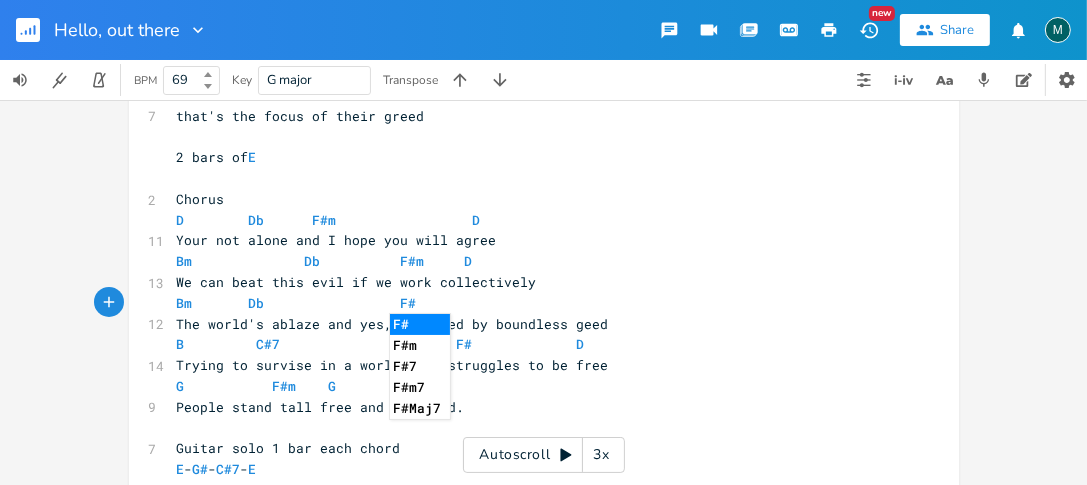 type on "F#m" 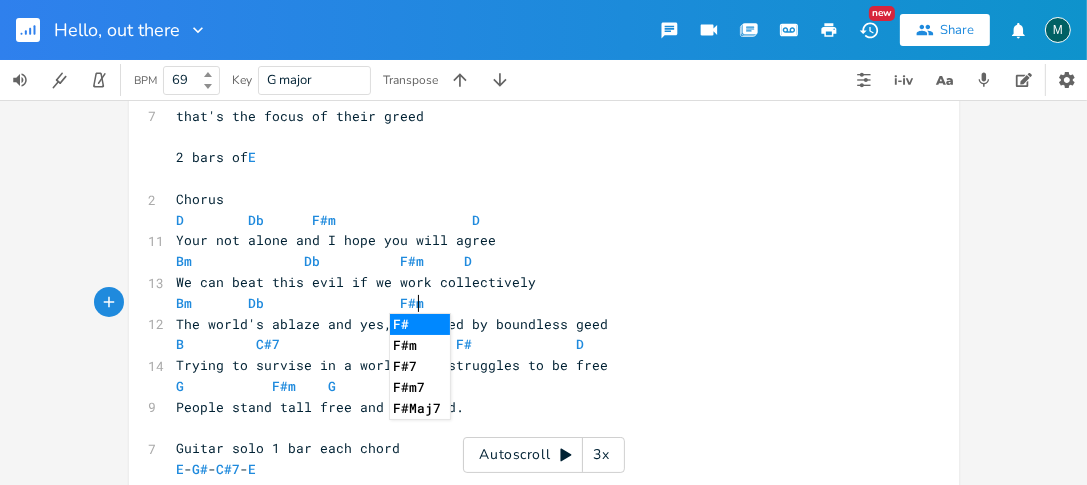 scroll, scrollTop: 0, scrollLeft: 24, axis: horizontal 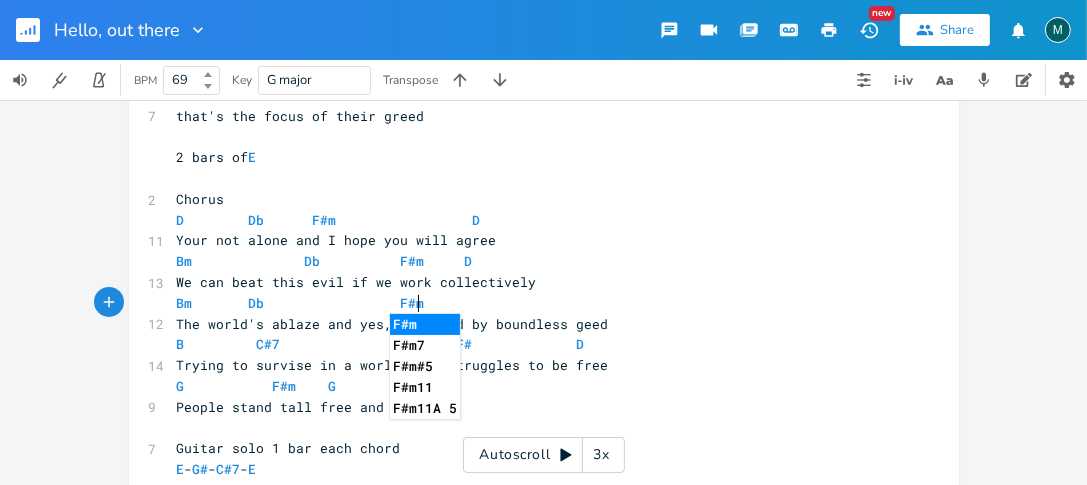 click on "Bm         Db                   F#m" at bounding box center (534, 303) 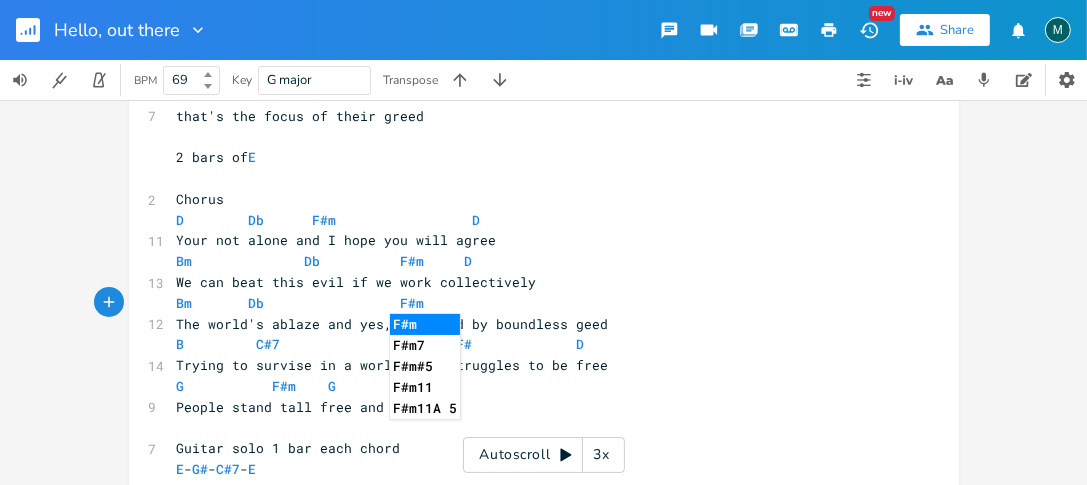 click on "Bm         Db                   F#m" at bounding box center [534, 303] 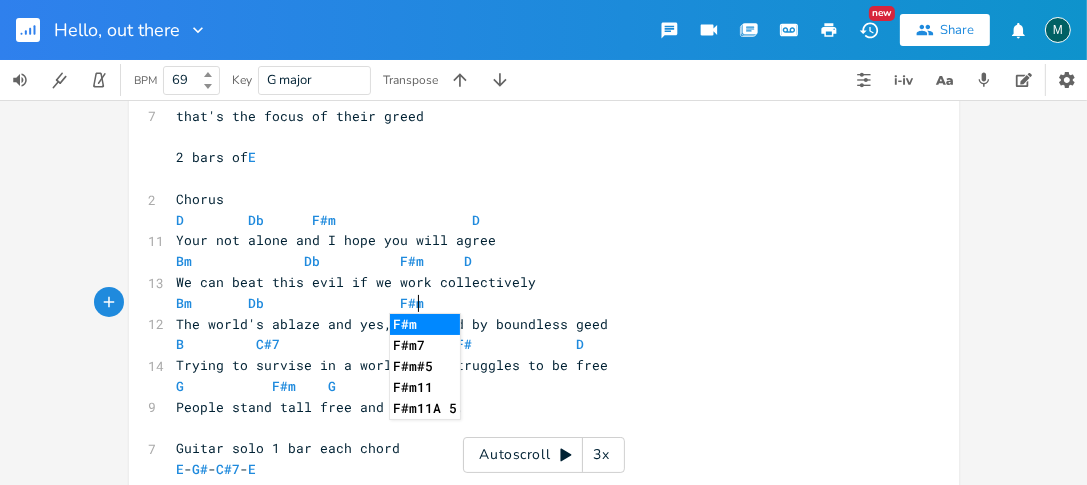 click on "Bm         Db                   F#m" at bounding box center (534, 303) 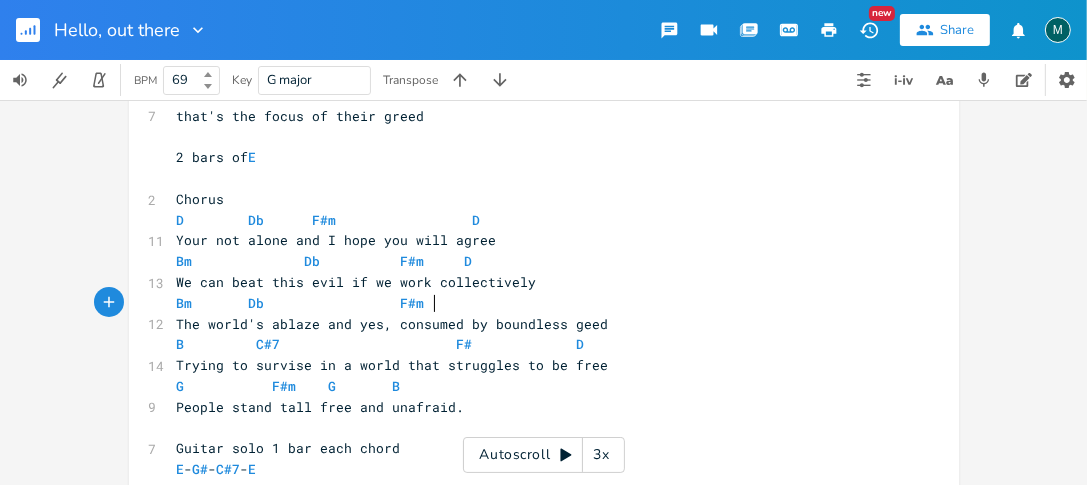 scroll, scrollTop: 0, scrollLeft: 8, axis: horizontal 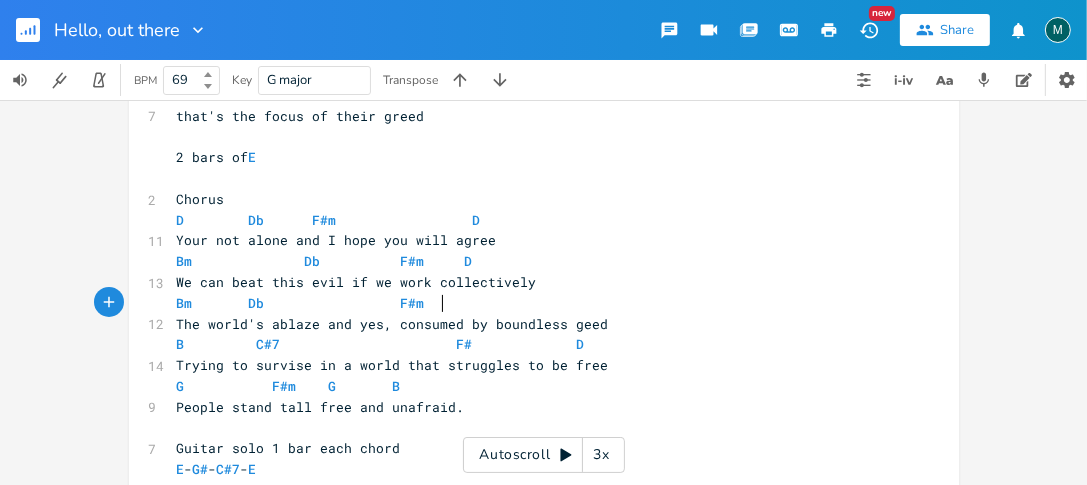 click on "Bm         Db                   F#m" at bounding box center (534, 303) 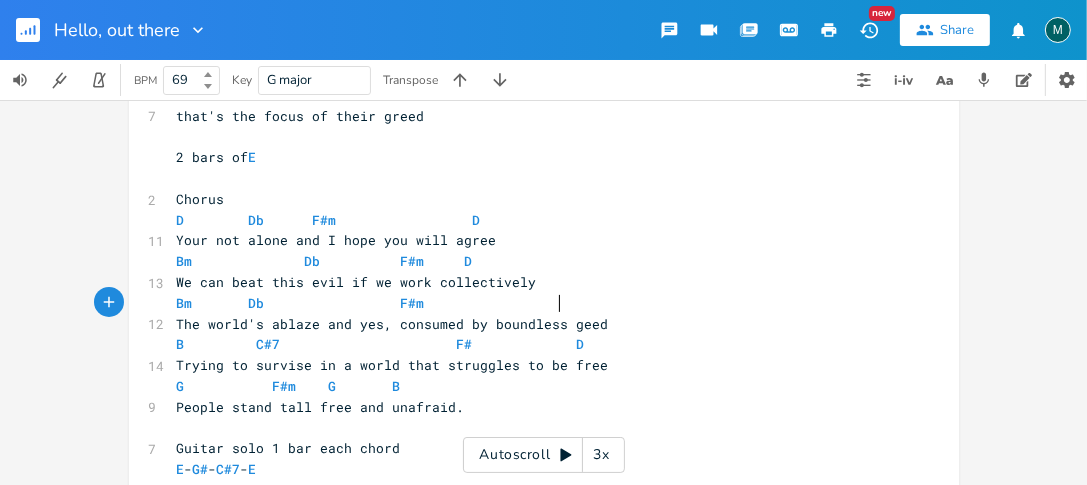 scroll, scrollTop: 0, scrollLeft: 53, axis: horizontal 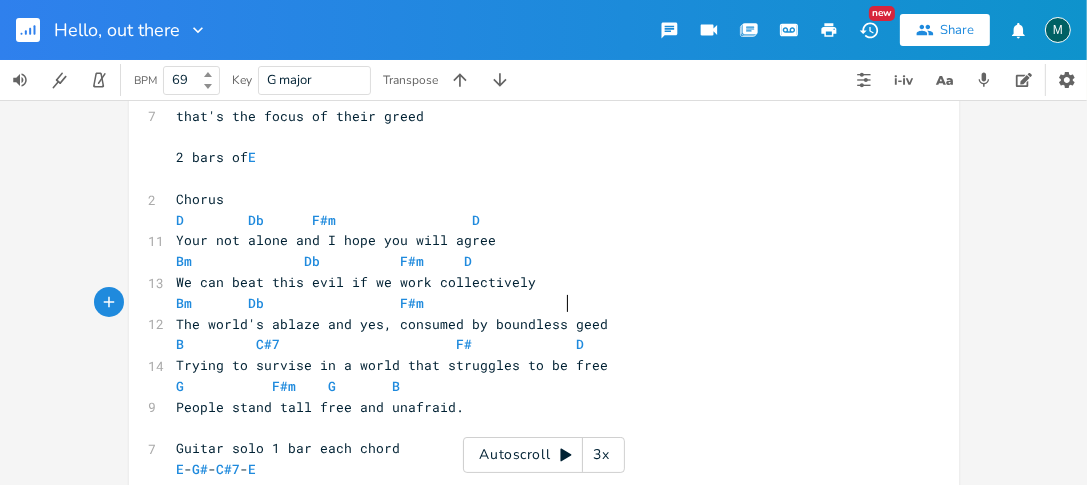 type on "D" 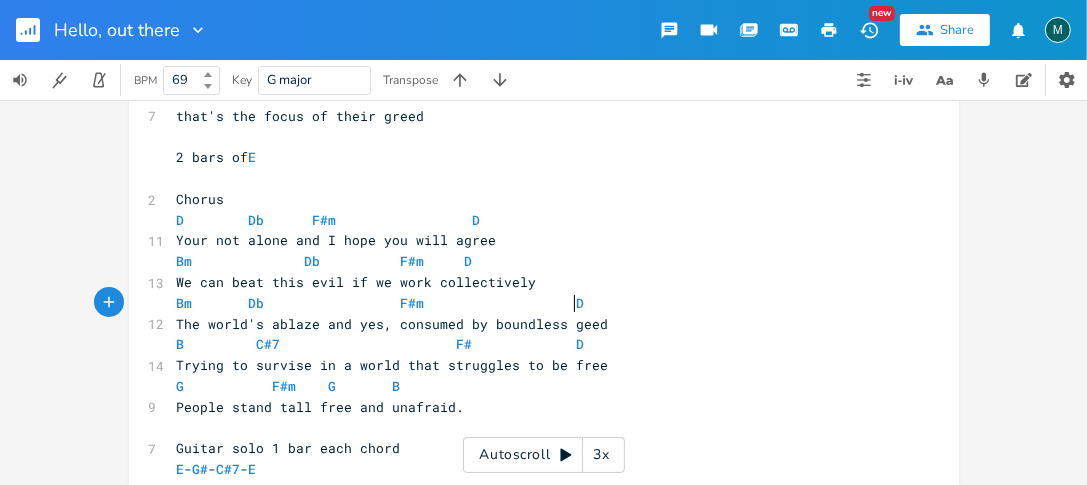 scroll, scrollTop: 0, scrollLeft: 63, axis: horizontal 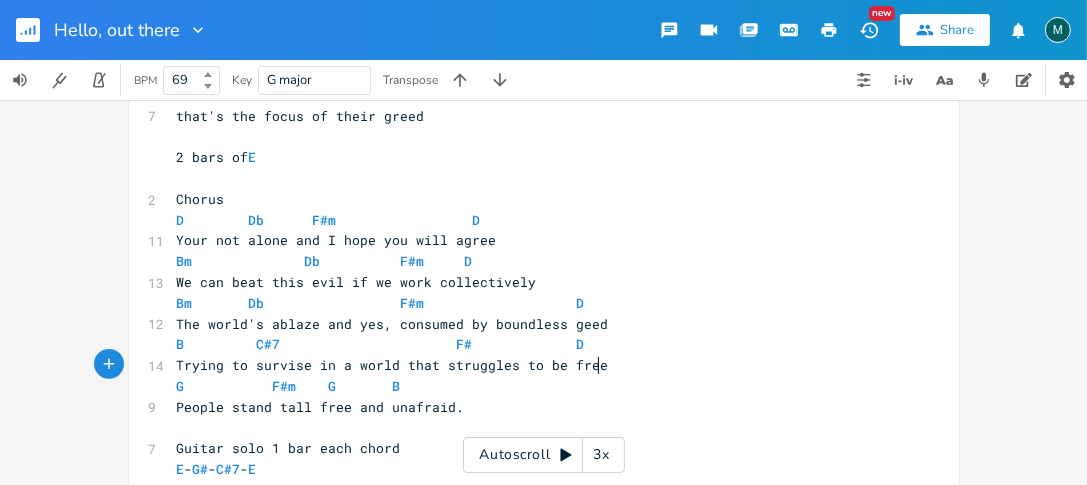 click on "Trying to survise in a world that struggles to be free" at bounding box center [534, 365] 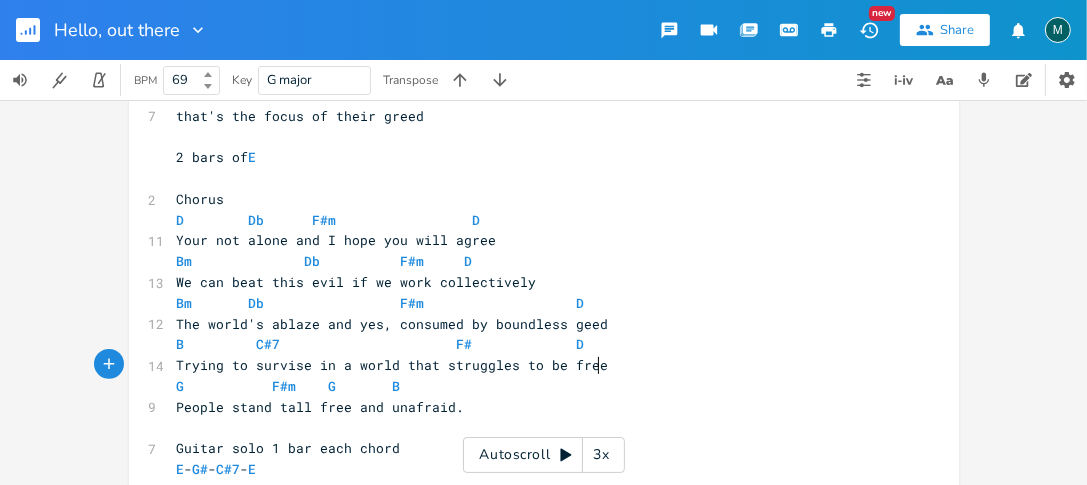 click on "B           C#7                        F#               D" at bounding box center [381, 344] 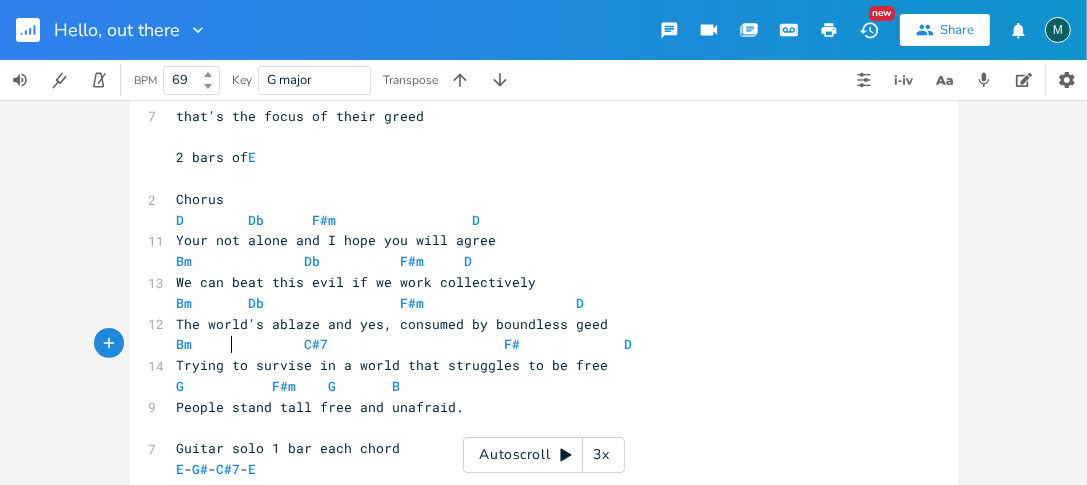 scroll, scrollTop: 0, scrollLeft: 30, axis: horizontal 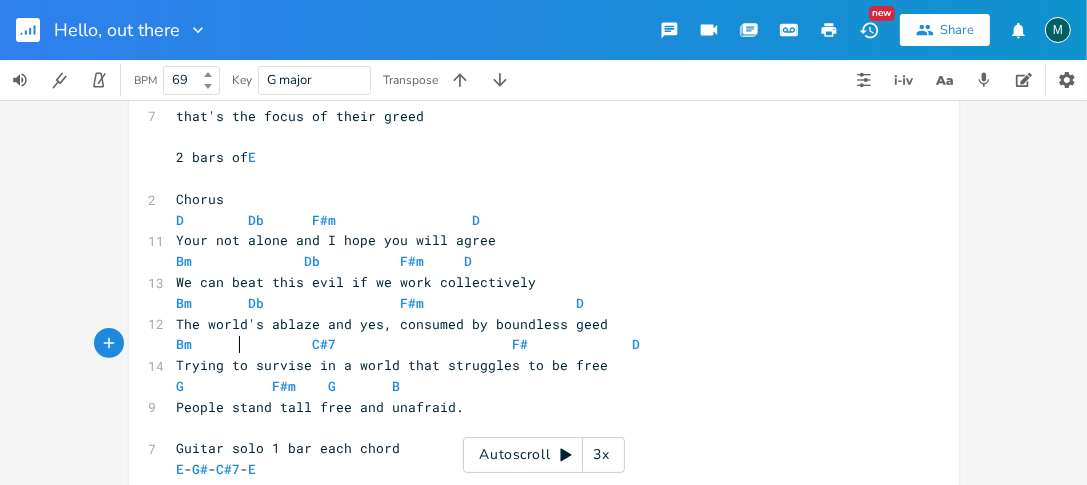 type on "m" 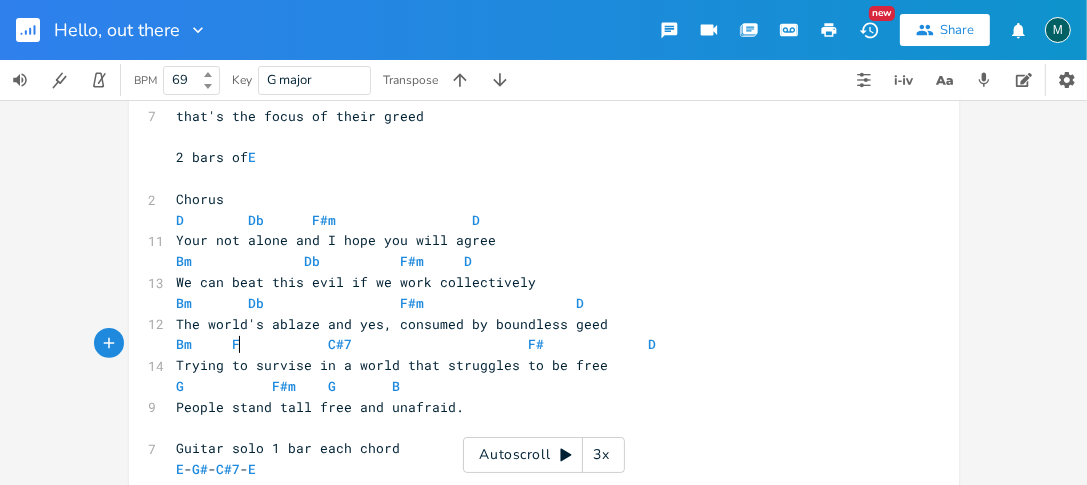 scroll, scrollTop: 0, scrollLeft: 7, axis: horizontal 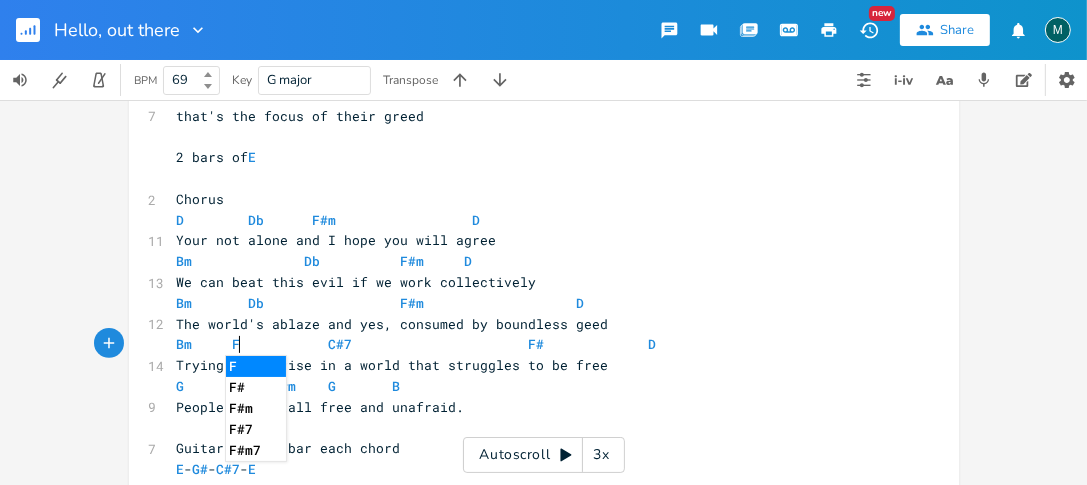 type on "F#" 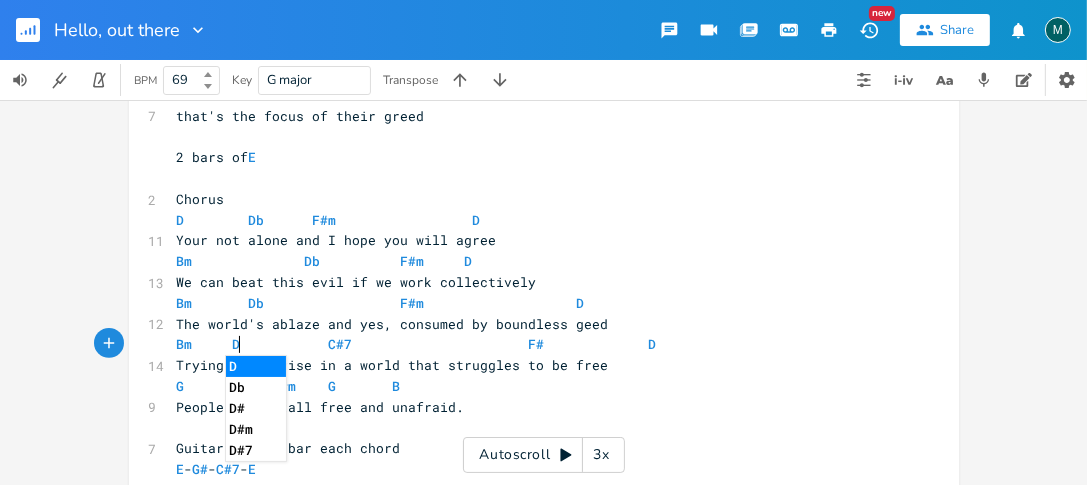 scroll, scrollTop: 0, scrollLeft: 15, axis: horizontal 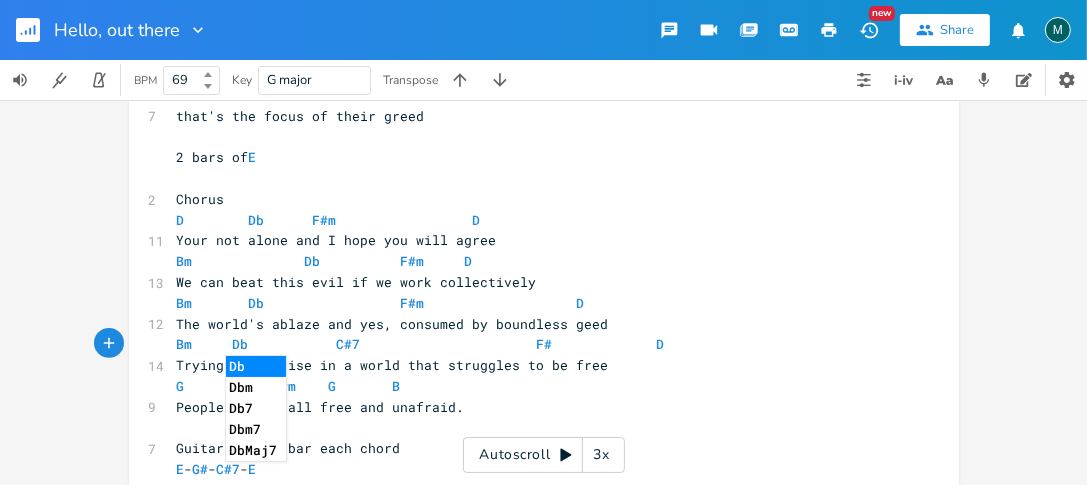 type on "Db" 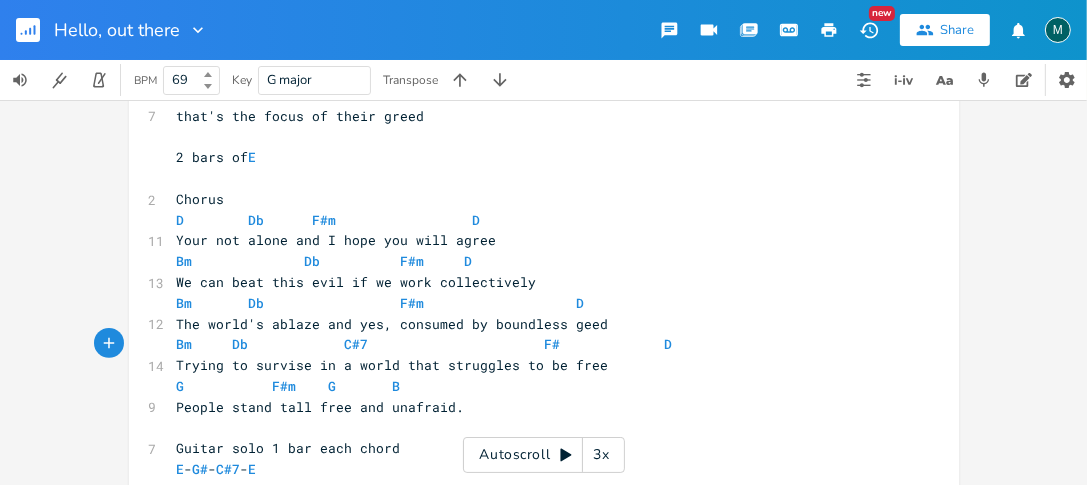 drag, startPoint x: 314, startPoint y: 360, endPoint x: 326, endPoint y: 363, distance: 12.369317 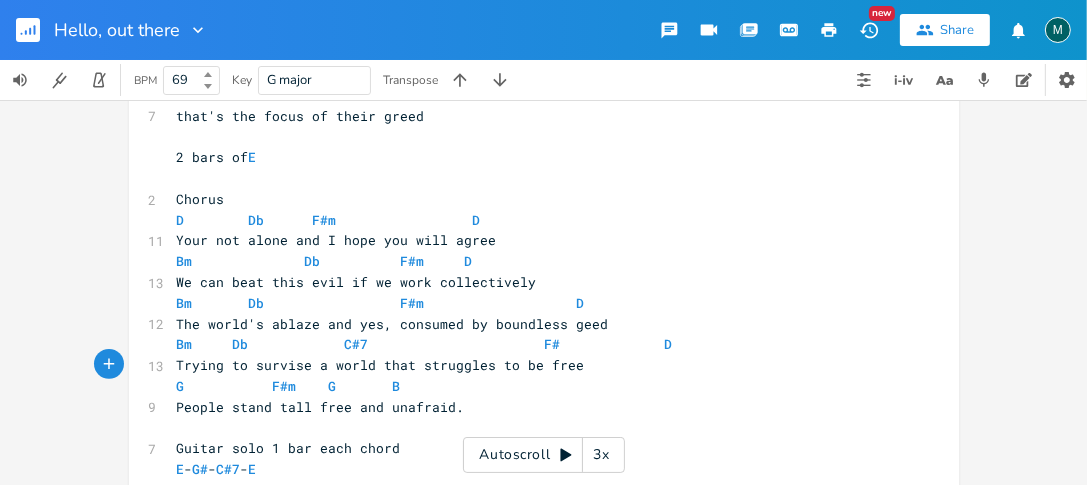 click on "Bm       Db              C#7                        F#               D" at bounding box center (425, 344) 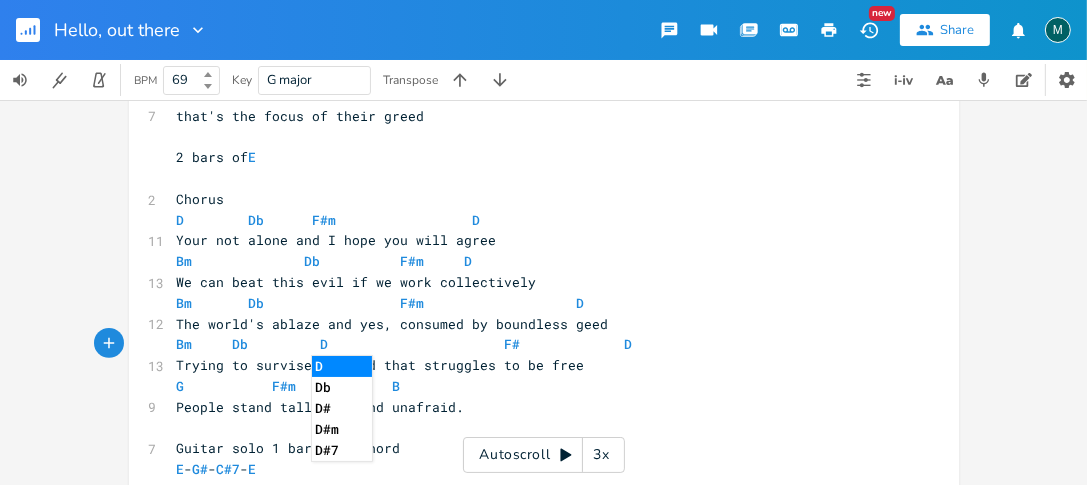 type on "Db" 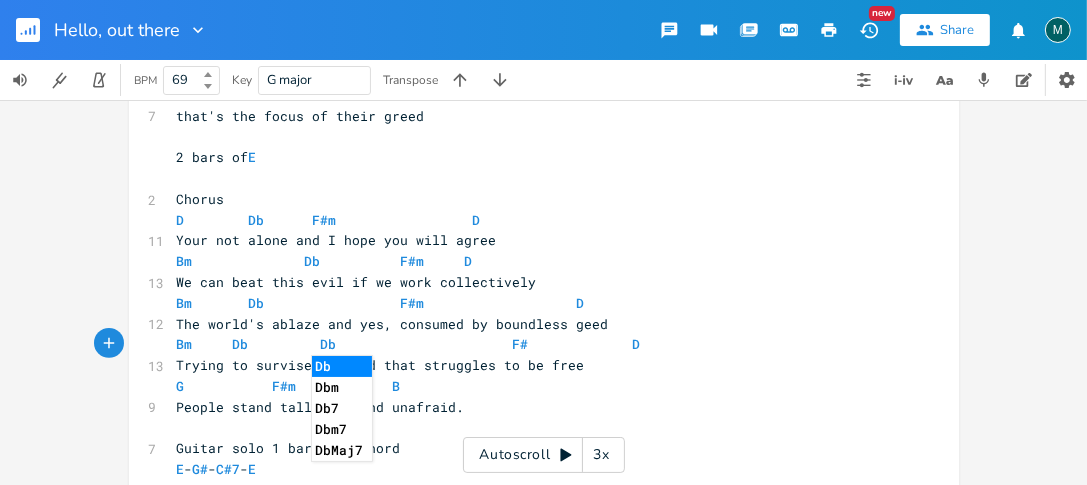 click on "Bm       Db           Db                        F#               D" at bounding box center [534, 344] 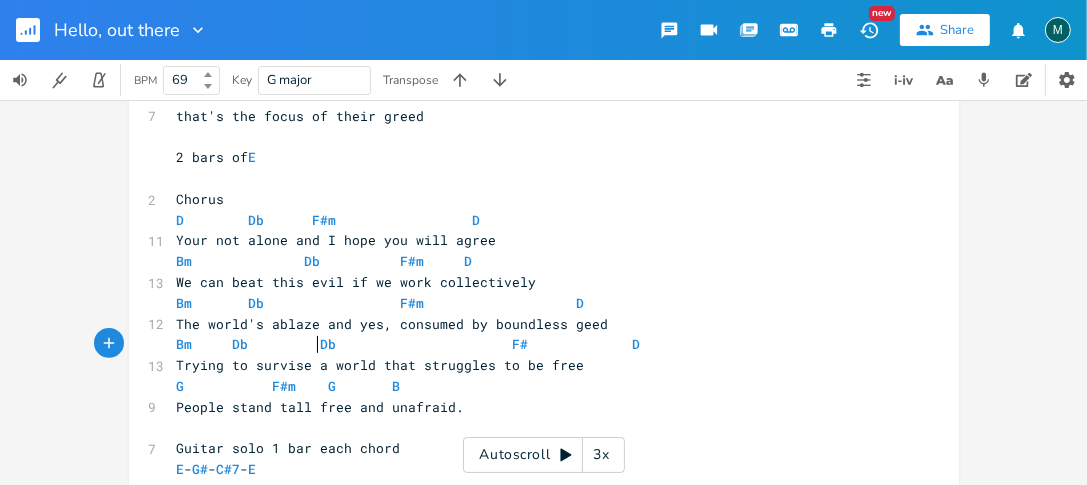 click on "Bm       Db           Db                        F#               D" at bounding box center [409, 344] 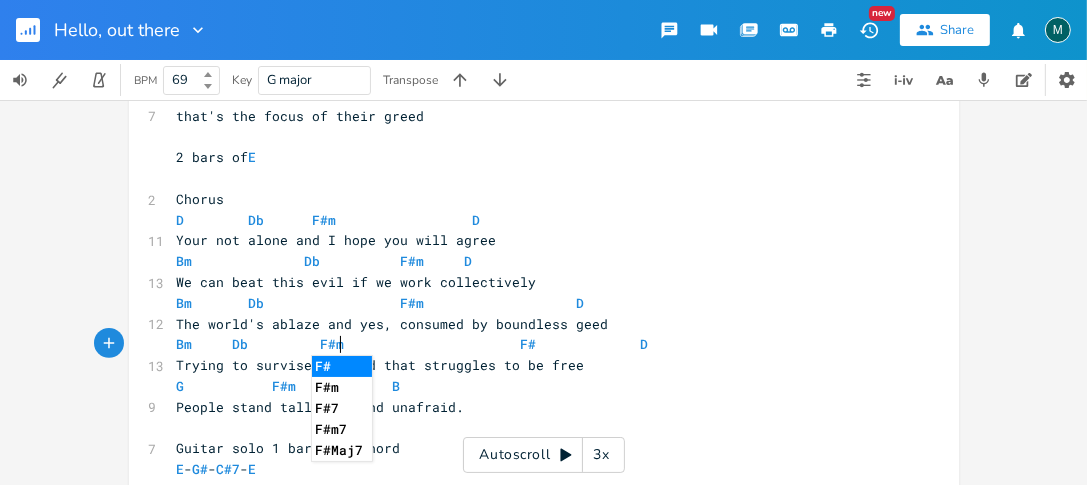 scroll, scrollTop: 0, scrollLeft: 24, axis: horizontal 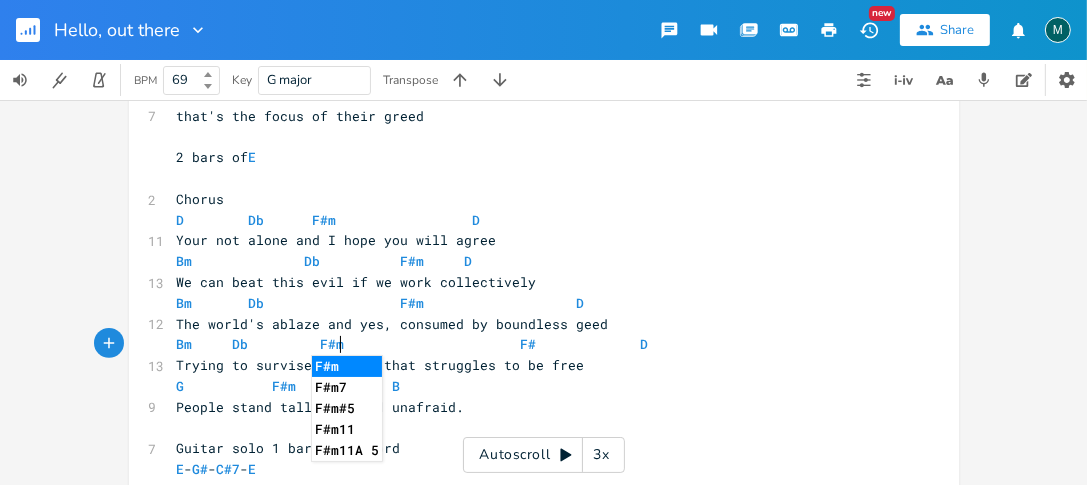type on "F#m" 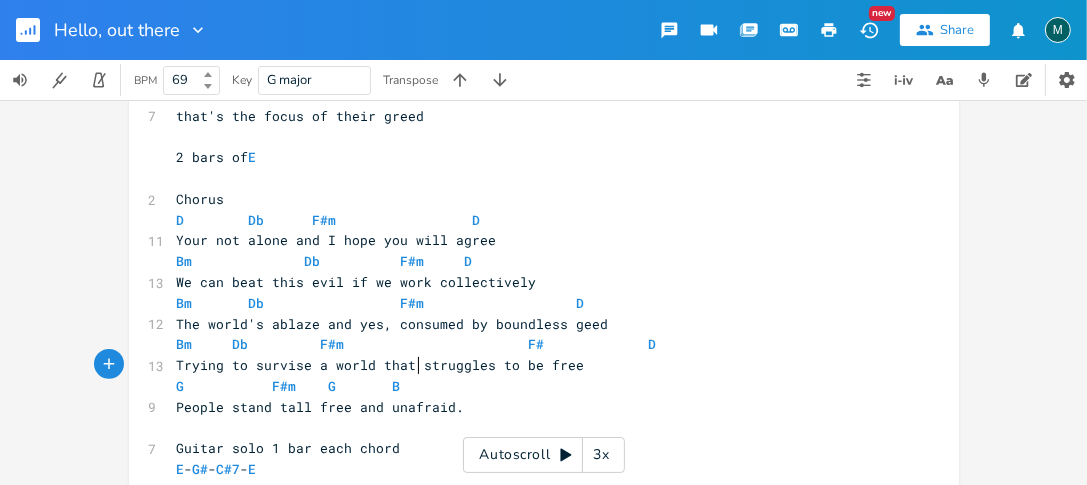 click on "Trying to survise a world that struggles to be free" at bounding box center (381, 365) 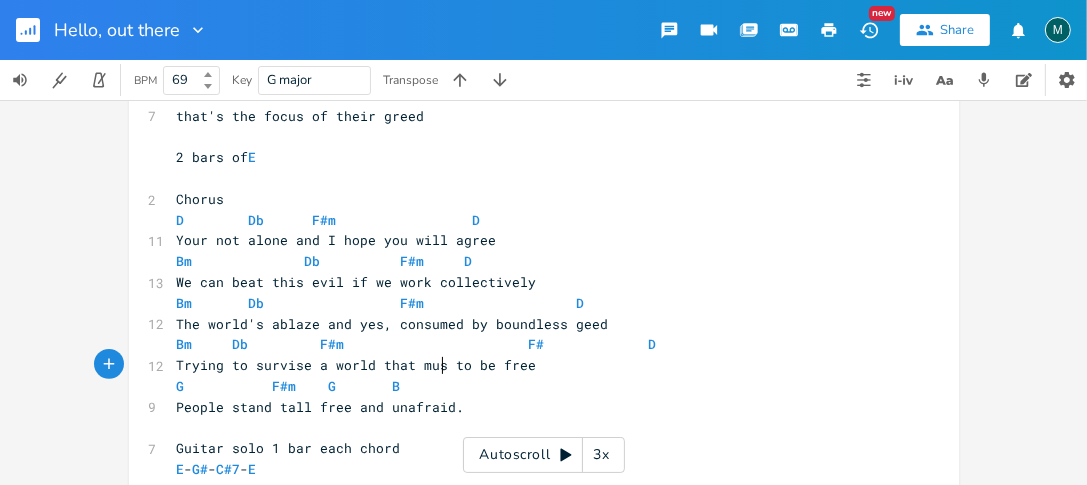 type on "must" 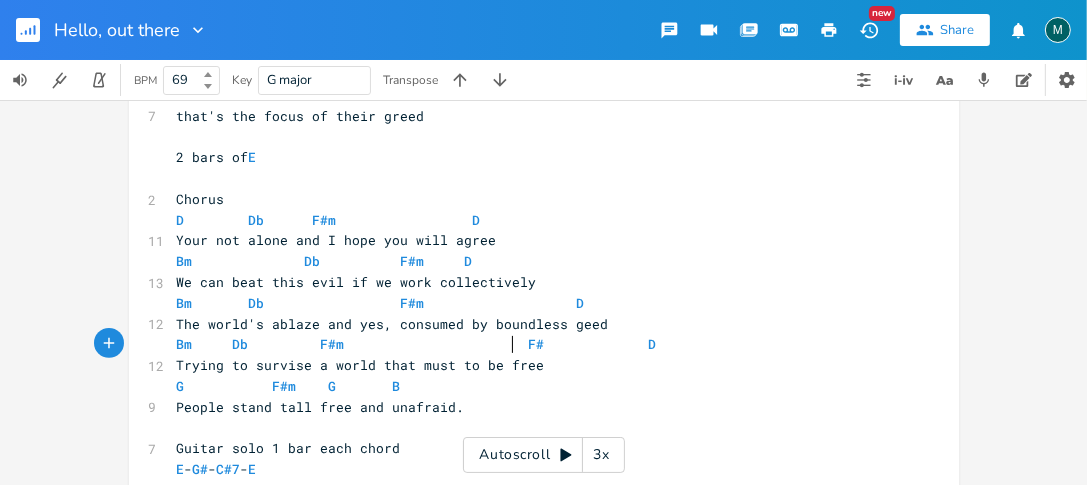 click on "Bm       Db           F#m                         F#               D" at bounding box center [417, 344] 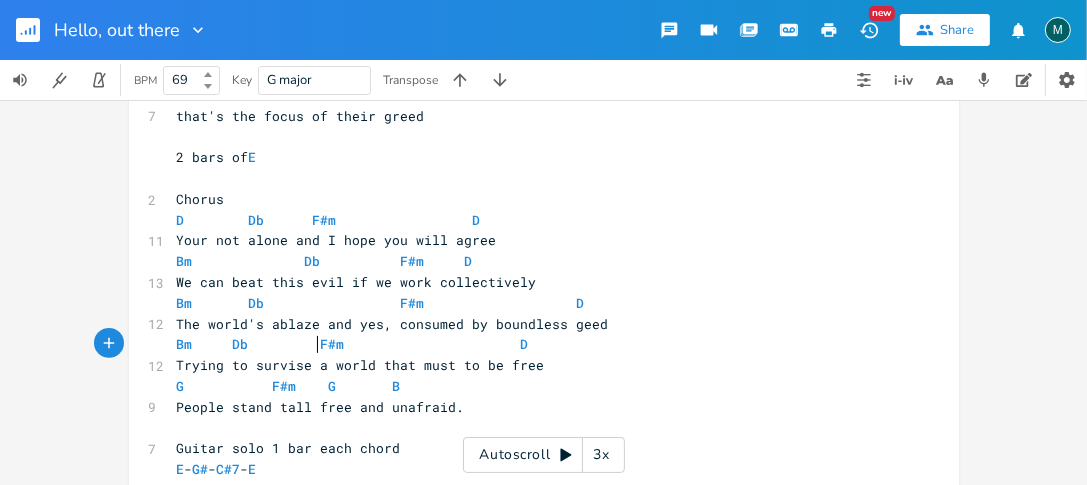 click on "Bm       Db           F#m                        D" at bounding box center (353, 344) 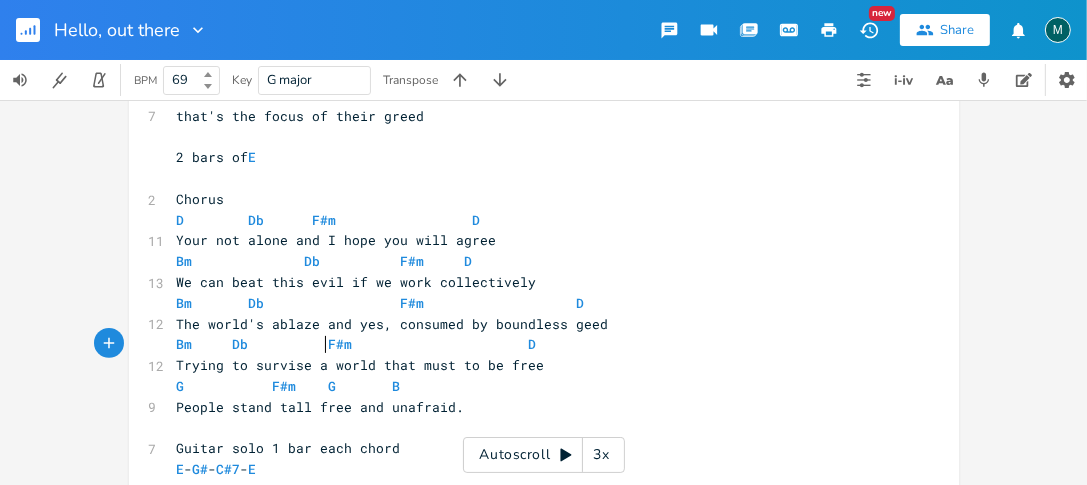 scroll, scrollTop: 0, scrollLeft: 5, axis: horizontal 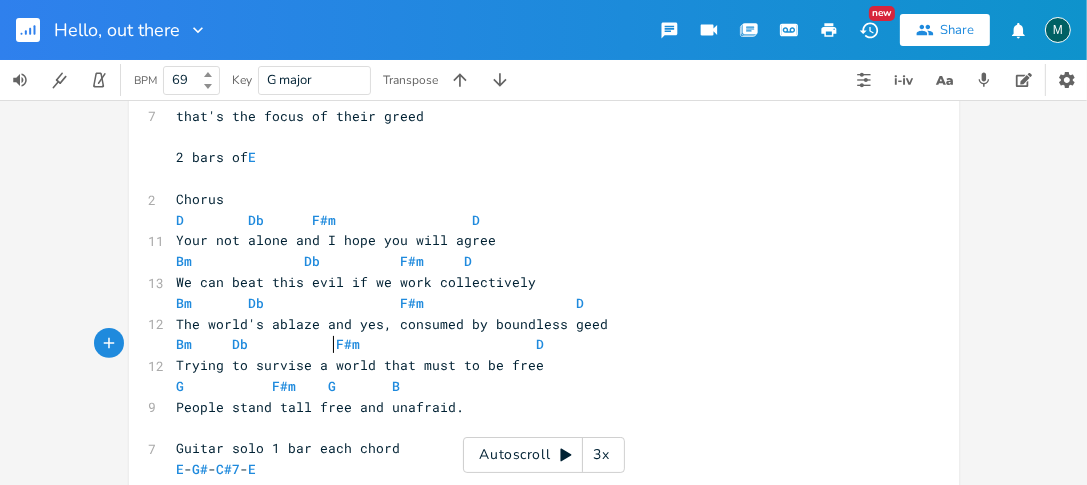 click on "Bm       Db             F#m                        D" at bounding box center (361, 344) 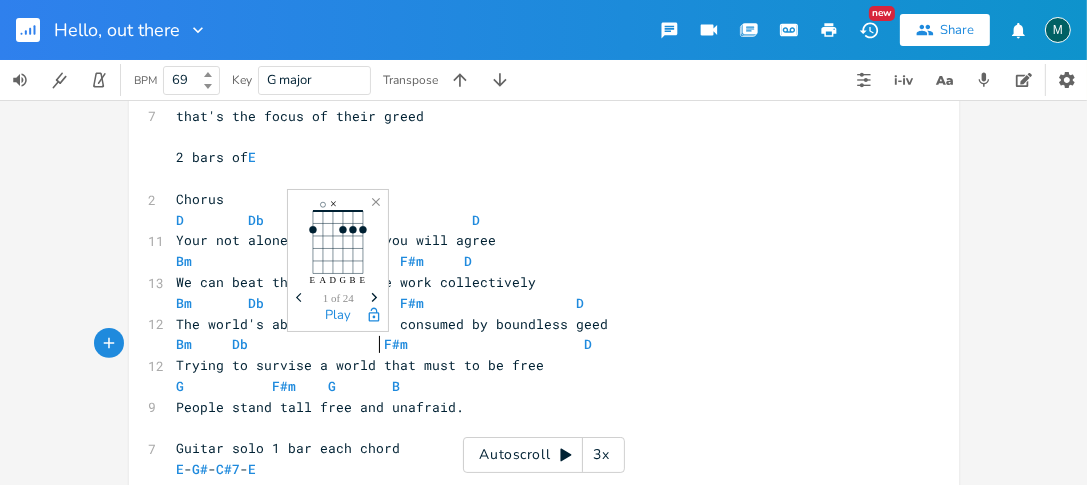 scroll, scrollTop: 0, scrollLeft: 18, axis: horizontal 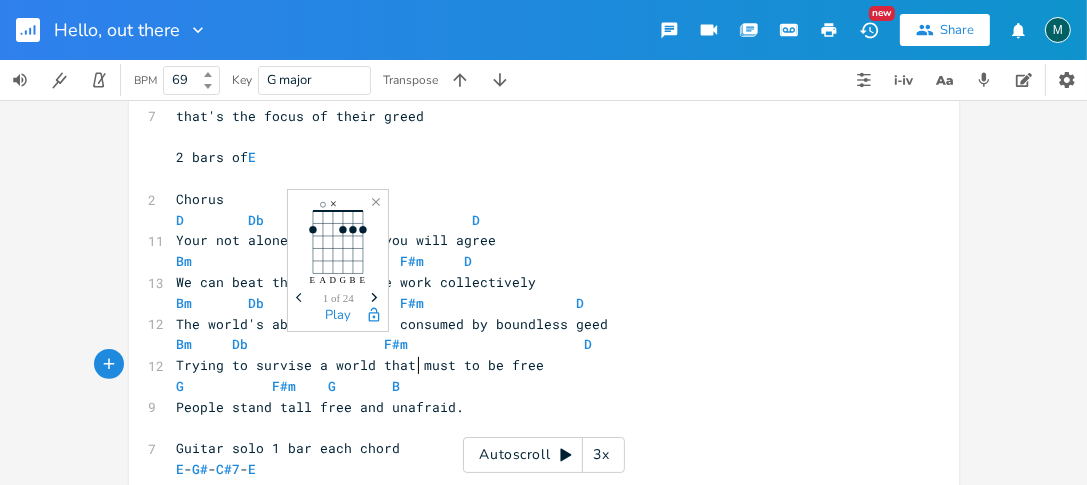 click on "Trying to survise a world that must to be free" at bounding box center (361, 365) 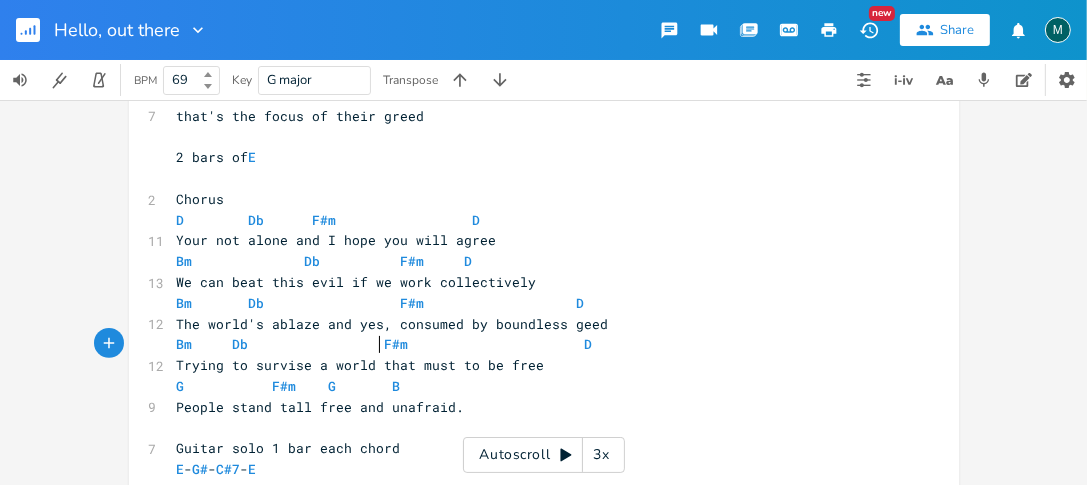 click on "Bm       Db                   F#m                        D" at bounding box center (385, 344) 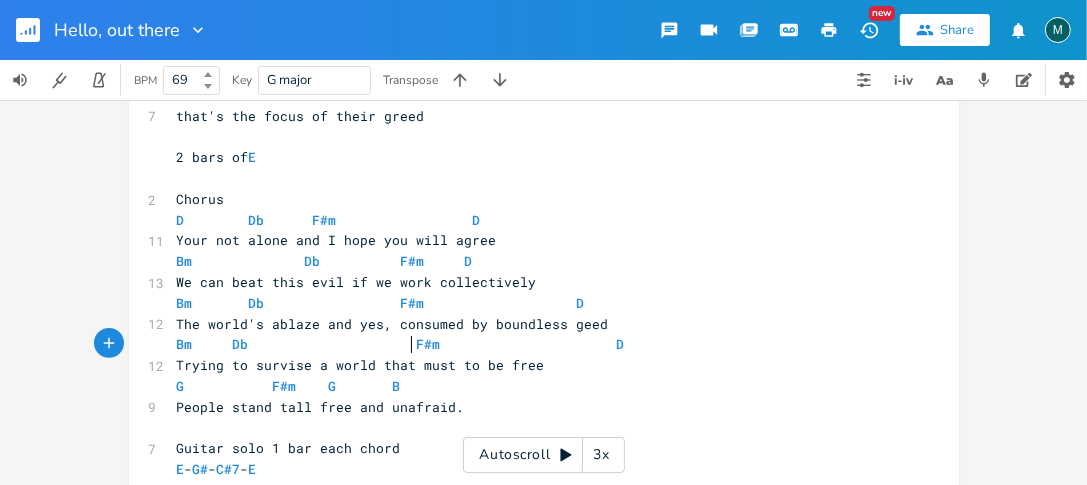 scroll, scrollTop: 0, scrollLeft: 15, axis: horizontal 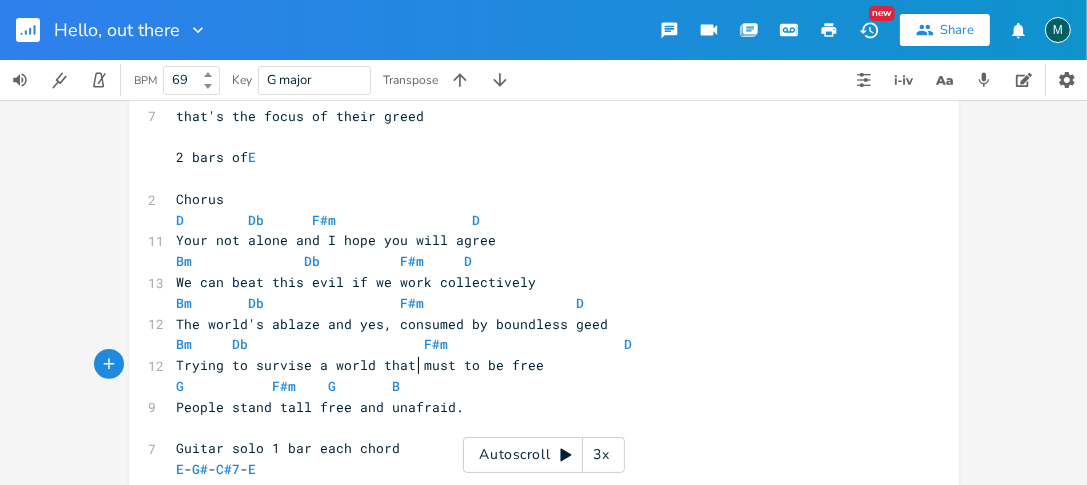 click on "Trying to survise a world that must to be free" at bounding box center (361, 365) 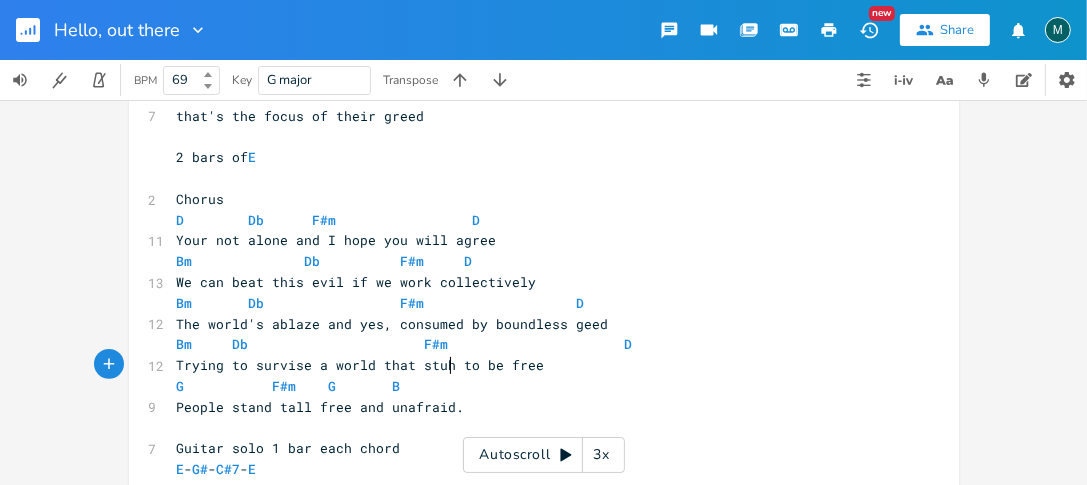 type on "stuhhl" 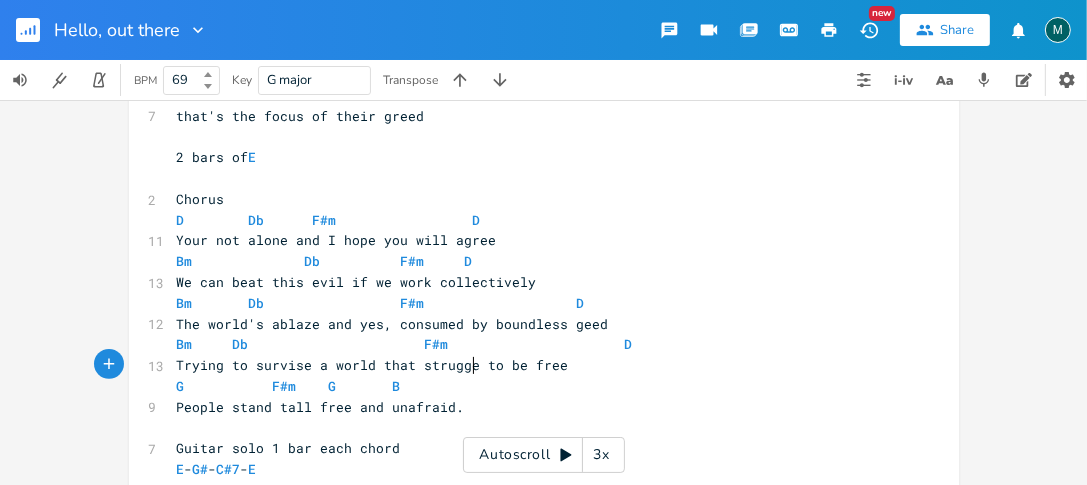 scroll, scrollTop: 0, scrollLeft: 42, axis: horizontal 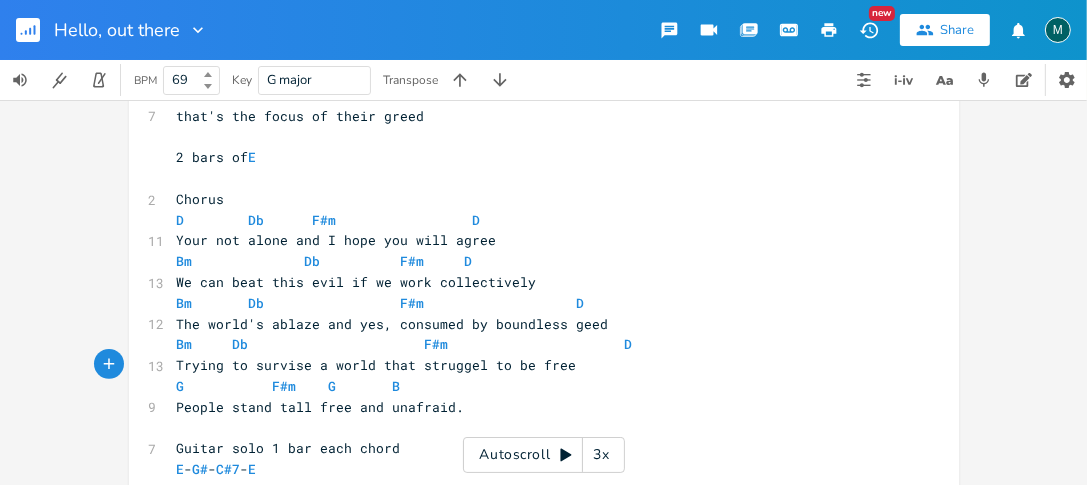 type on "truggels" 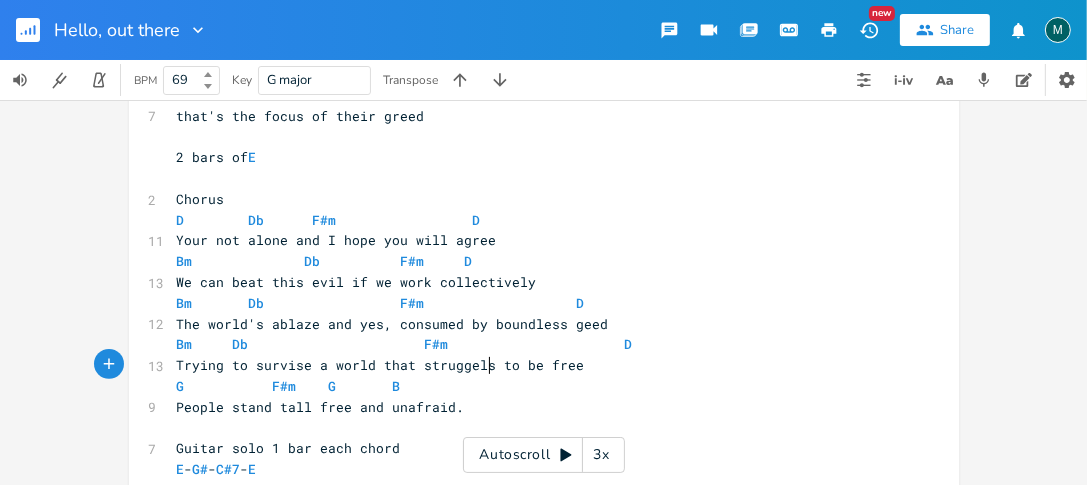 scroll, scrollTop: 0, scrollLeft: 48, axis: horizontal 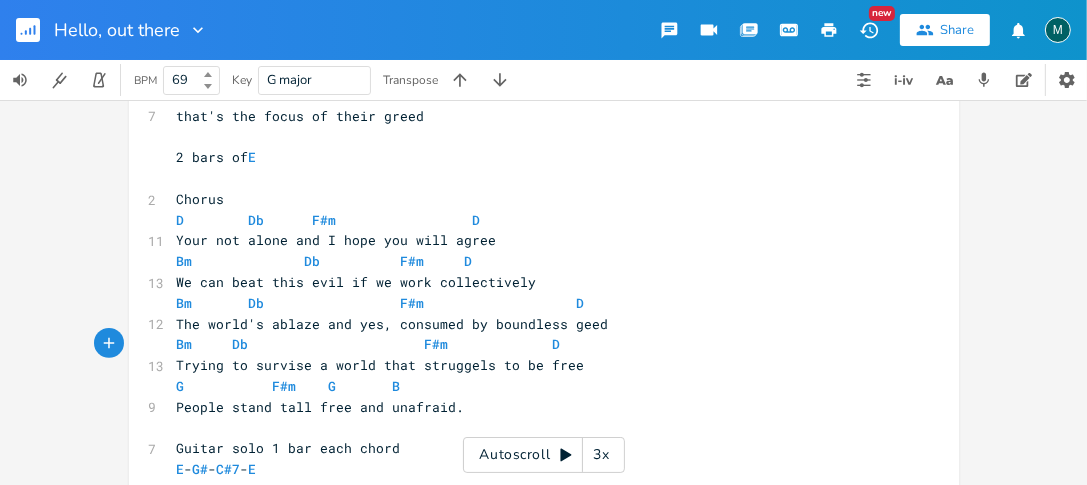 click on "D          Db        F#m                   D" at bounding box center [333, 220] 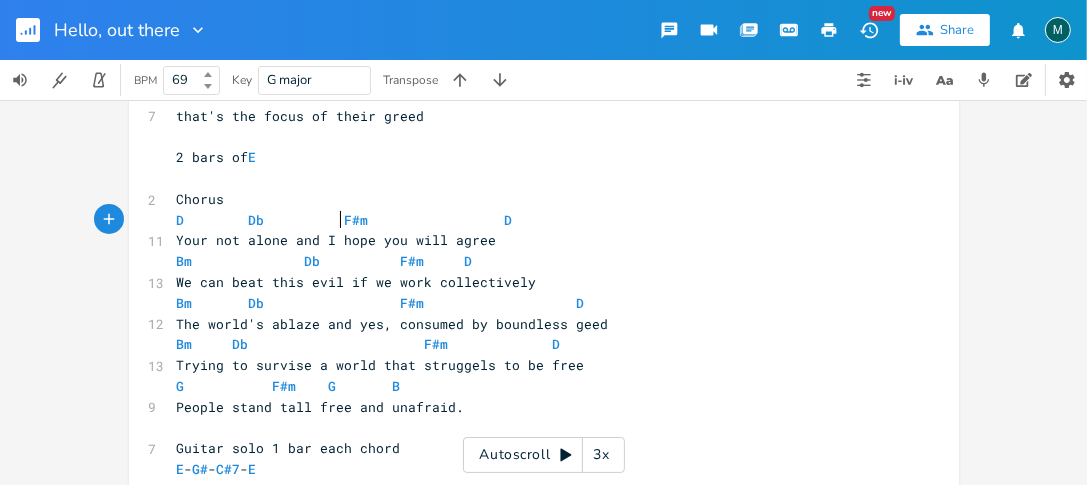 scroll, scrollTop: 0, scrollLeft: 11, axis: horizontal 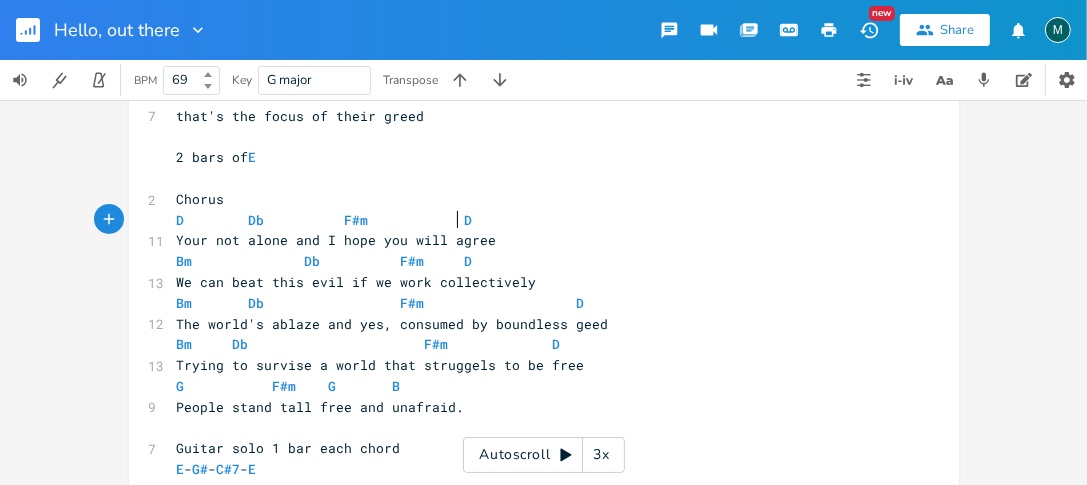 click on "Bm                Db            F#m       D" at bounding box center (325, 261) 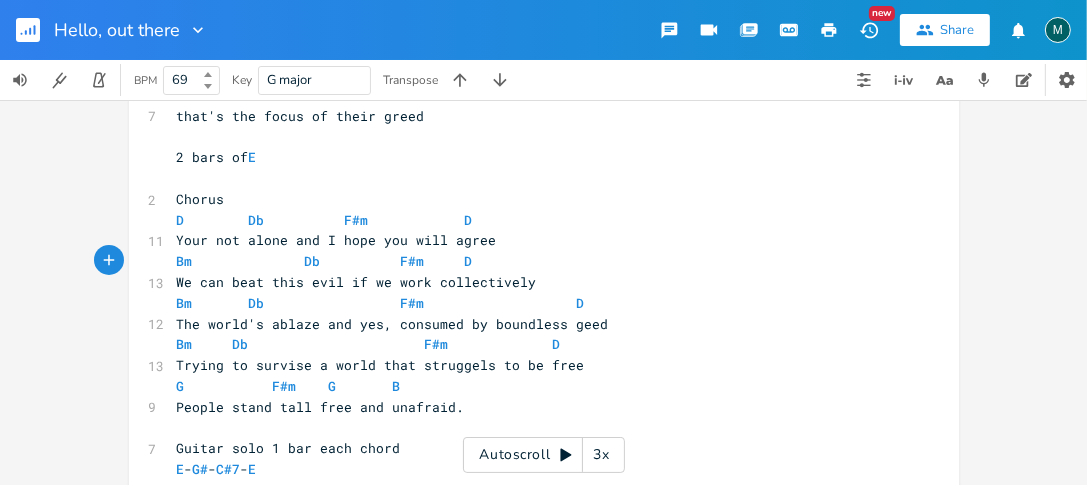 scroll, scrollTop: 0, scrollLeft: 3, axis: horizontal 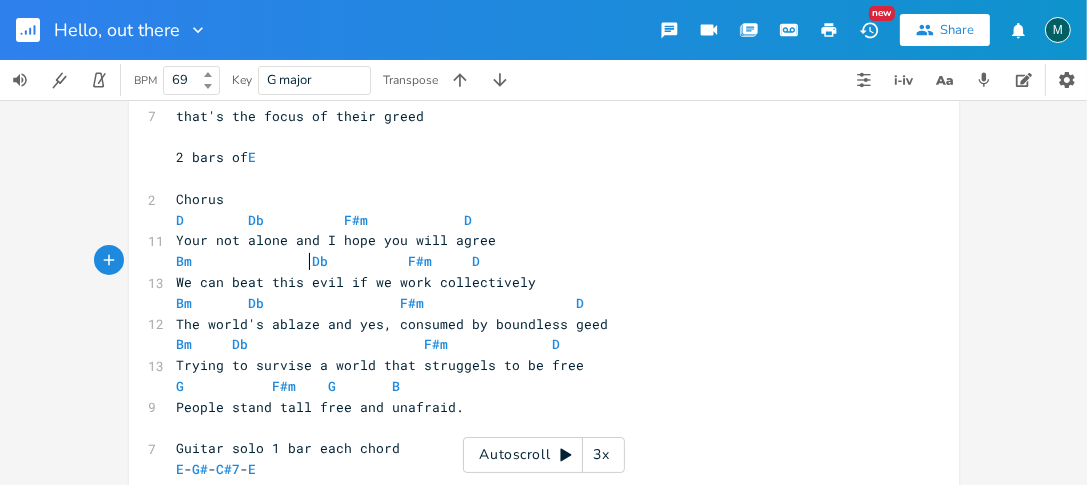 click on "Bm                 Db            F#m       D" at bounding box center [329, 261] 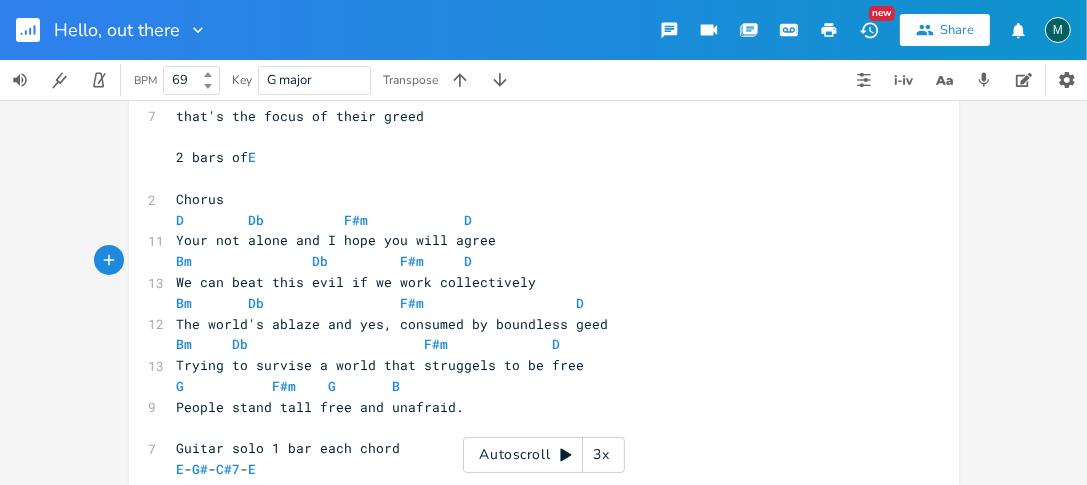 click on "Chorus" at bounding box center (534, 199) 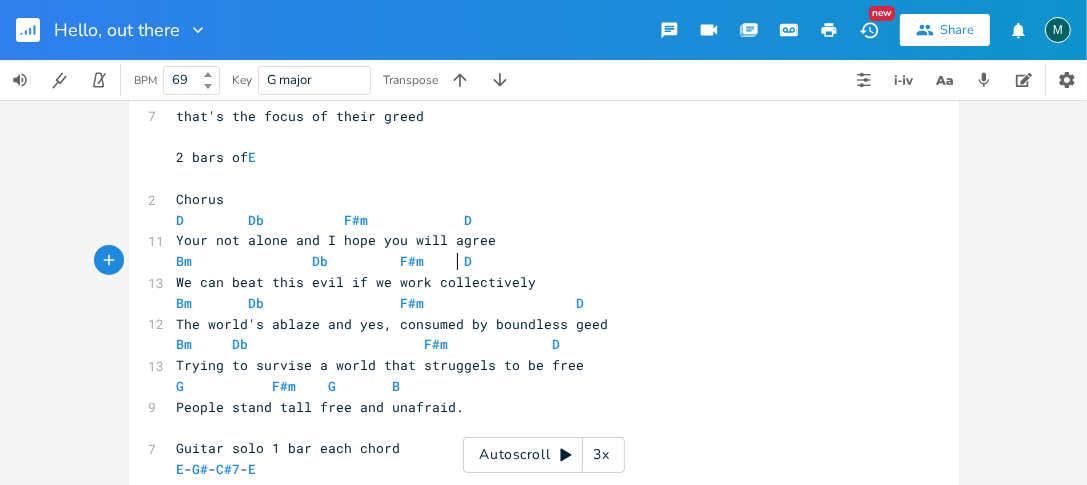 click on "Bm                 Db           F#m       D" at bounding box center [325, 261] 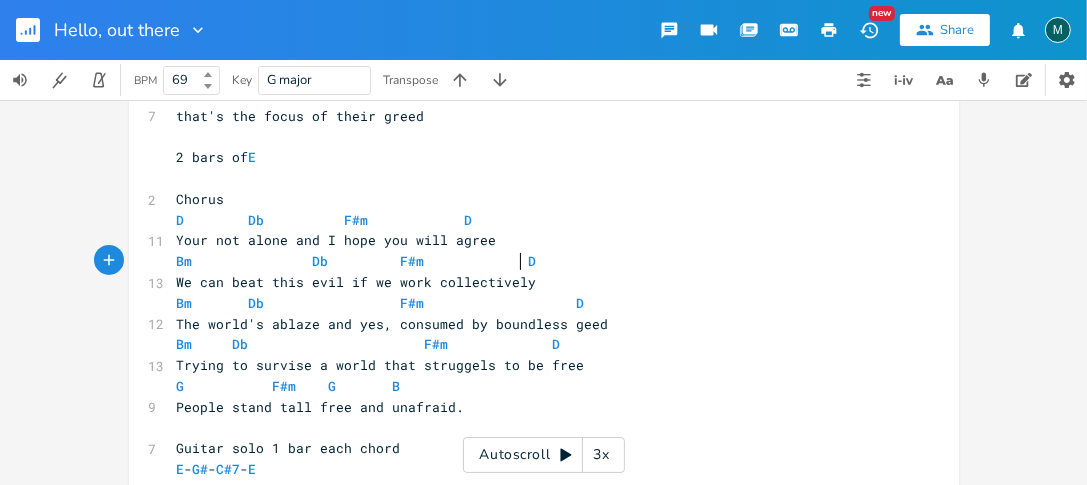 scroll, scrollTop: 0, scrollLeft: 25, axis: horizontal 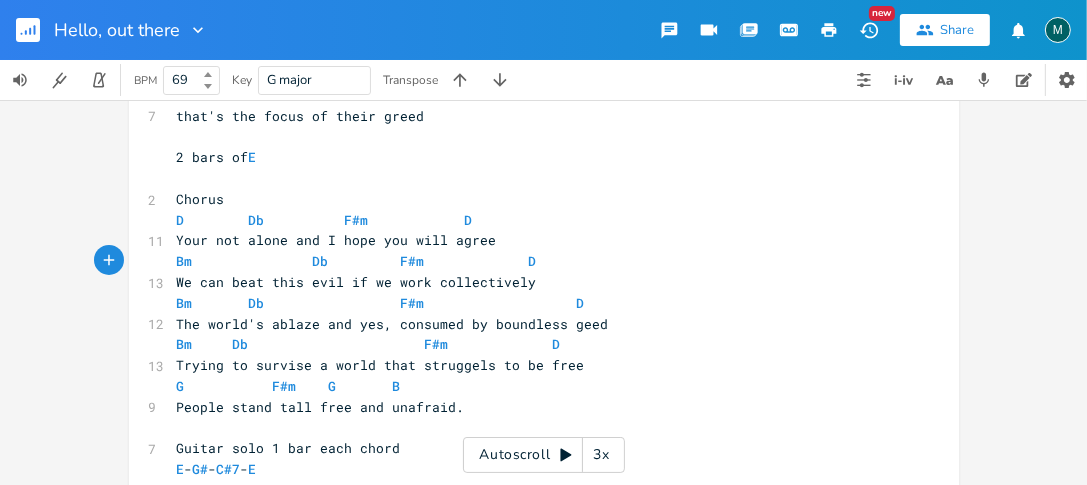 click on "Bm       Db                        F#m               D" at bounding box center (369, 344) 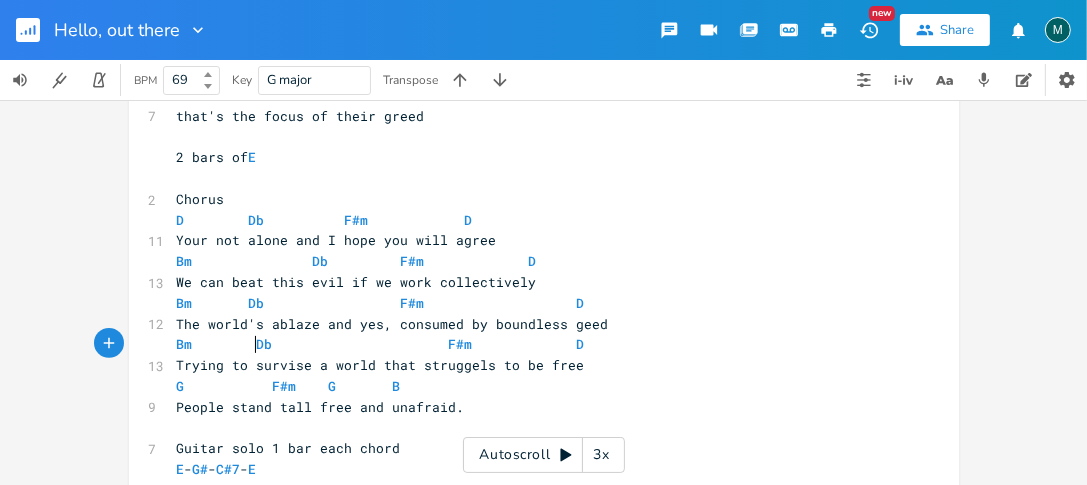 scroll, scrollTop: 0, scrollLeft: 8, axis: horizontal 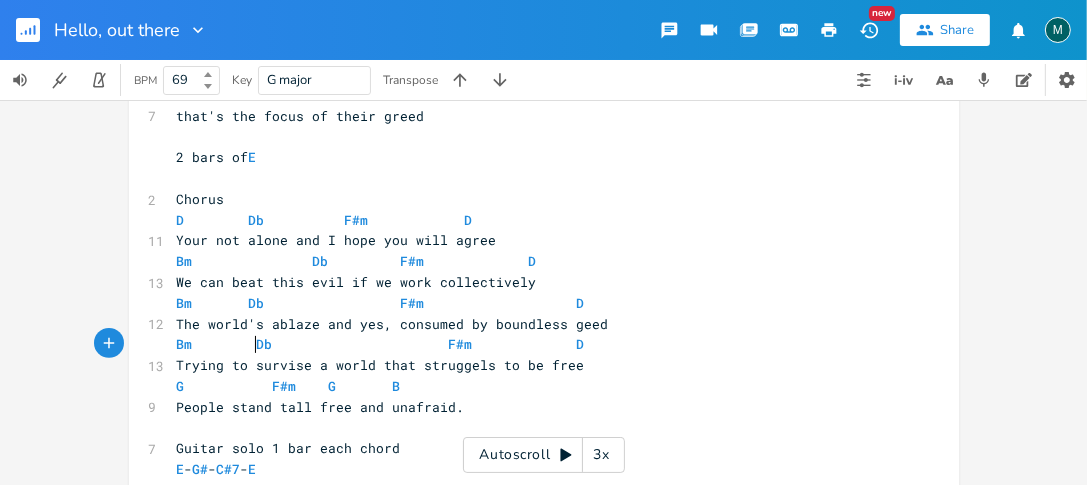 click on "Bm          Db                        F#m               D" at bounding box center [381, 344] 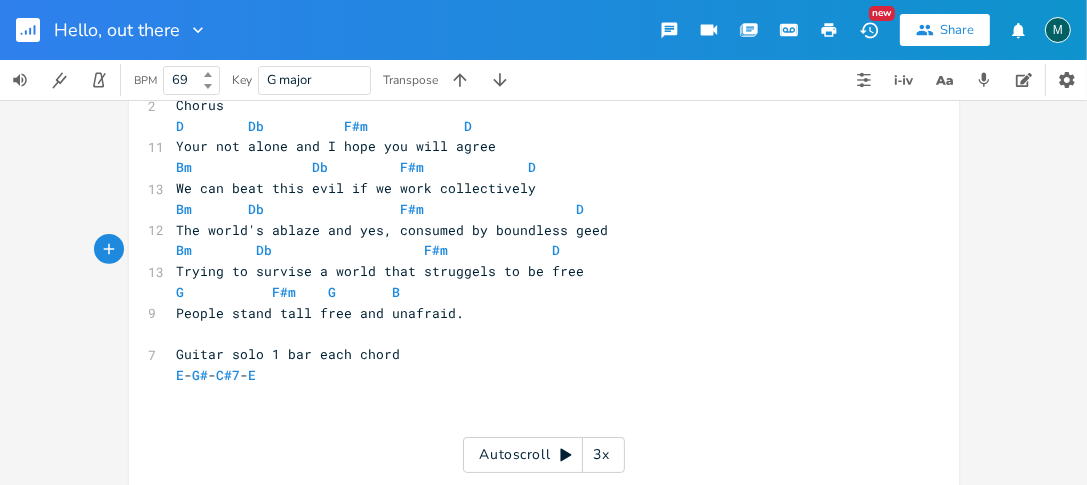 scroll, scrollTop: 600, scrollLeft: 0, axis: vertical 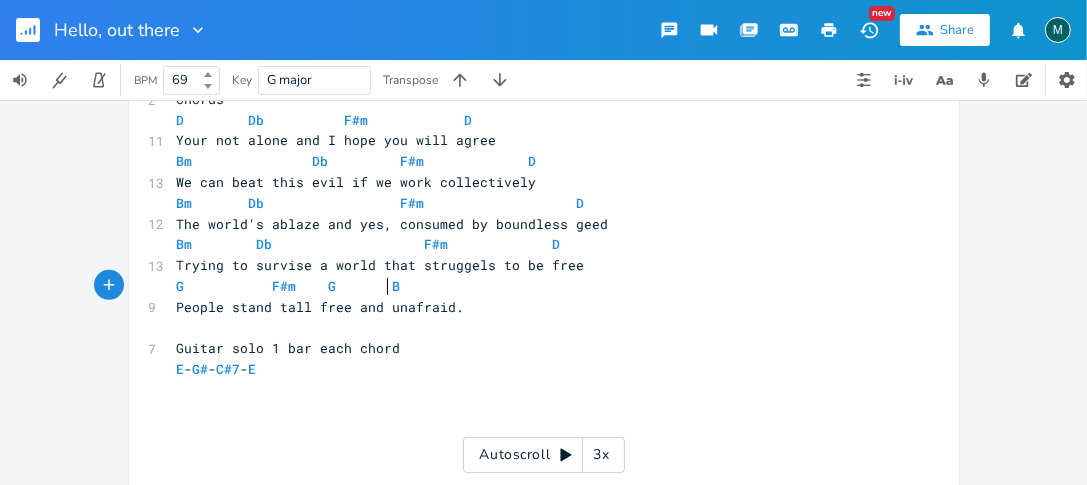 click on "G             F#m      G         B" at bounding box center (289, 286) 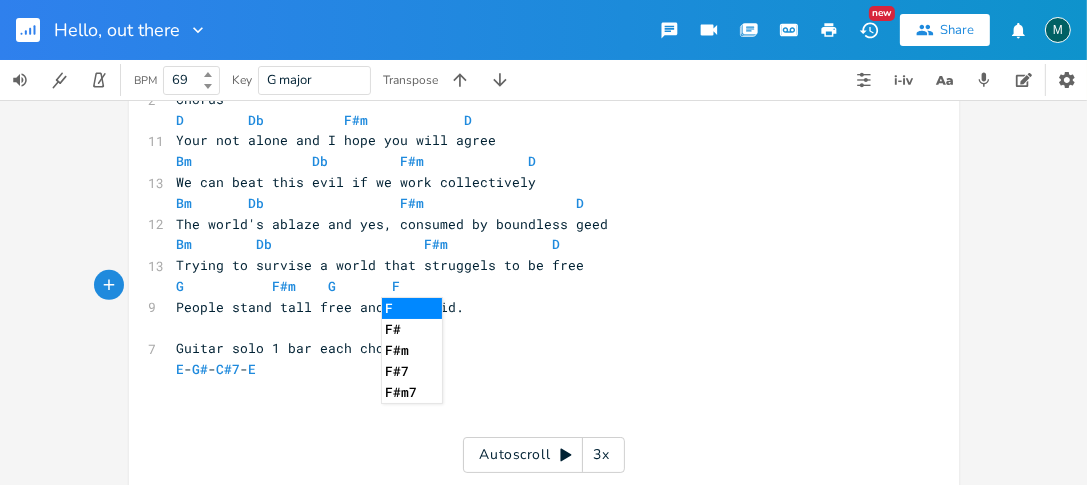 scroll, scrollTop: 0, scrollLeft: 13, axis: horizontal 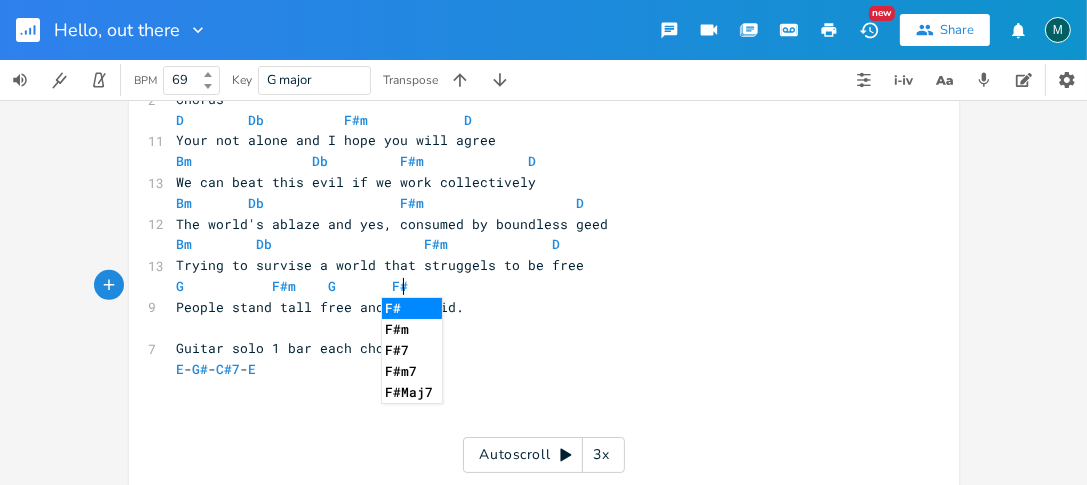 type on "F#" 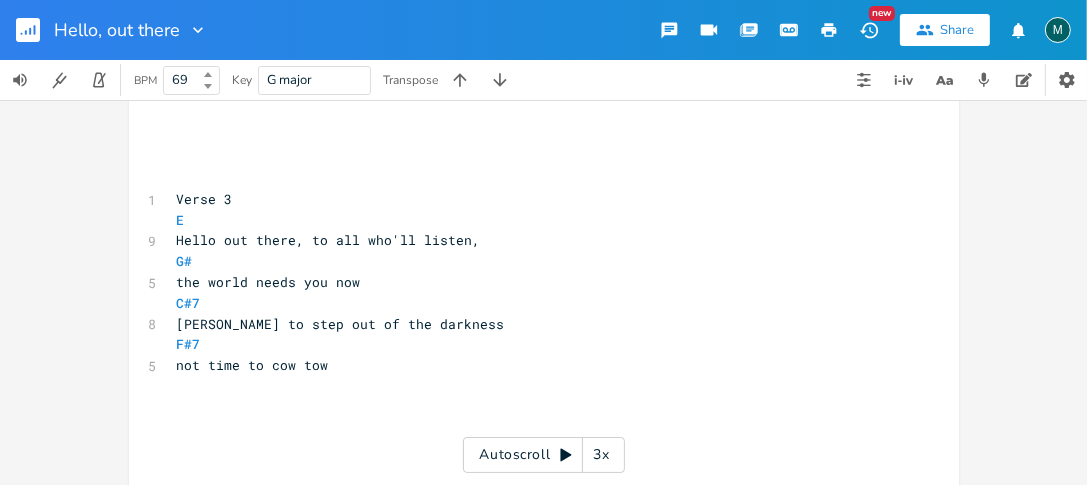 scroll, scrollTop: 1000, scrollLeft: 0, axis: vertical 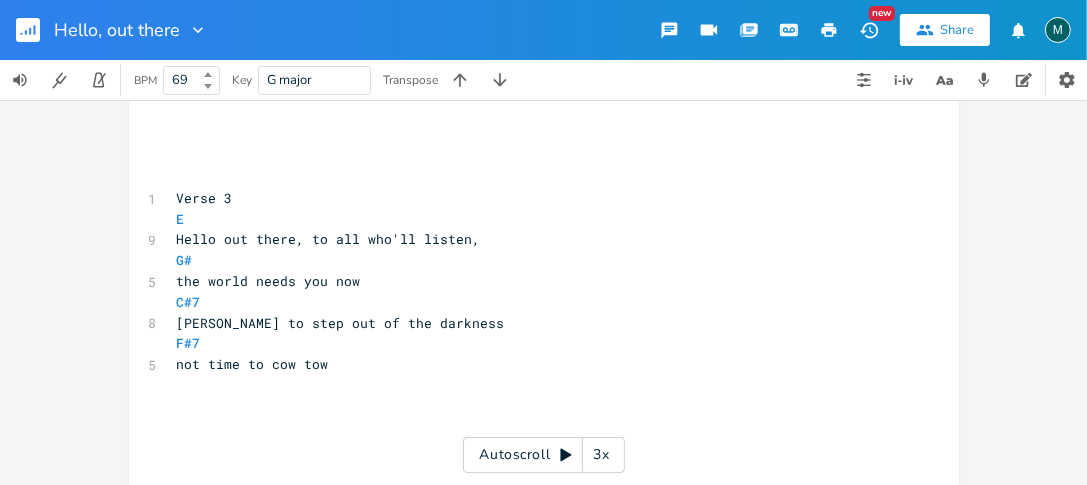 click on "C#7" at bounding box center [534, 302] 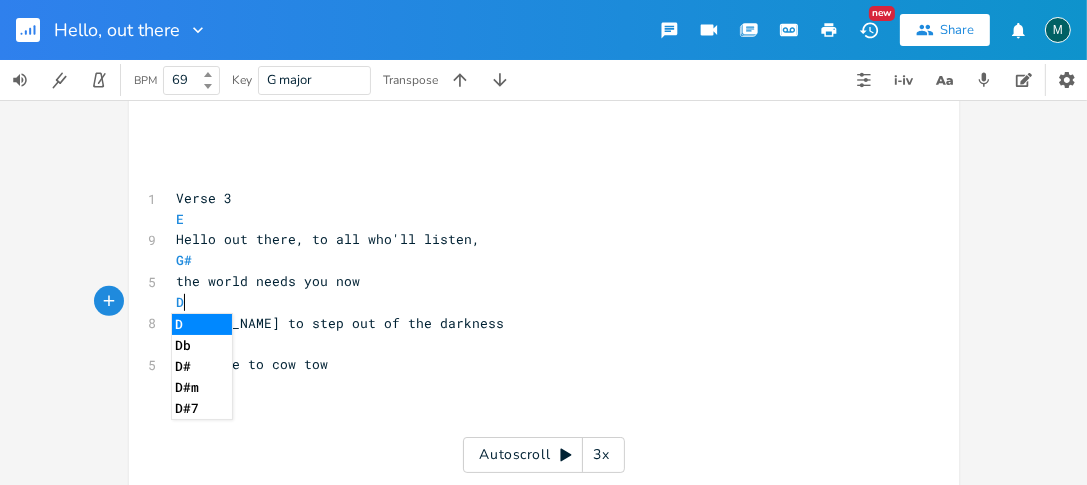 scroll, scrollTop: 0, scrollLeft: 16, axis: horizontal 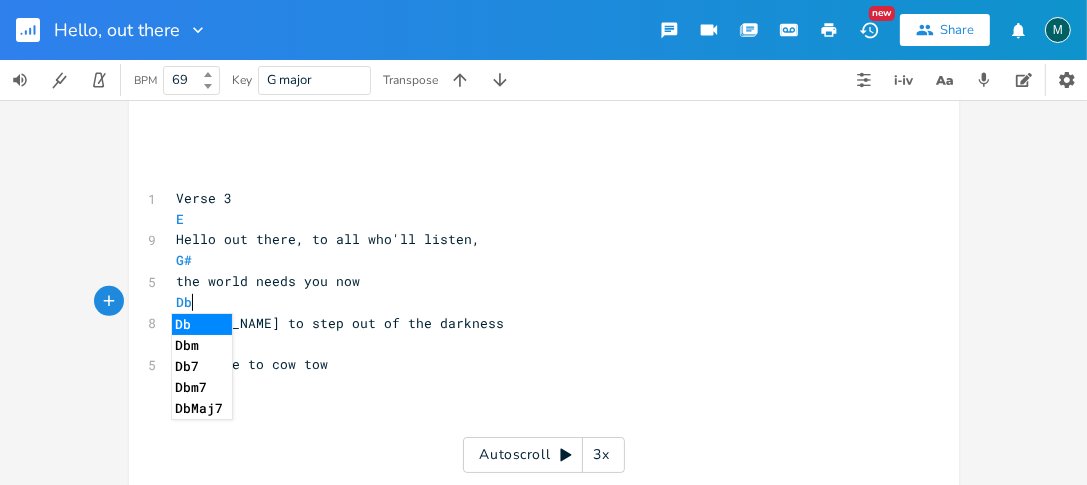 type on "Dbm" 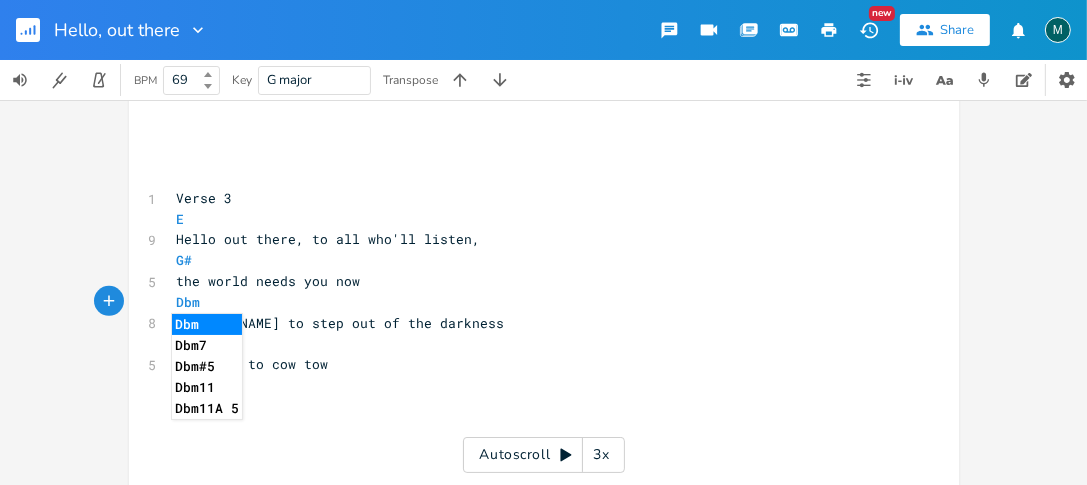 click on "Hello out there, to all who'll listen," at bounding box center (534, 239) 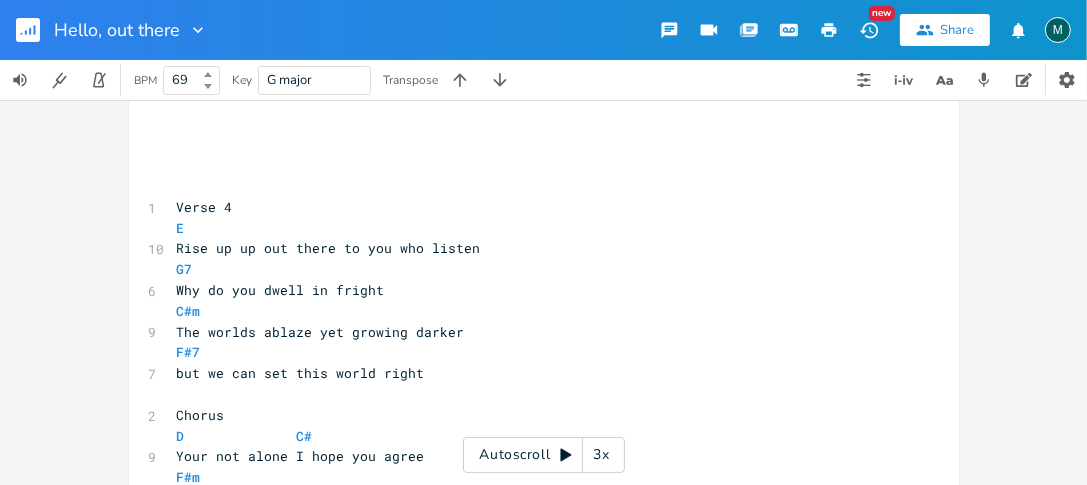 scroll, scrollTop: 1300, scrollLeft: 0, axis: vertical 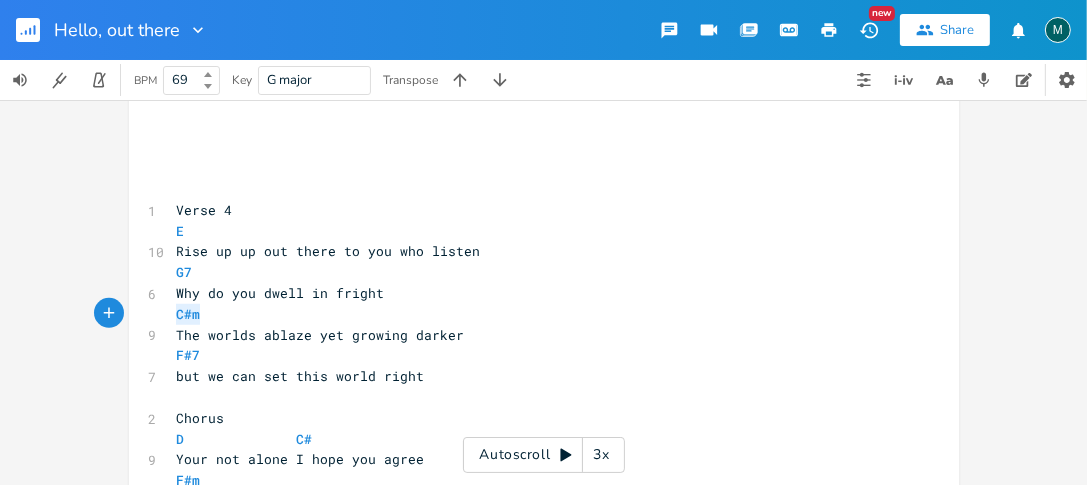 drag, startPoint x: 167, startPoint y: 310, endPoint x: 197, endPoint y: 317, distance: 30.805843 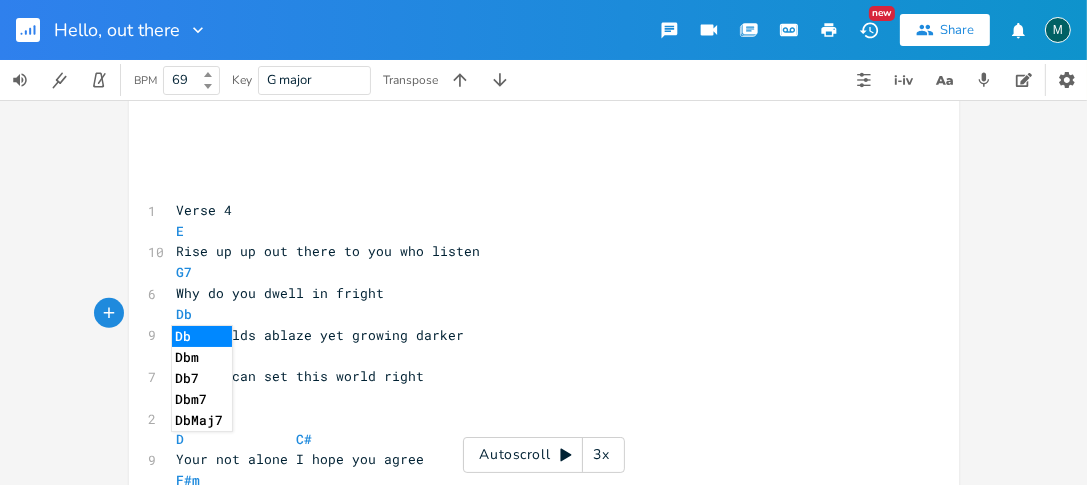 type on "Dbm" 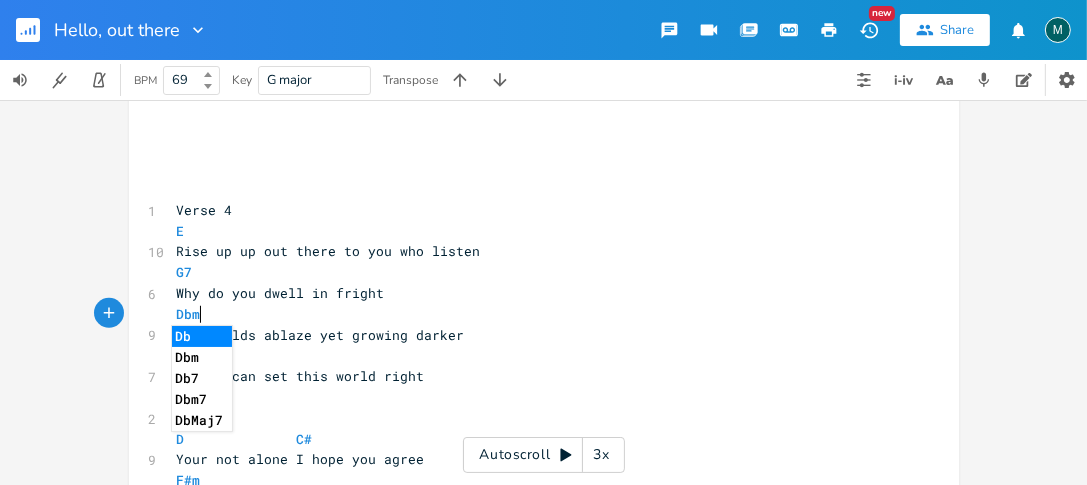 scroll, scrollTop: 0, scrollLeft: 27, axis: horizontal 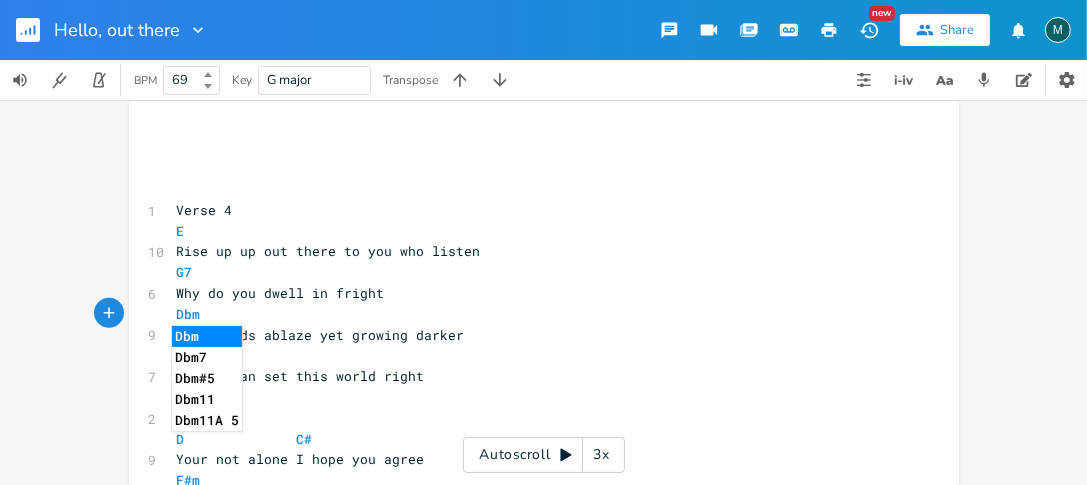 click on "The worlds ablaze yet growing darker" at bounding box center (534, 335) 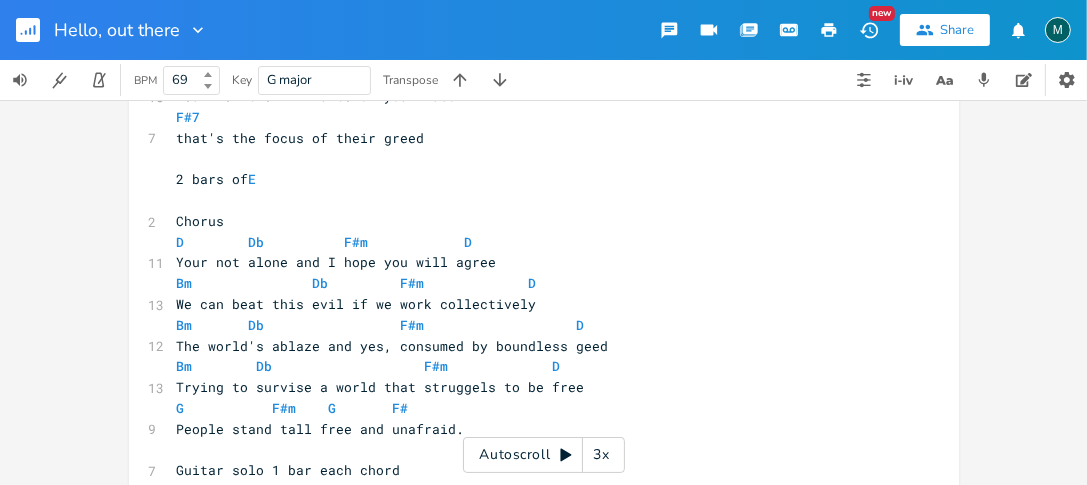 scroll, scrollTop: 500, scrollLeft: 0, axis: vertical 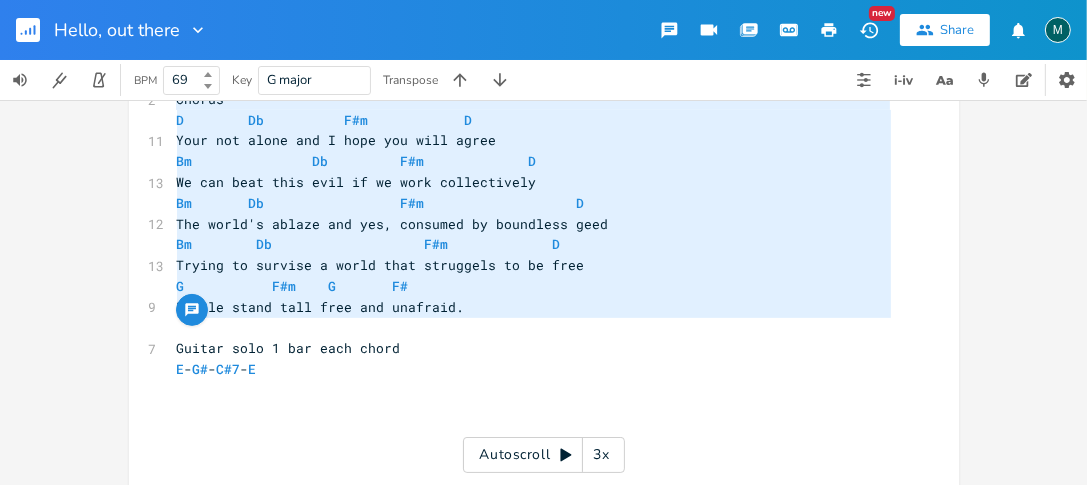 drag, startPoint x: 171, startPoint y: 199, endPoint x: 427, endPoint y: 320, distance: 283.15543 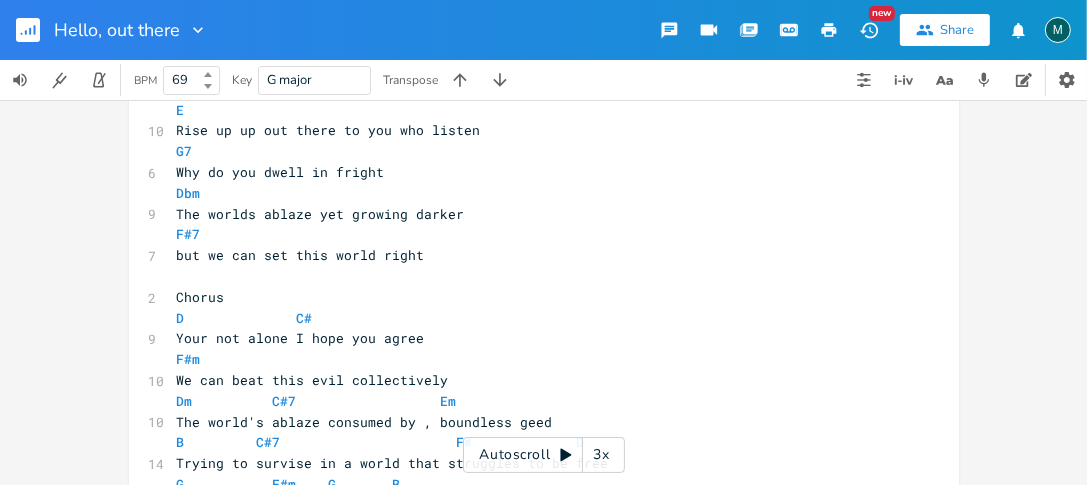 scroll, scrollTop: 1500, scrollLeft: 0, axis: vertical 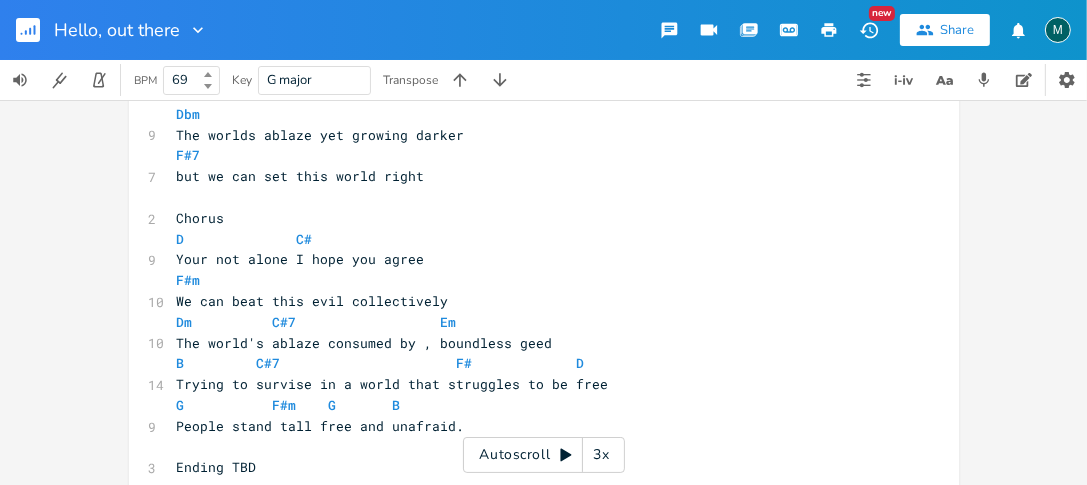 type on "Chorus
D        Db          F#m            D
Your not alone and I hope you will agree
Bm               Db         F#m             D
We can beat this evil if we work collectively
Bm       Db                 F#m                   D
The world's ablaze and yes, consumed by boundless [PERSON_NAME]        Db                   F#m             D
Trying to survise a world that struggels to be free
G           F#m    G       F#
People stand tall free and unafraid." 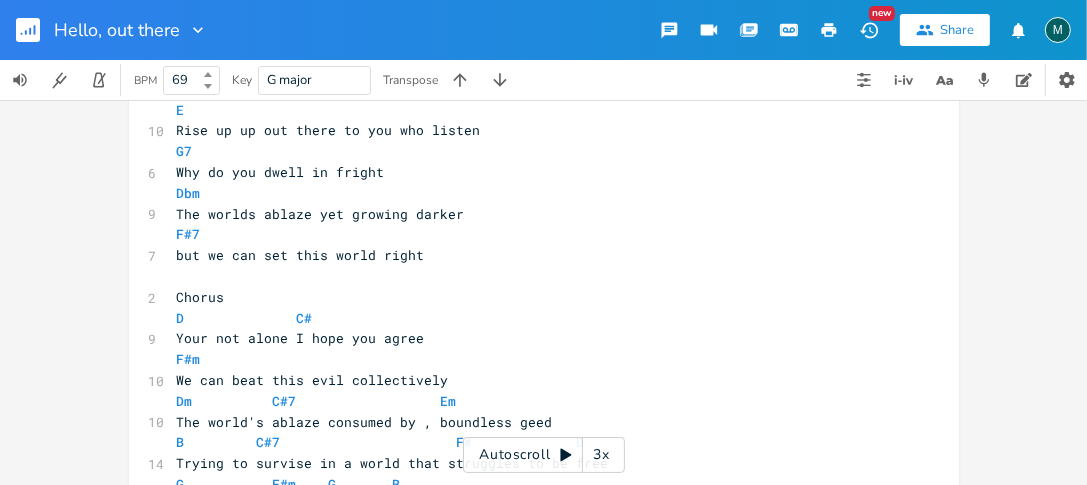 scroll, scrollTop: 1521, scrollLeft: 0, axis: vertical 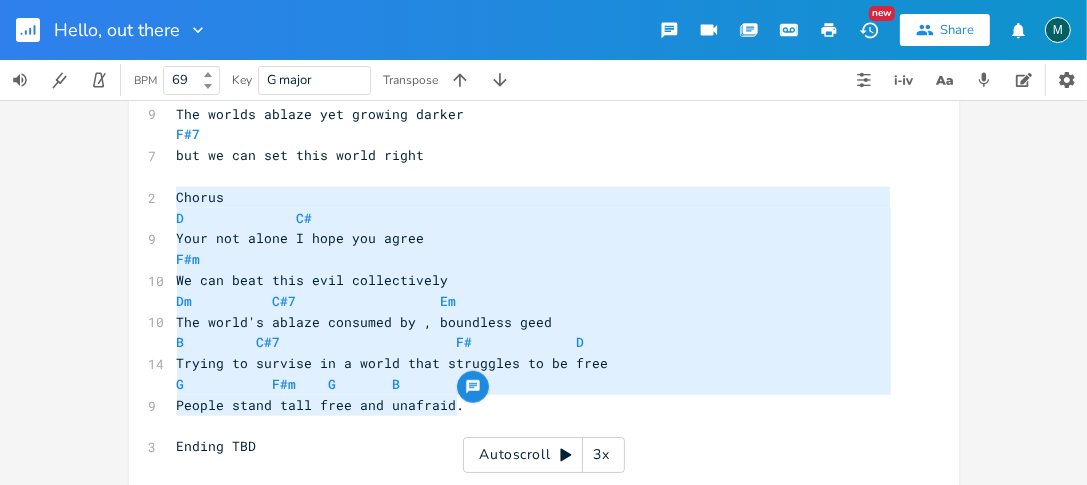drag, startPoint x: 168, startPoint y: 197, endPoint x: 465, endPoint y: 402, distance: 360.8795 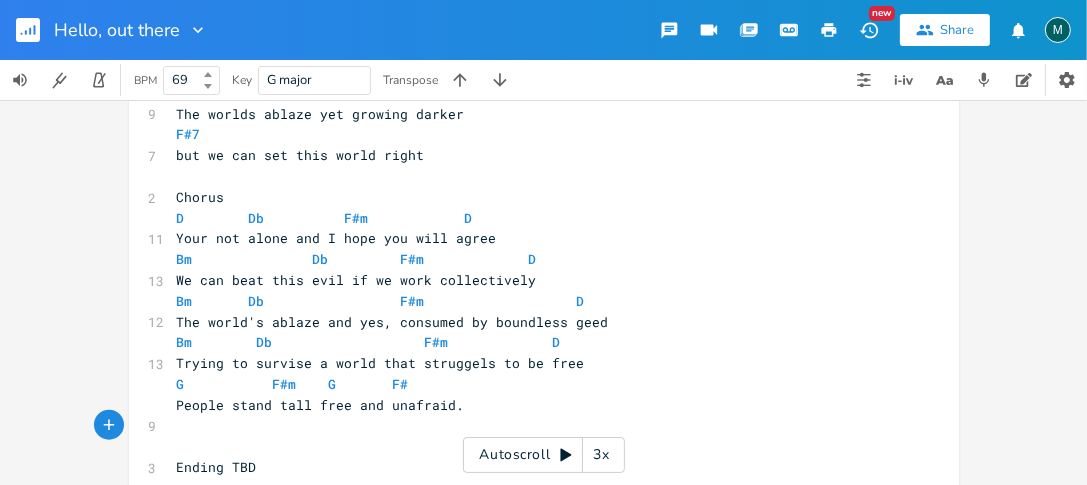 click on "Bm         Db                   F#m                     D" at bounding box center [381, 301] 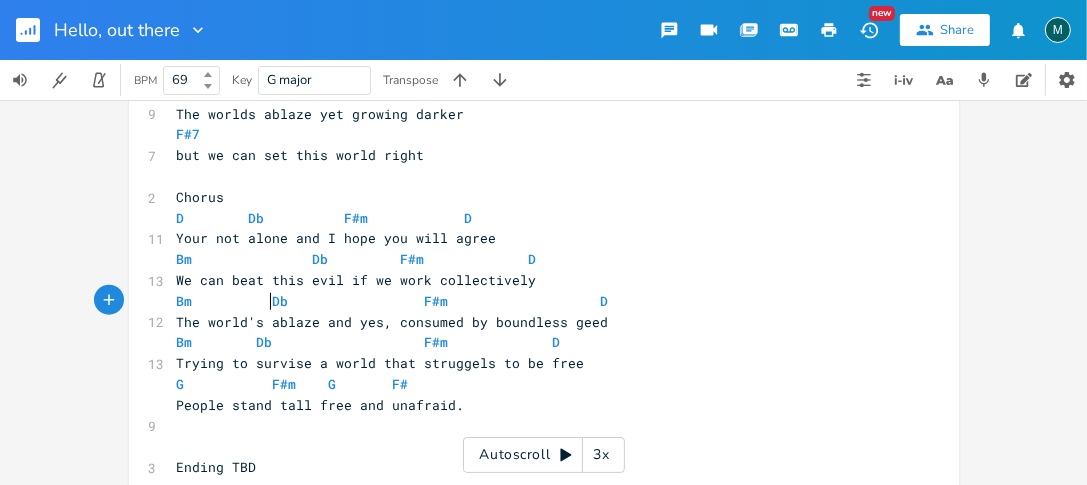 scroll, scrollTop: 0, scrollLeft: 8, axis: horizontal 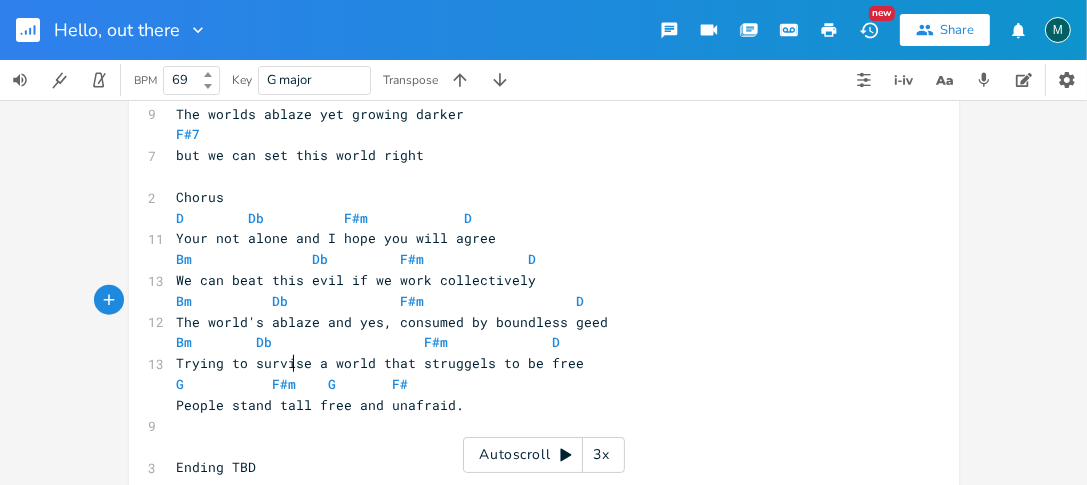 click on "Trying to survise a world that struggels to be free" at bounding box center (381, 363) 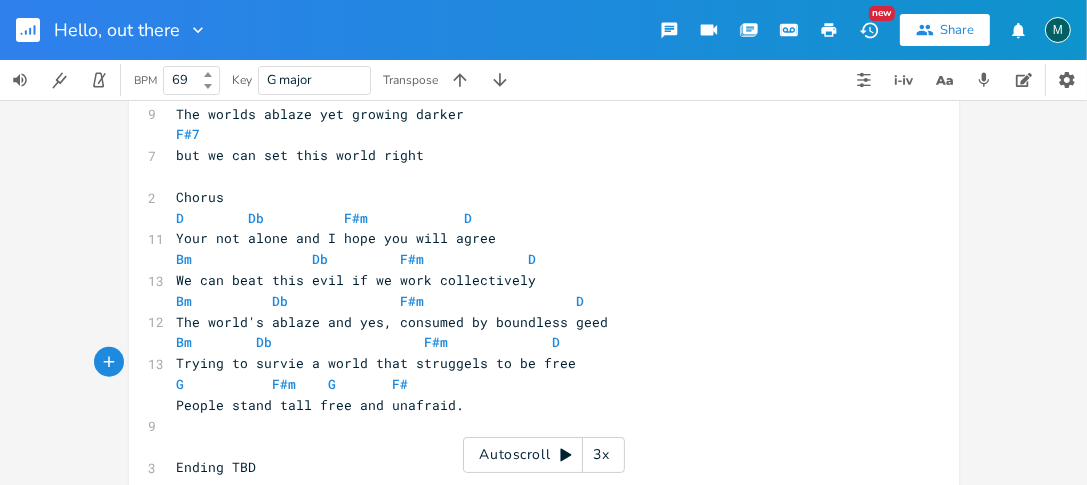 type on "v" 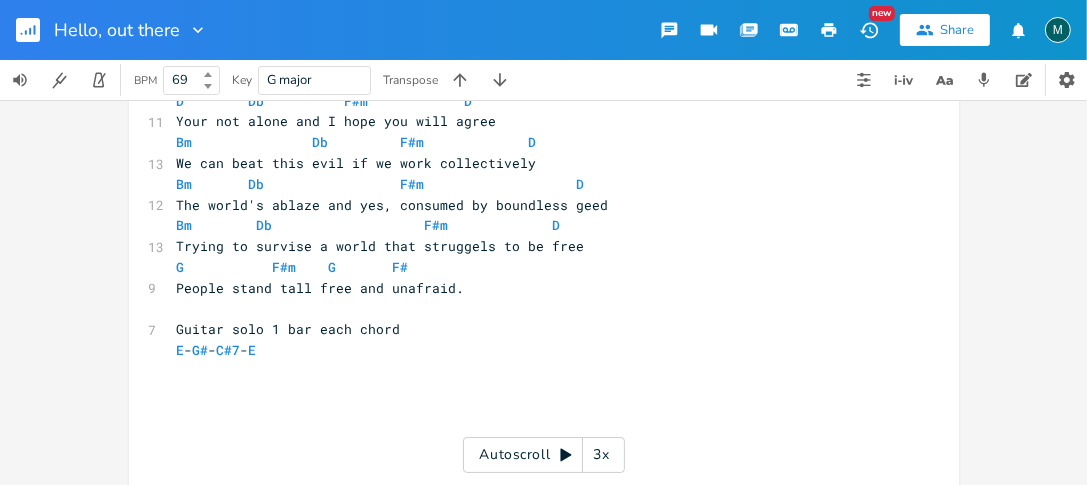 scroll, scrollTop: 621, scrollLeft: 0, axis: vertical 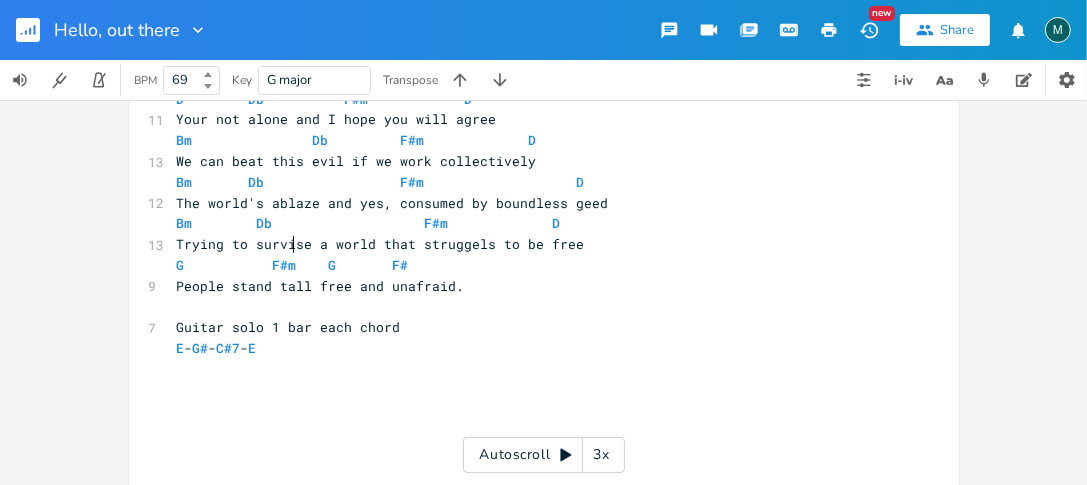 click on "Trying to survise a world that struggels to be free" at bounding box center (381, 244) 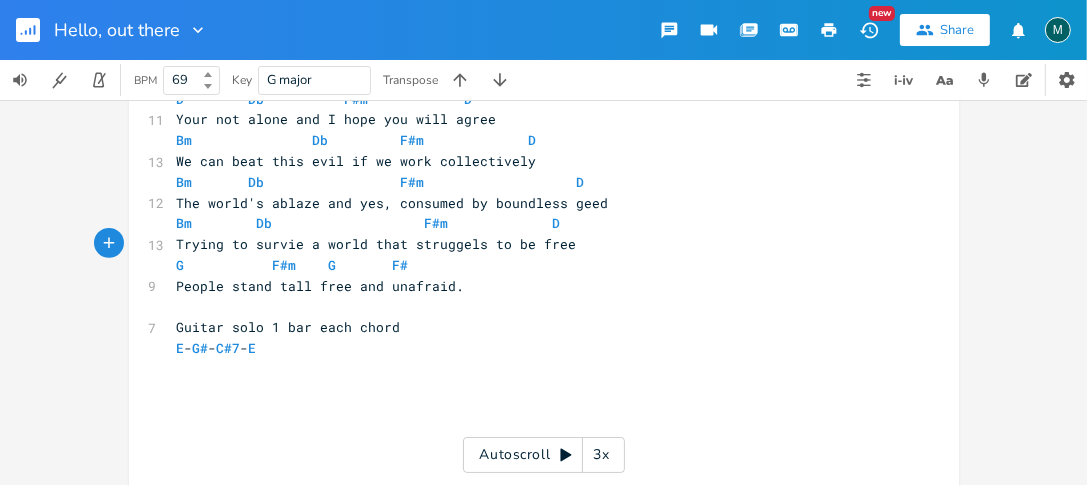 type on "v" 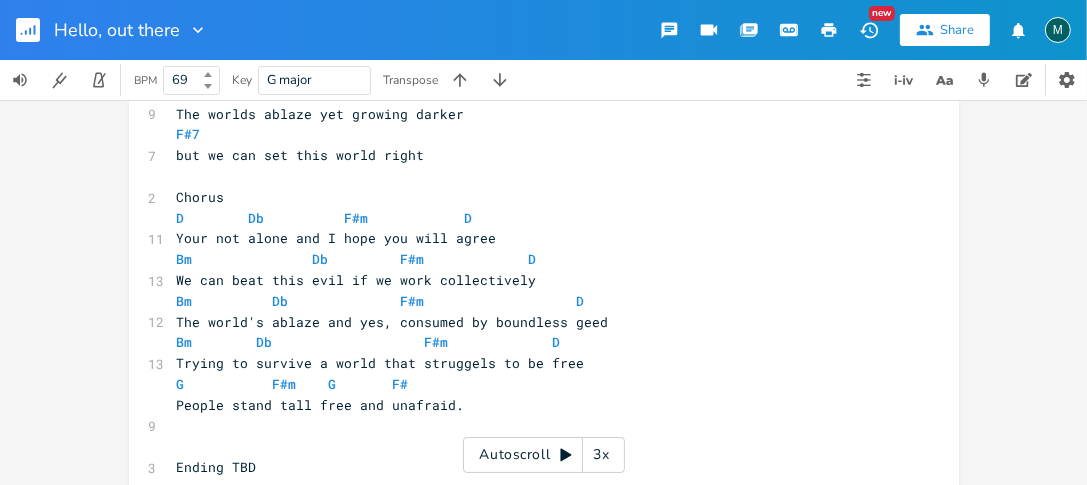 scroll, scrollTop: 1621, scrollLeft: 0, axis: vertical 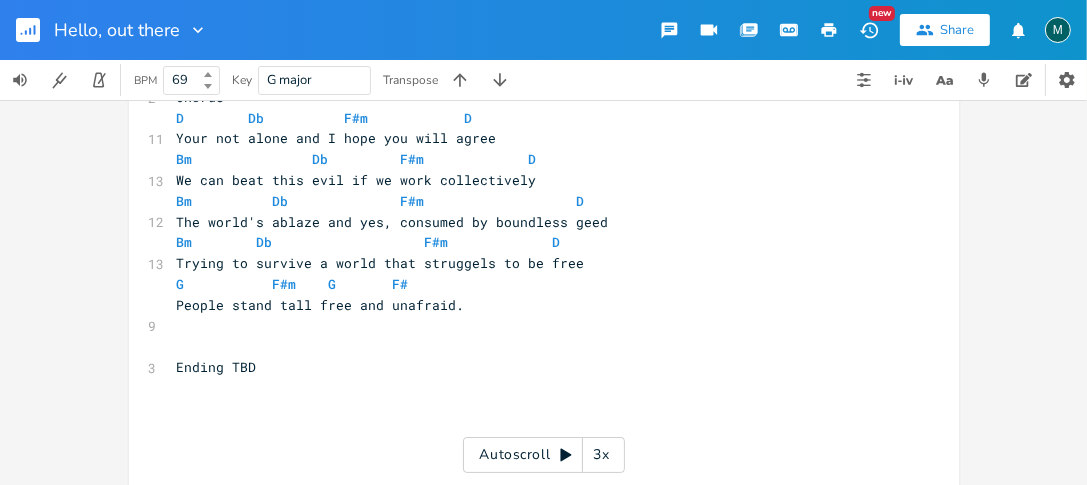 click on "People stand tall free and unafraid." at bounding box center (534, 305) 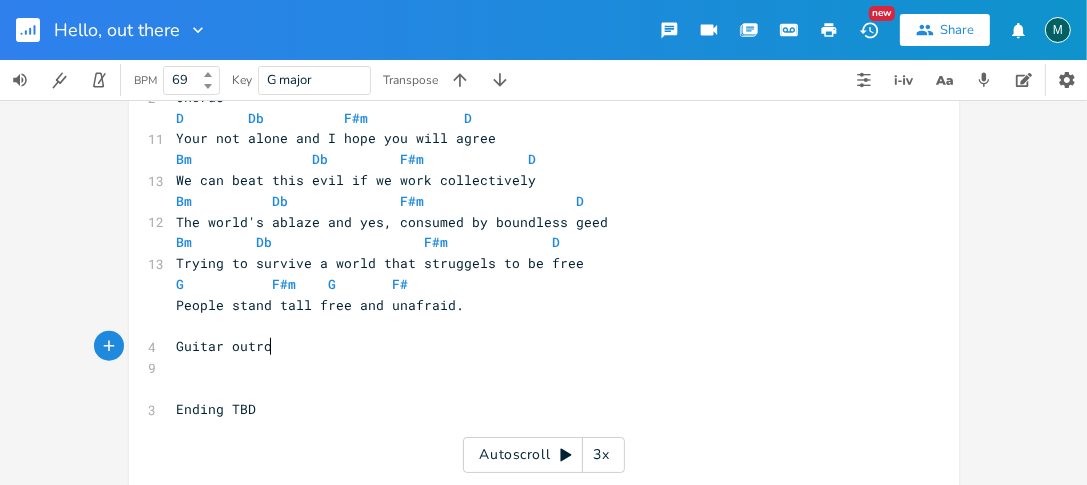 scroll, scrollTop: 0, scrollLeft: 81, axis: horizontal 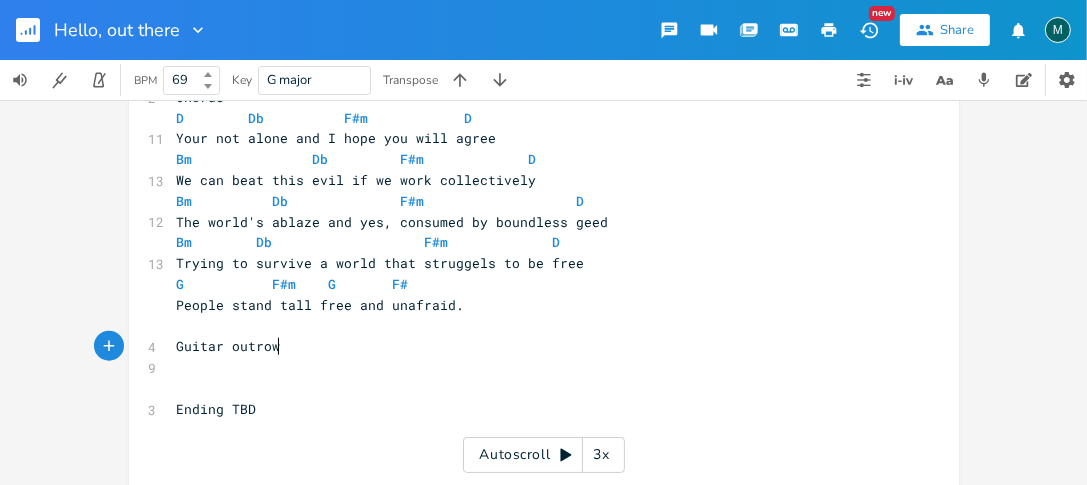 type on "Guitar outrow" 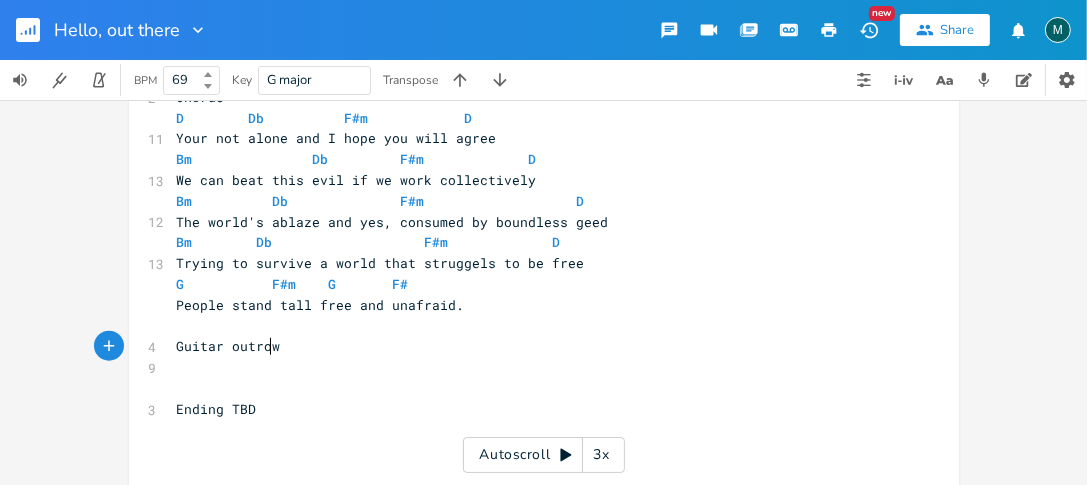 drag, startPoint x: 264, startPoint y: 345, endPoint x: 401, endPoint y: 463, distance: 180.81206 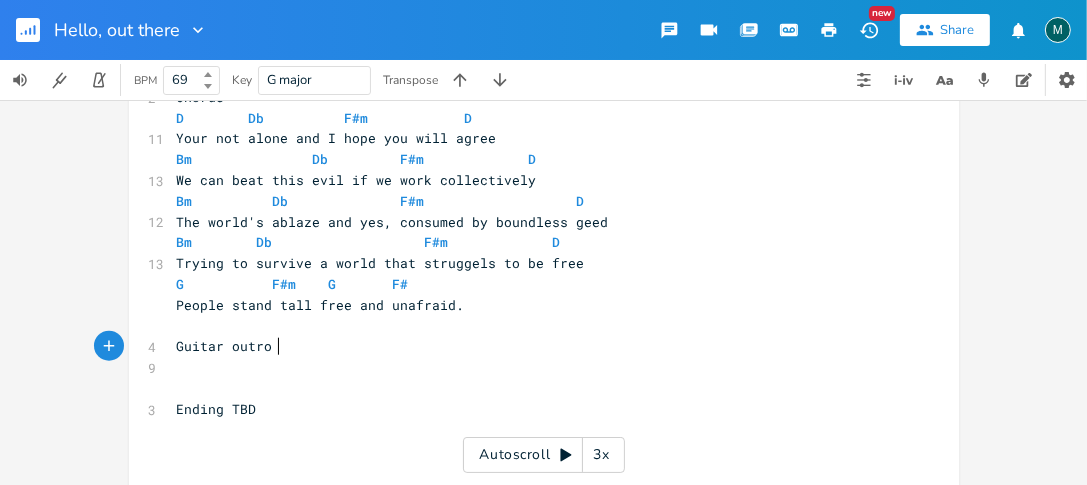 scroll, scrollTop: 0, scrollLeft: 3, axis: horizontal 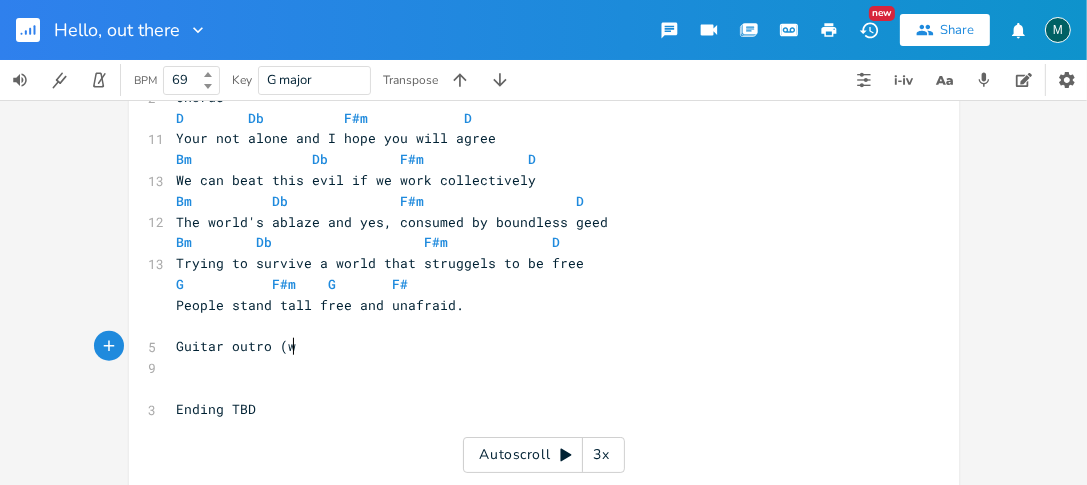 type on "(wl" 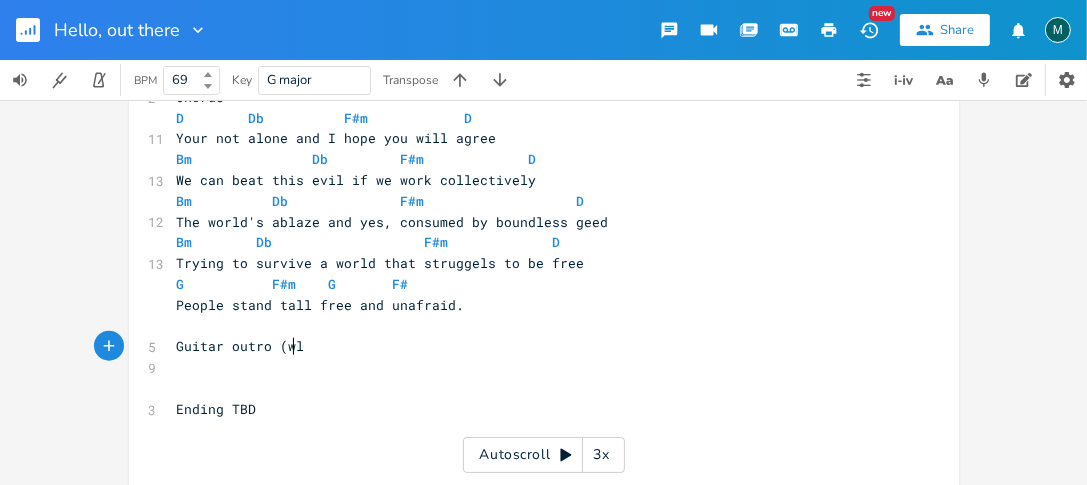 type on "i" 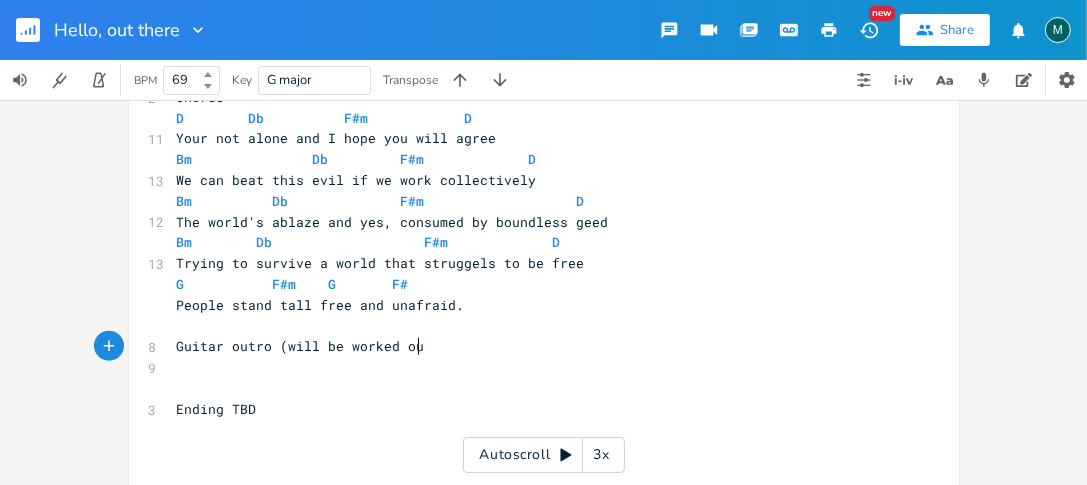 scroll, scrollTop: 0, scrollLeft: 91, axis: horizontal 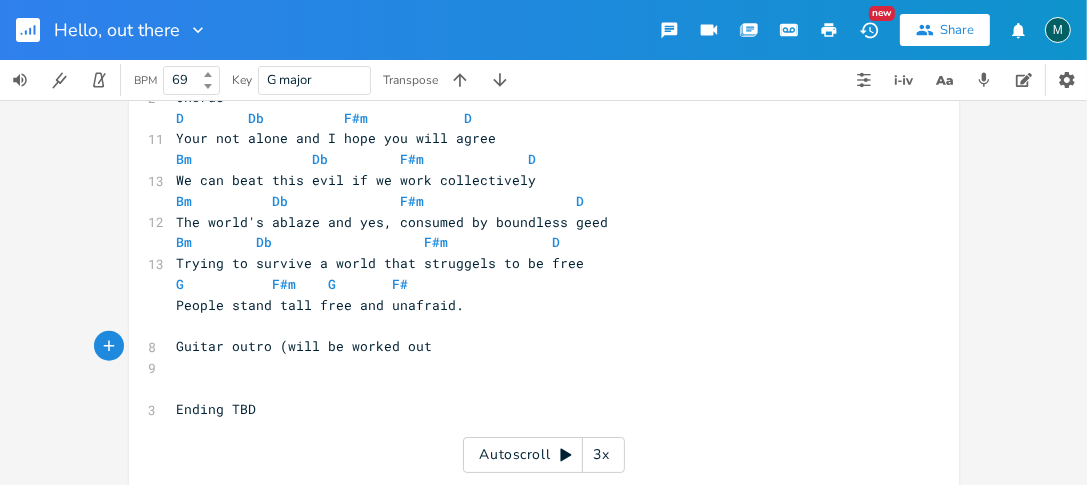 type on "l be worked out}" 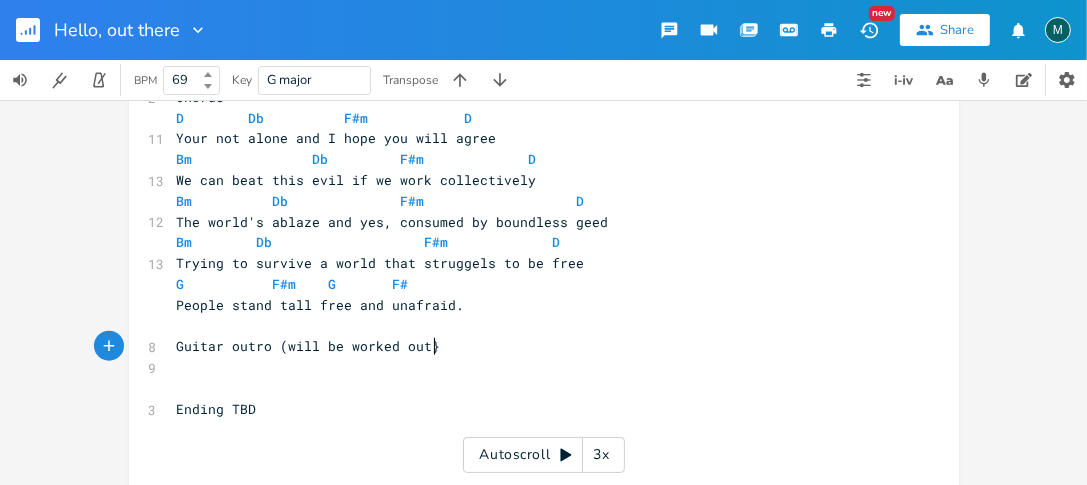 scroll, scrollTop: 0, scrollLeft: 97, axis: horizontal 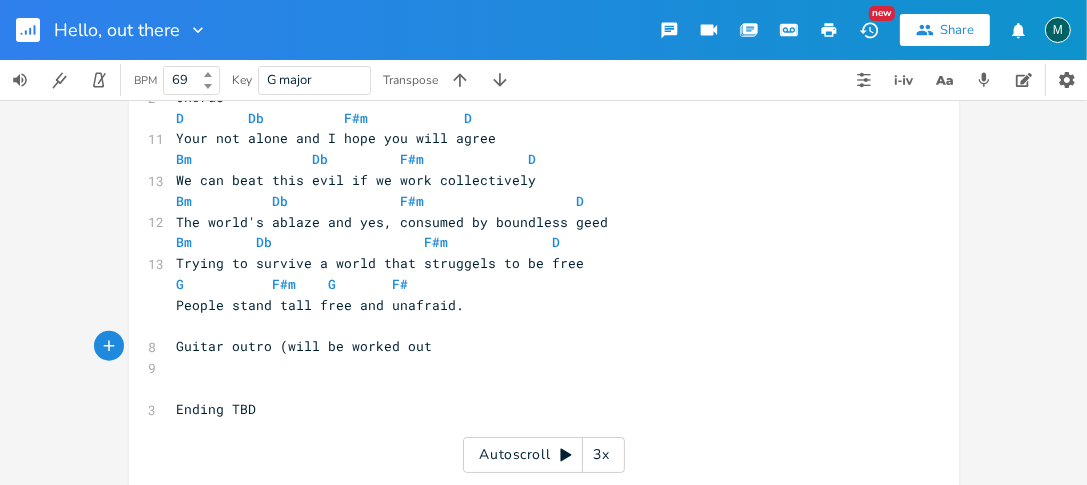type on ")" 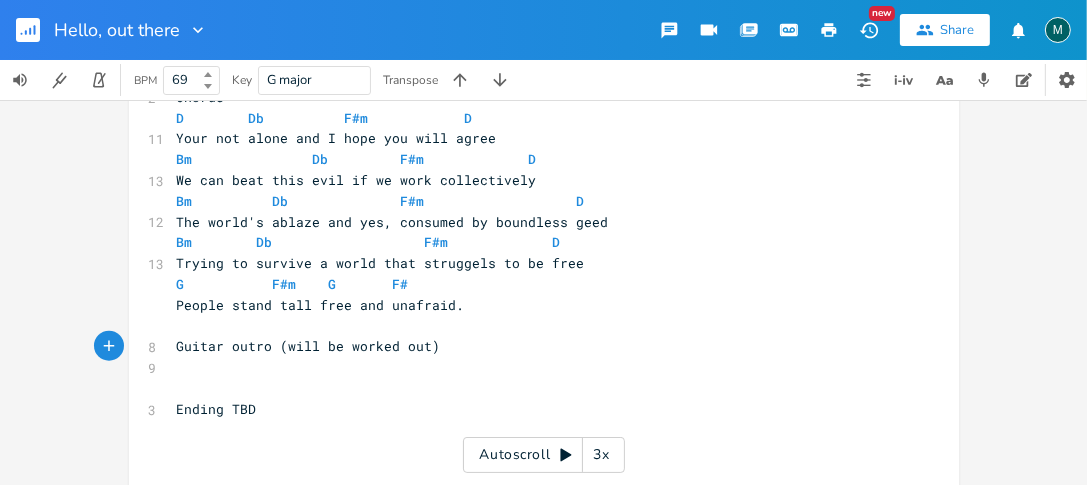 click on "​" at bounding box center (534, 367) 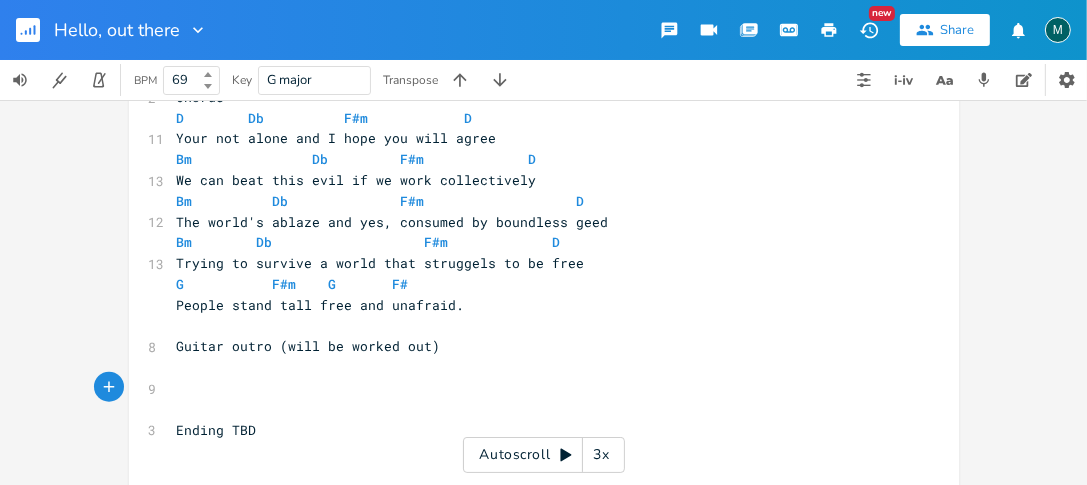 click on "People stand tall free and unafraid." at bounding box center (534, 305) 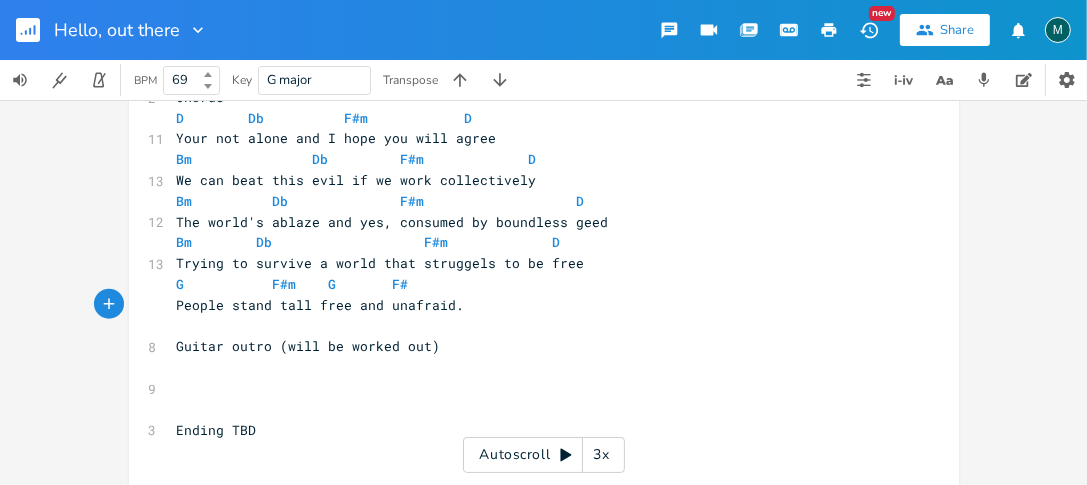 click on "​" at bounding box center (534, 367) 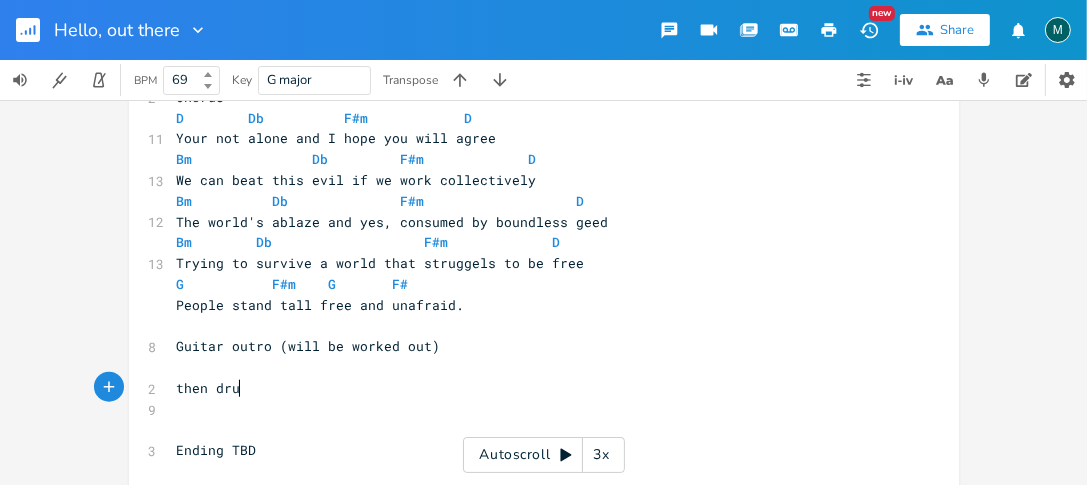 scroll, scrollTop: 0, scrollLeft: 60, axis: horizontal 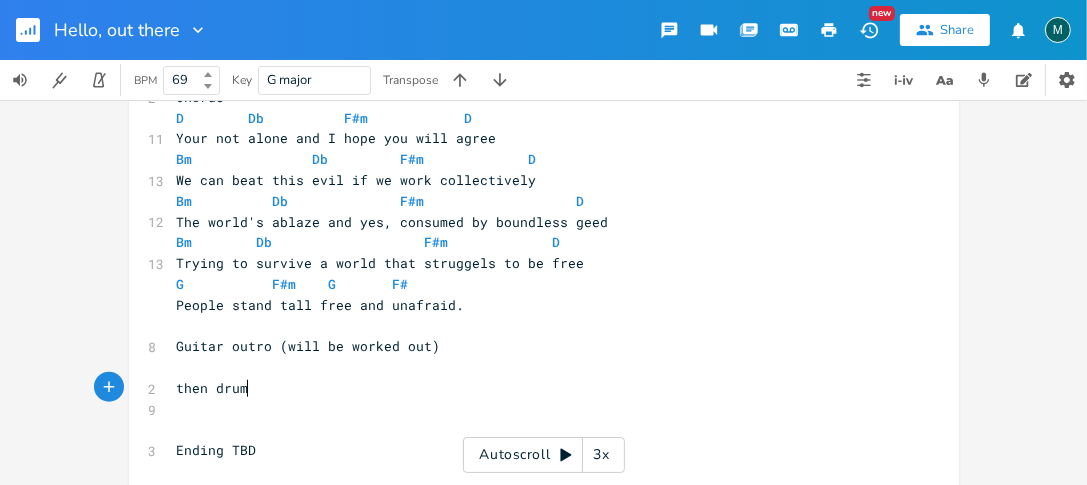 type on "then drum" 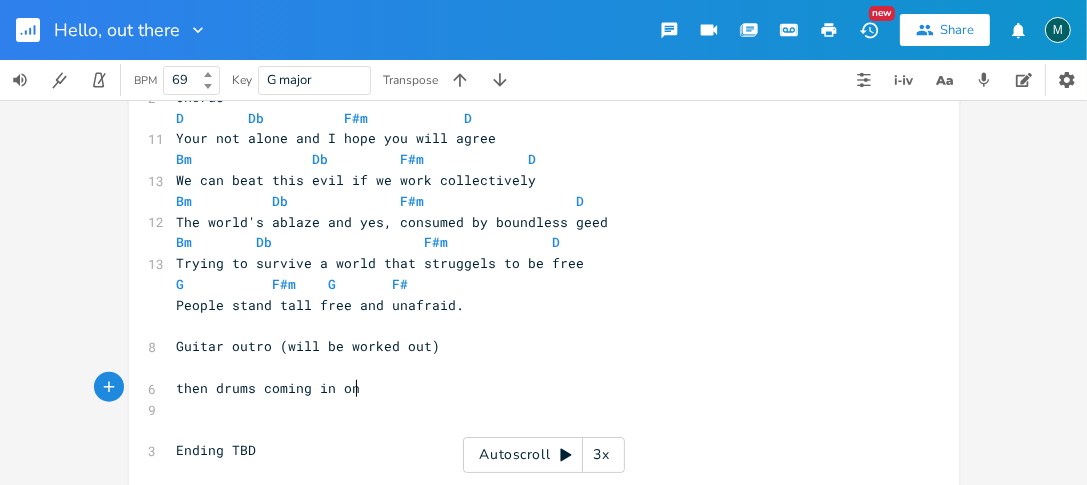 scroll, scrollTop: 0, scrollLeft: 87, axis: horizontal 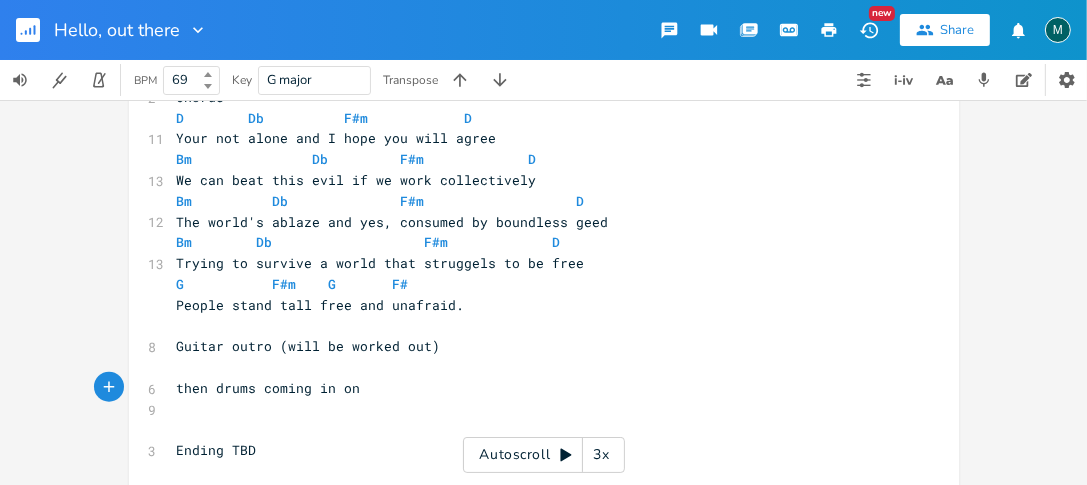 type on "s coming in on 3" 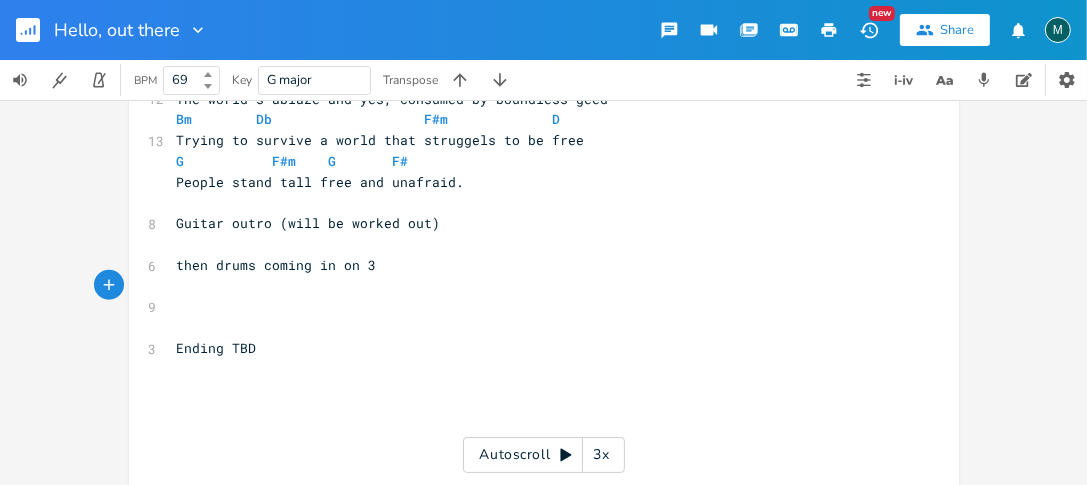 scroll, scrollTop: 1821, scrollLeft: 0, axis: vertical 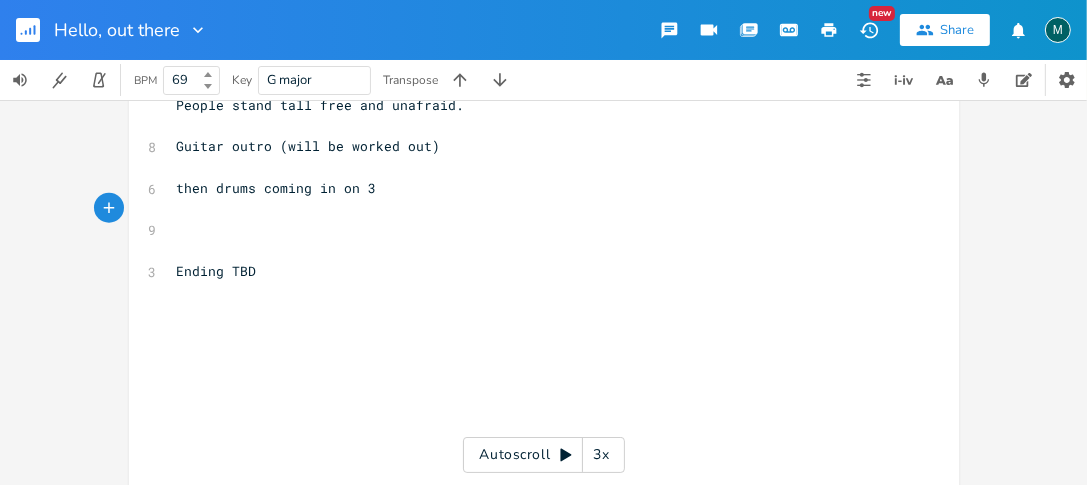 click on "​" at bounding box center [534, 396] 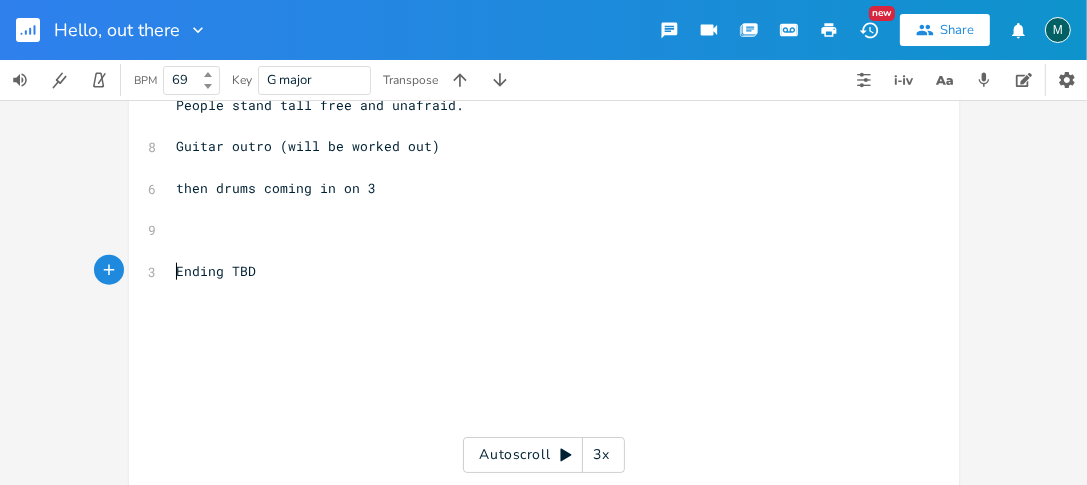 type on "Ending TBD" 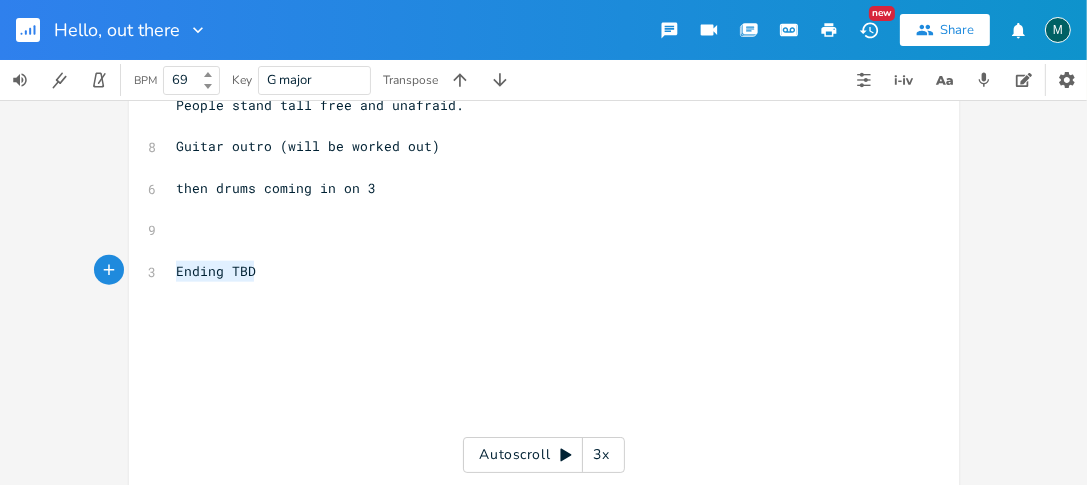 drag, startPoint x: 172, startPoint y: 270, endPoint x: 346, endPoint y: 276, distance: 174.10342 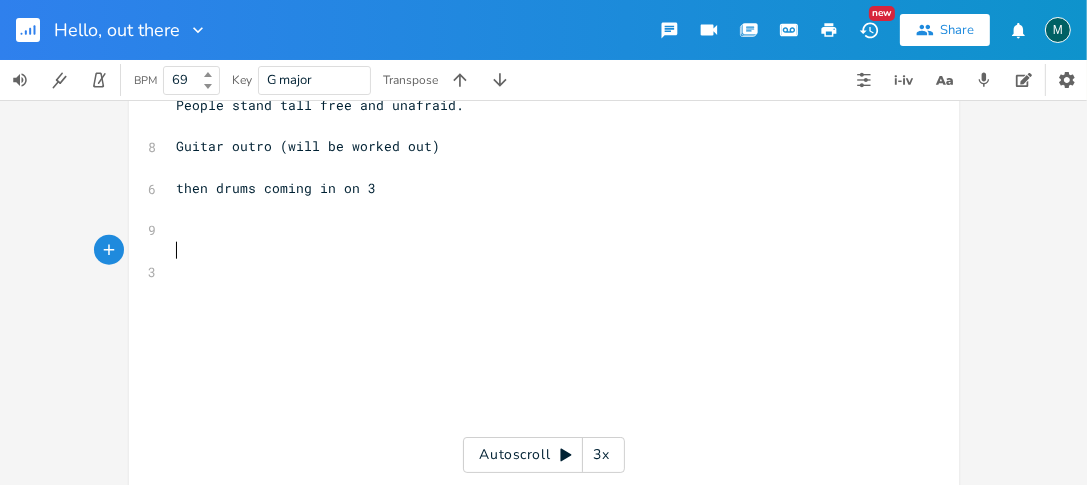 click on "​" at bounding box center [534, 250] 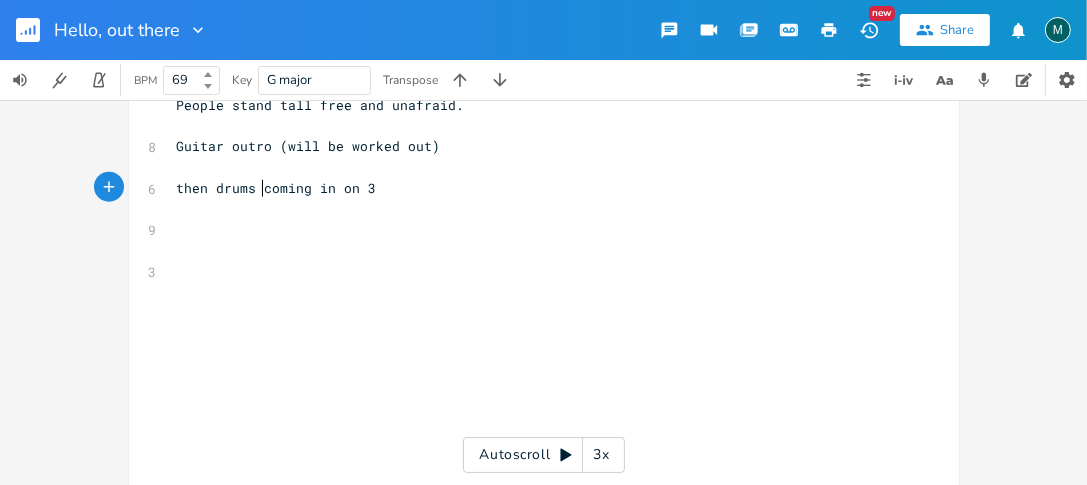 click on "then drums coming in on 3" at bounding box center (277, 188) 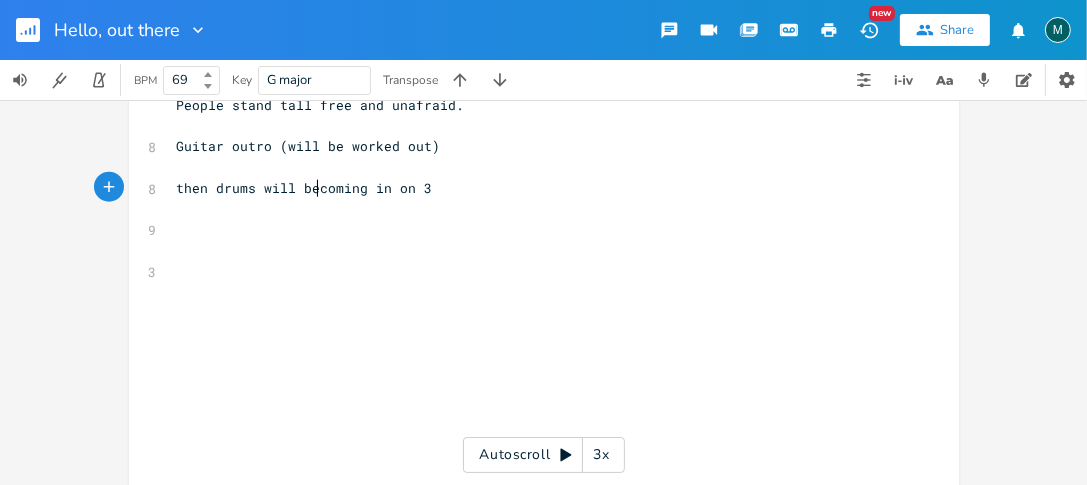 type on "will be" 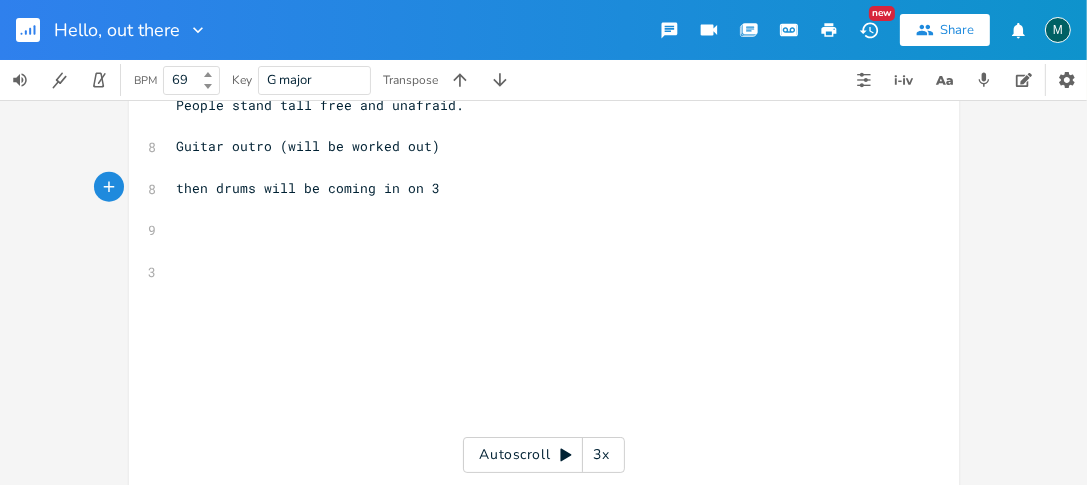 click on "then drums will be coming in on 3" at bounding box center (534, 188) 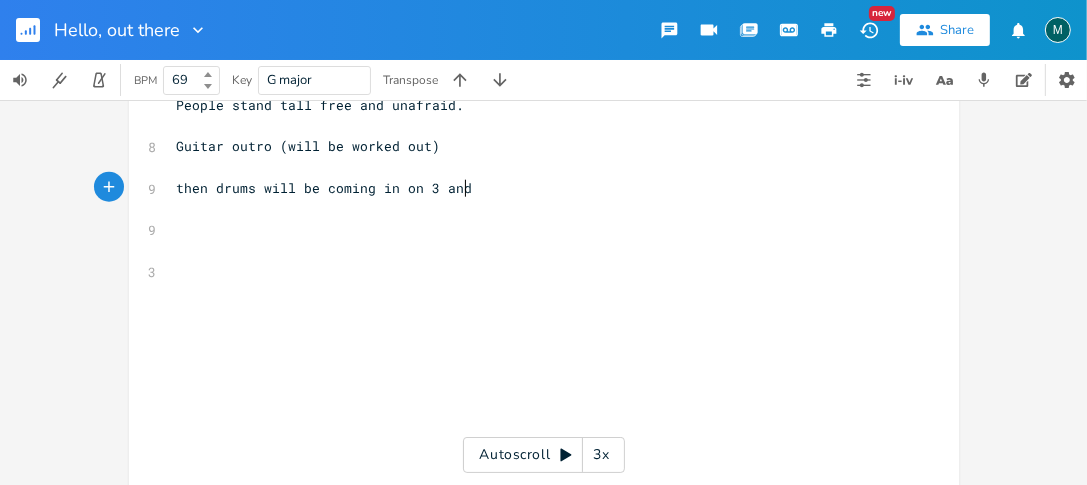 scroll, scrollTop: 0, scrollLeft: 27, axis: horizontal 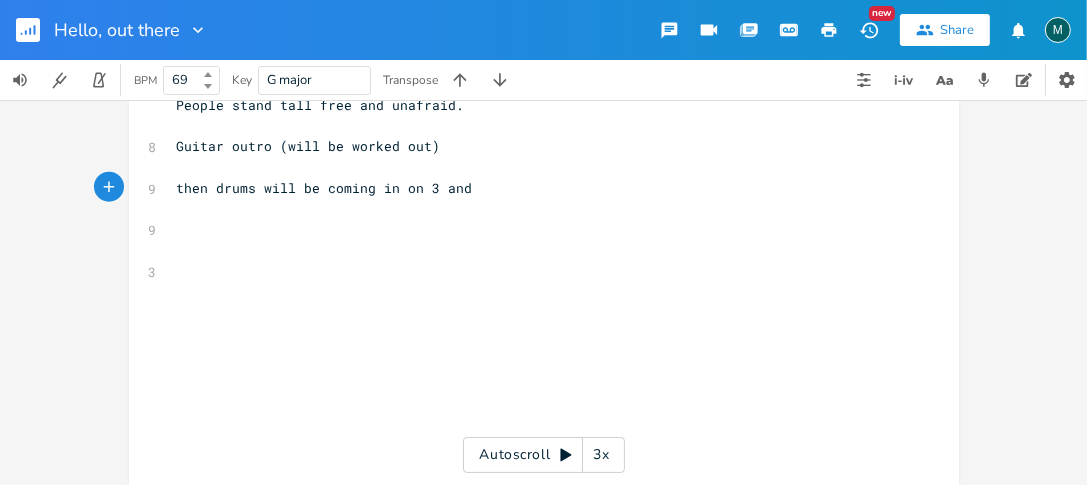 type on "and 4" 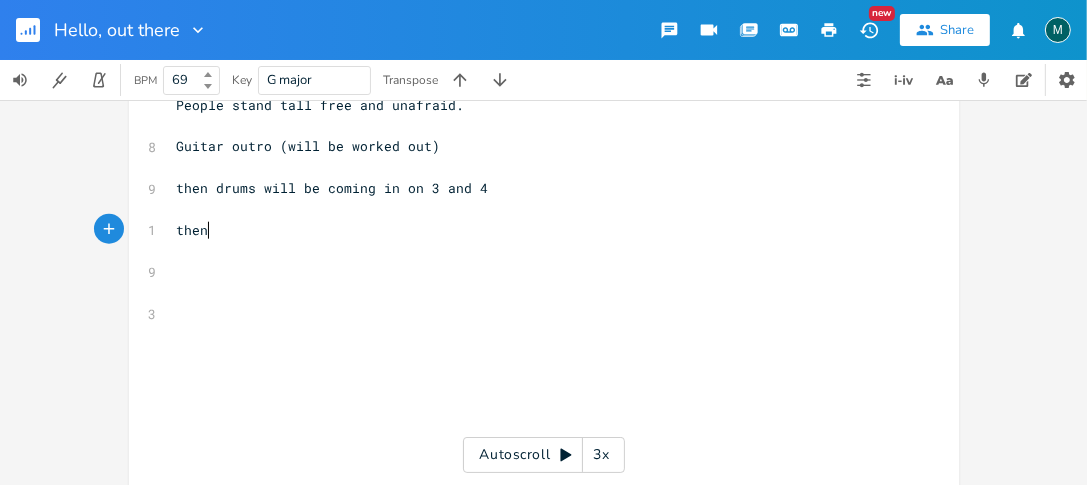scroll, scrollTop: 0, scrollLeft: 28, axis: horizontal 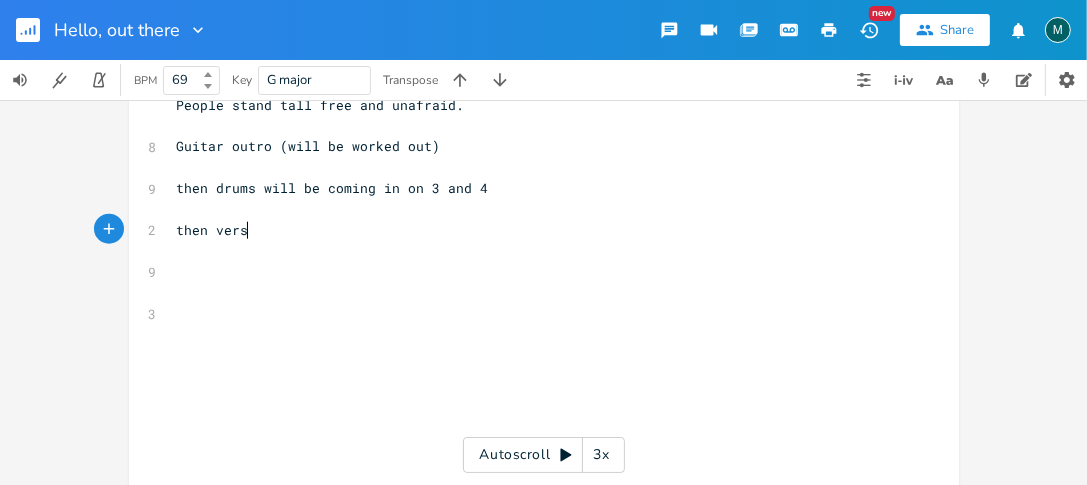 type on "then verse" 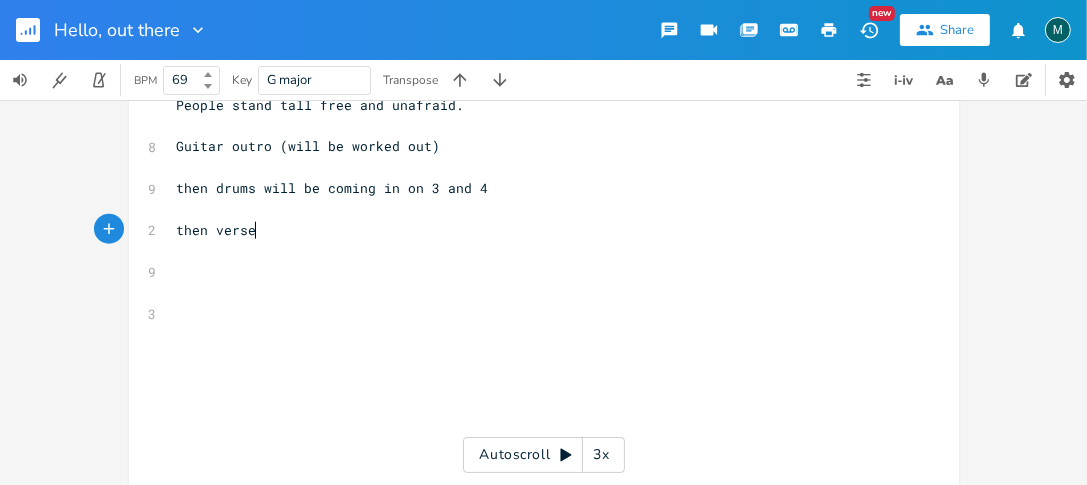 scroll, scrollTop: 0, scrollLeft: 60, axis: horizontal 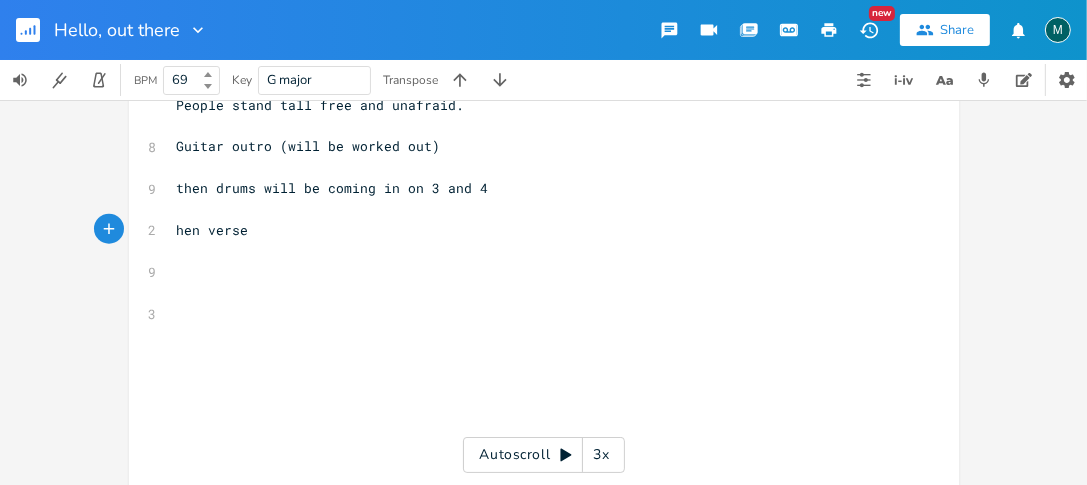 type on "T" 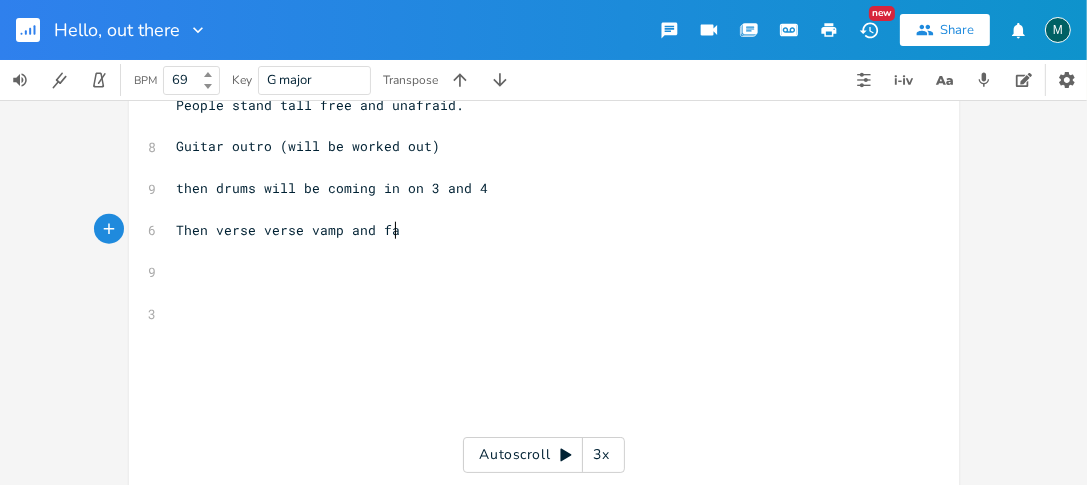 scroll, scrollTop: 0, scrollLeft: 111, axis: horizontal 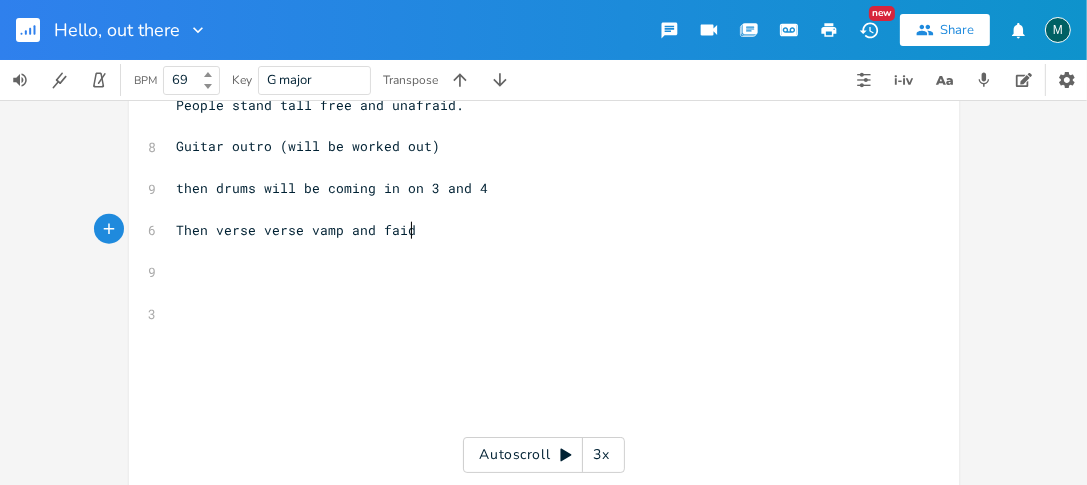 type on "verse vamp and faid" 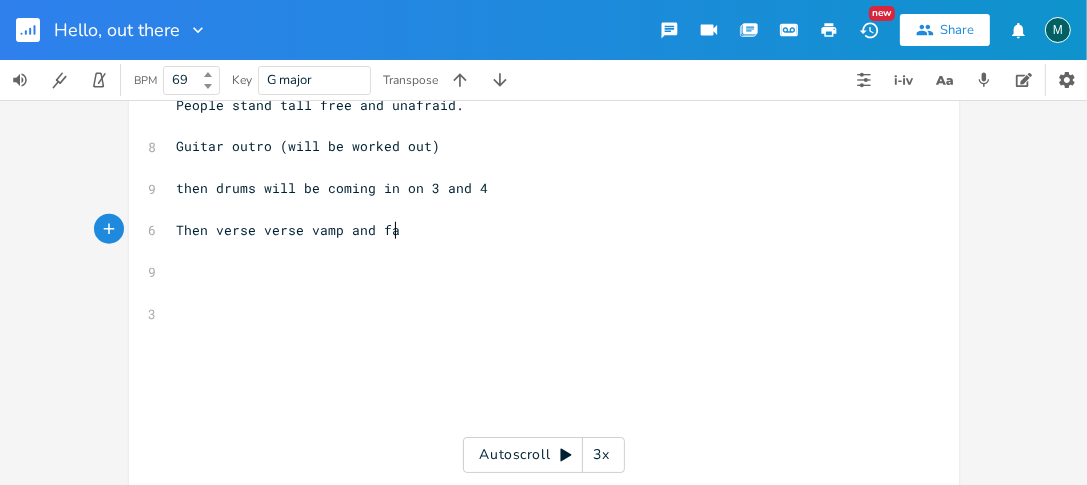 scroll, scrollTop: 0, scrollLeft: 16, axis: horizontal 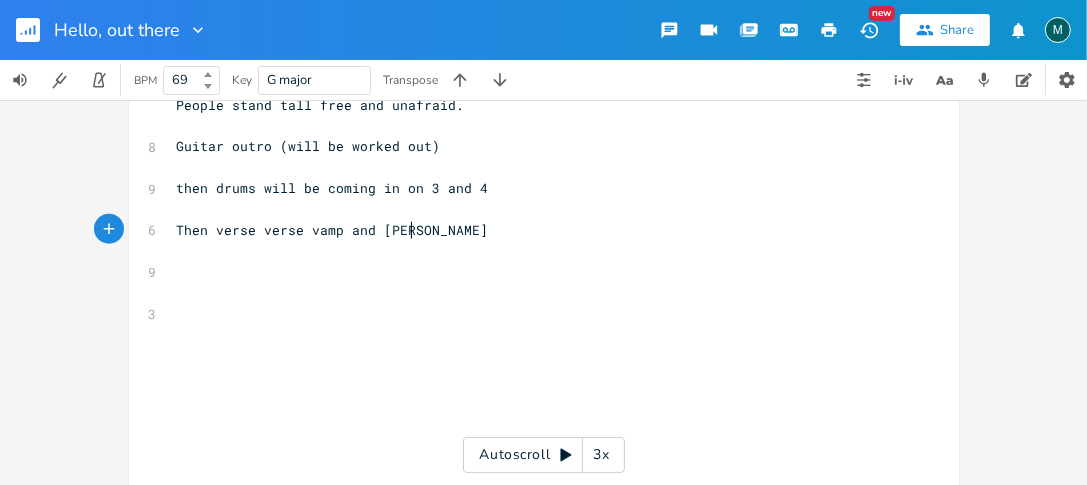 type on "fayed" 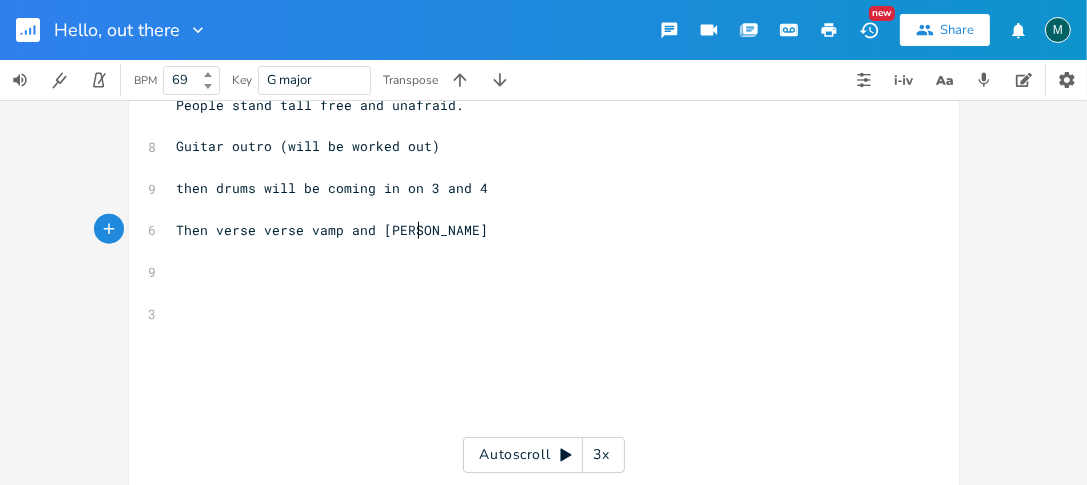 scroll, scrollTop: 0, scrollLeft: 31, axis: horizontal 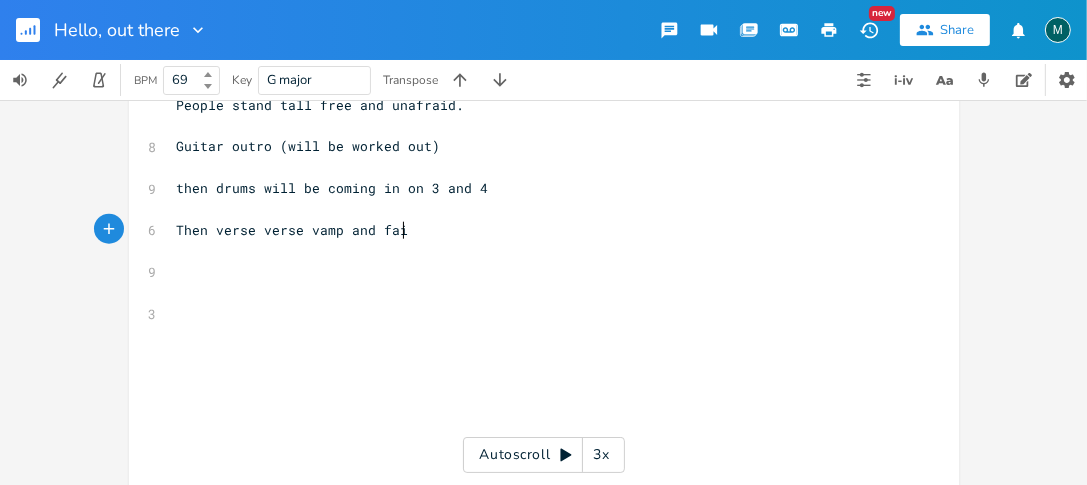 type on "id" 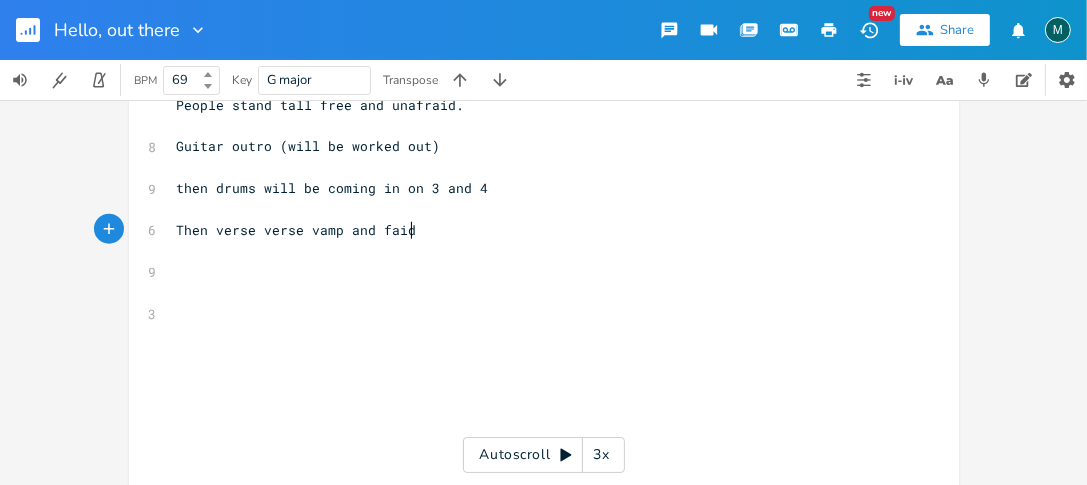 scroll, scrollTop: 0, scrollLeft: 9, axis: horizontal 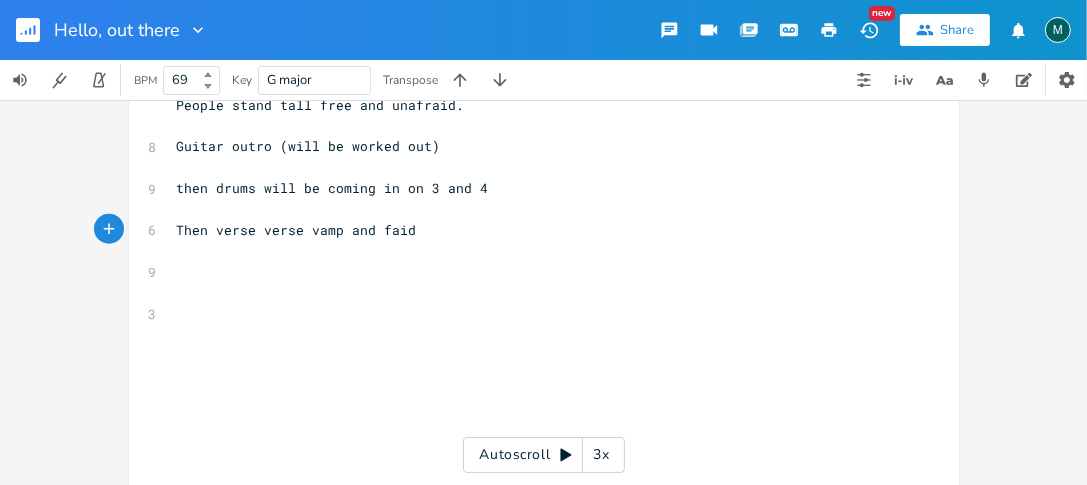 click on "Then verse verse vamp and faid" at bounding box center [297, 230] 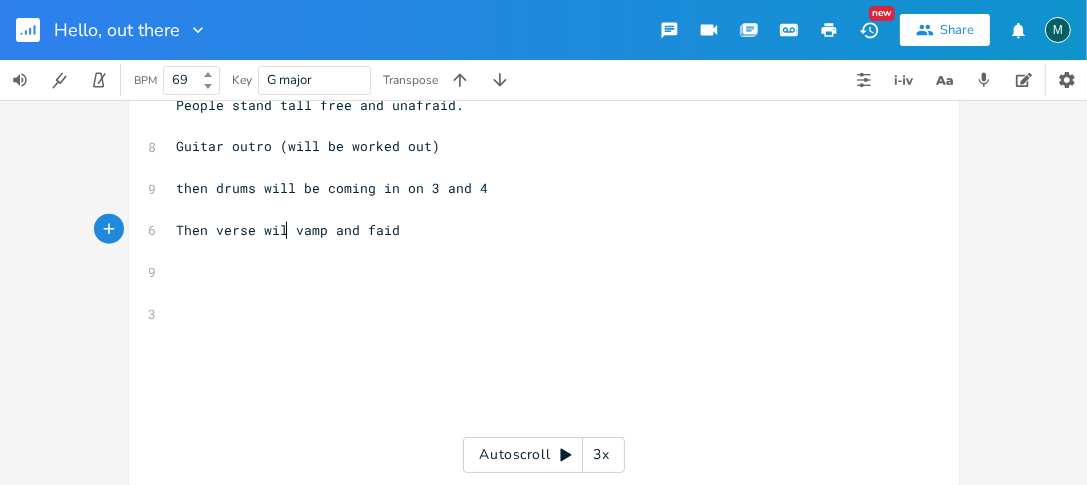 type on "will" 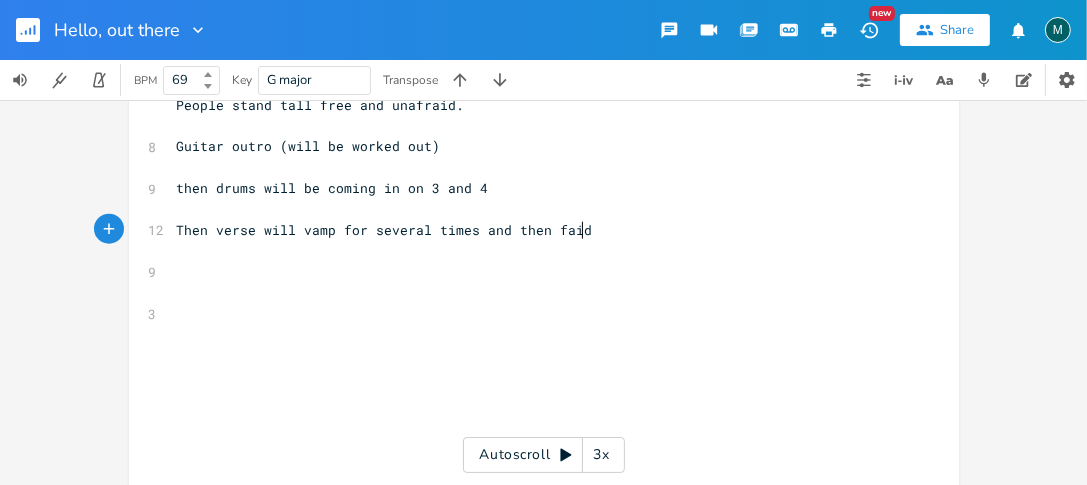 scroll, scrollTop: 0, scrollLeft: 182, axis: horizontal 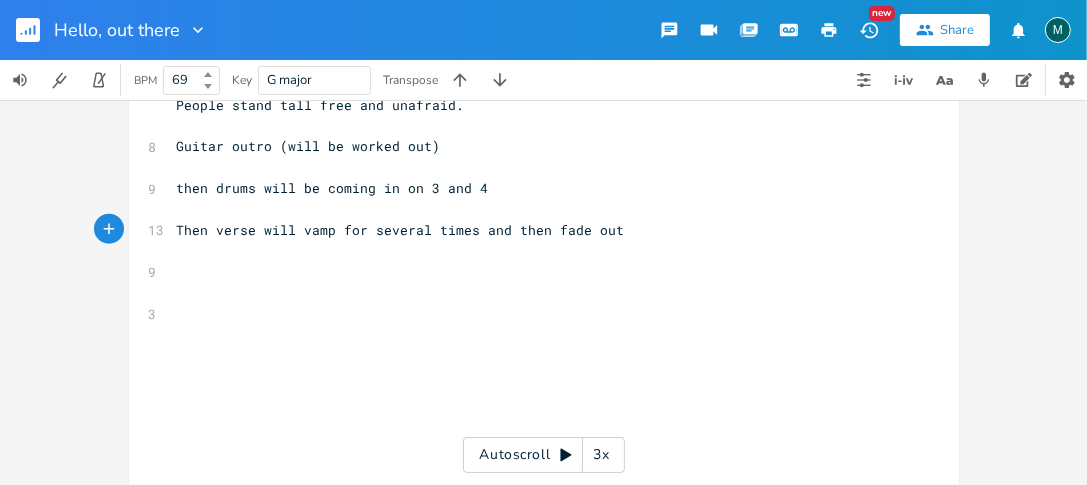 type on "e out." 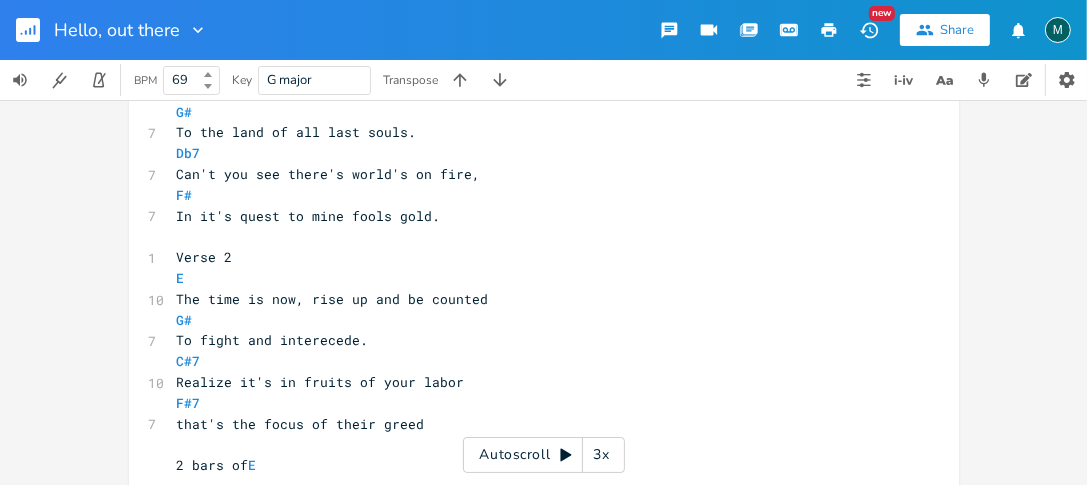 scroll, scrollTop: 200, scrollLeft: 0, axis: vertical 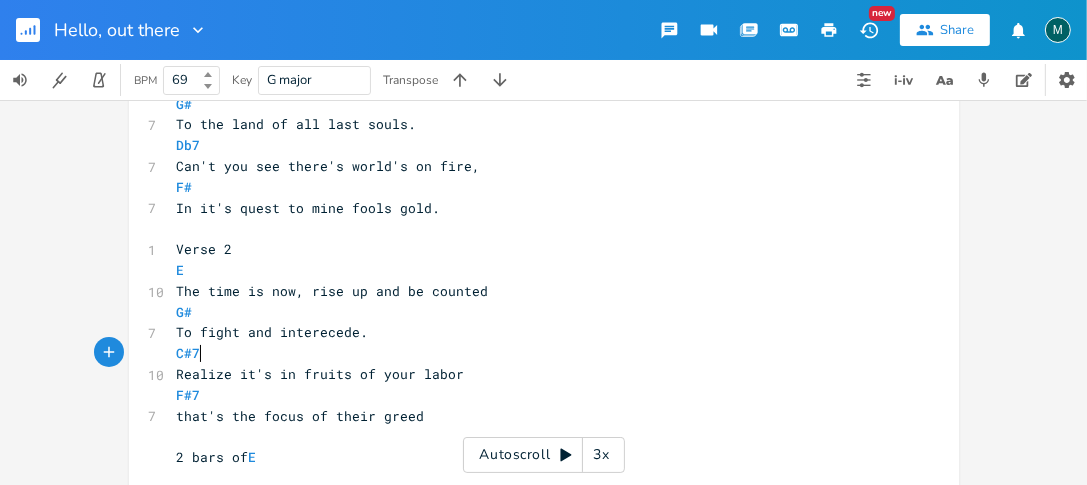 click on "C#7" at bounding box center (534, 353) 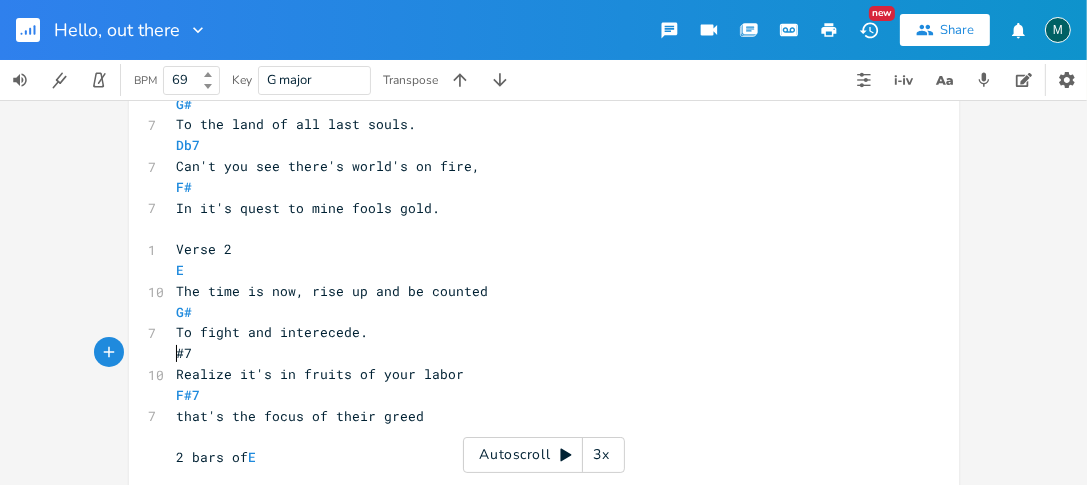 type on "D" 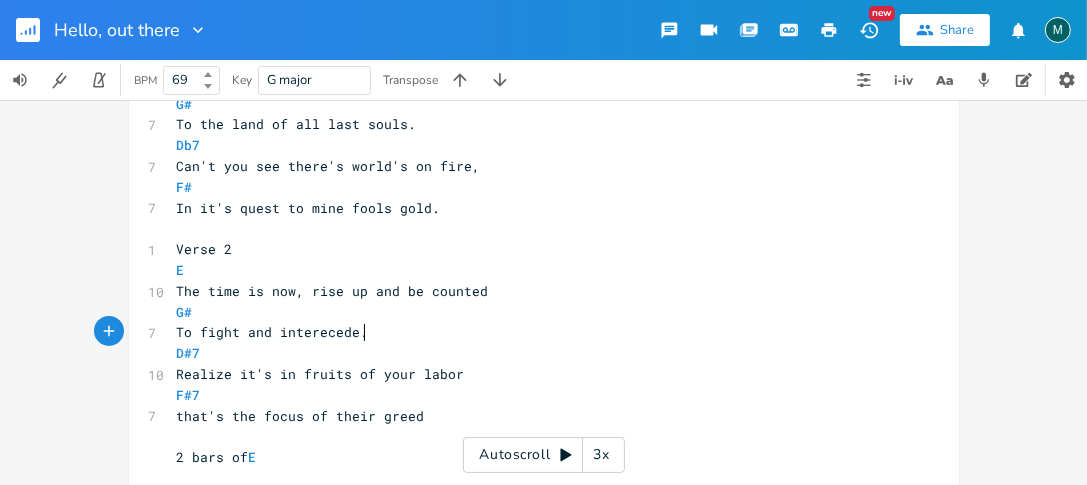 click on "To fight and interecede." at bounding box center [534, 332] 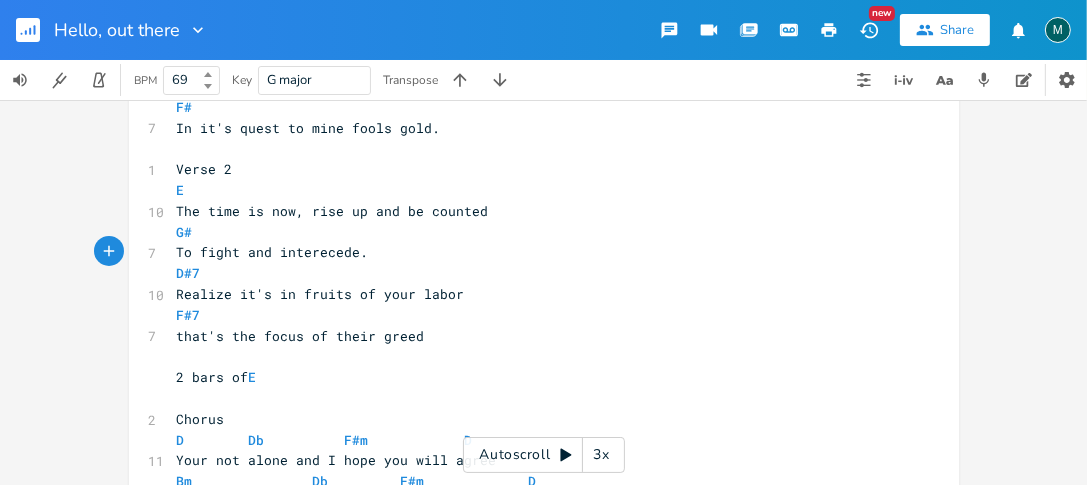 scroll, scrollTop: 300, scrollLeft: 0, axis: vertical 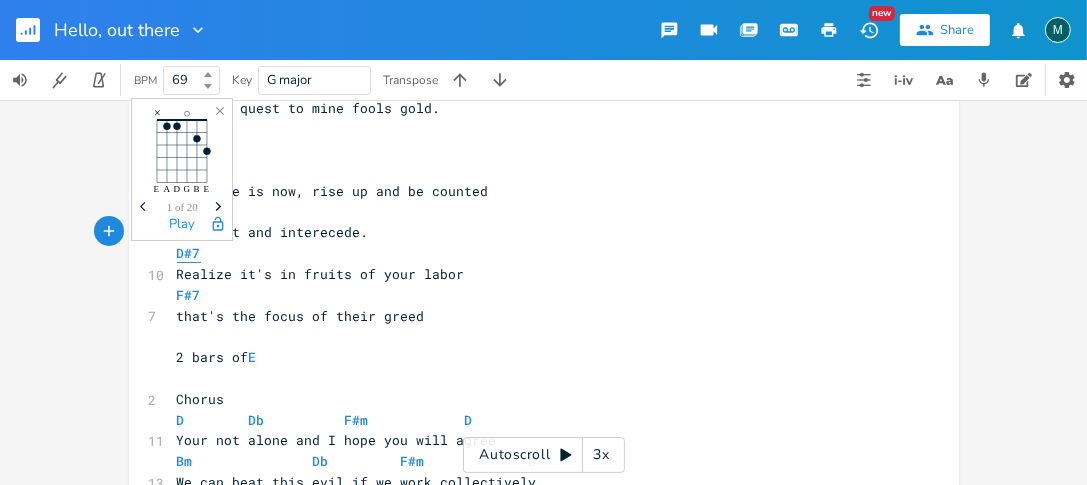 click on "D#7" at bounding box center [189, 253] 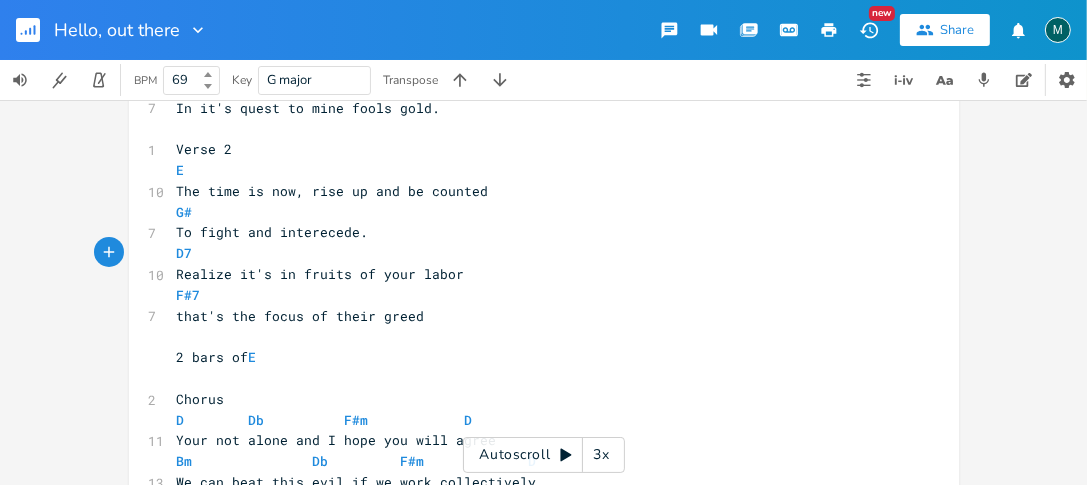 type on "b" 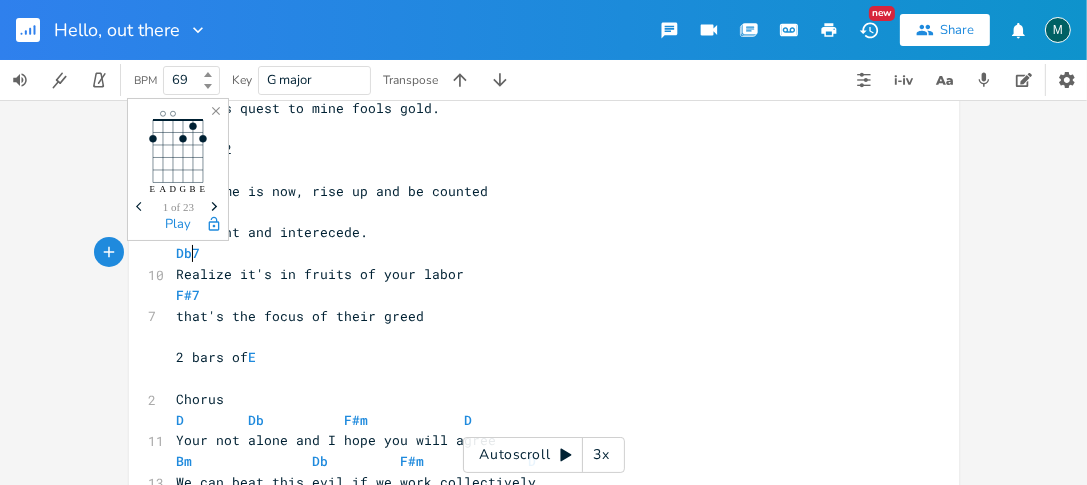 scroll, scrollTop: 0, scrollLeft: 7, axis: horizontal 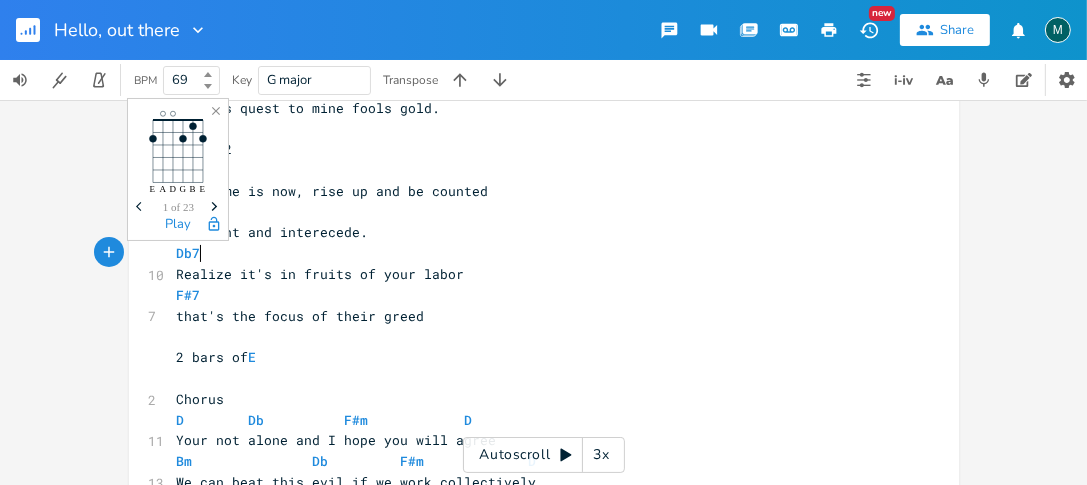 click on "Db7" at bounding box center [534, 253] 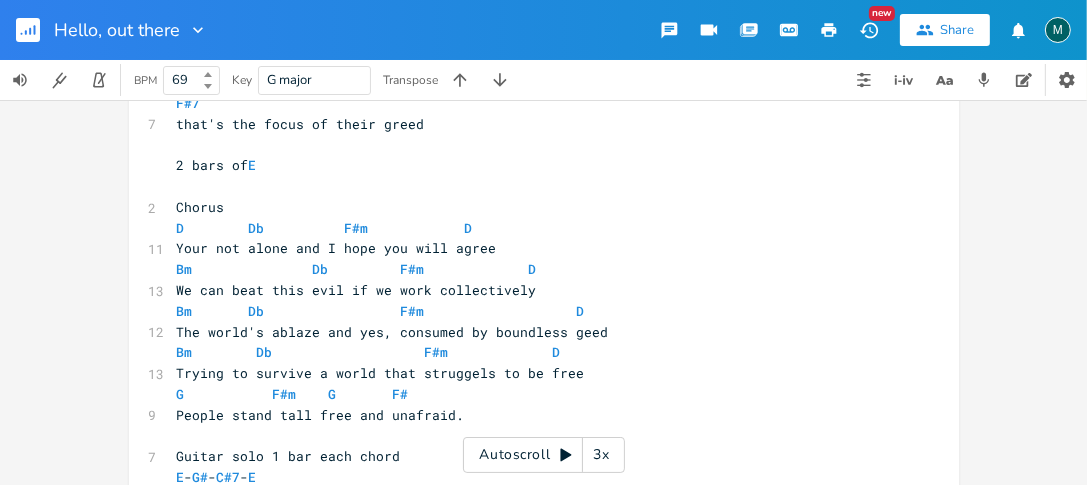 scroll, scrollTop: 500, scrollLeft: 0, axis: vertical 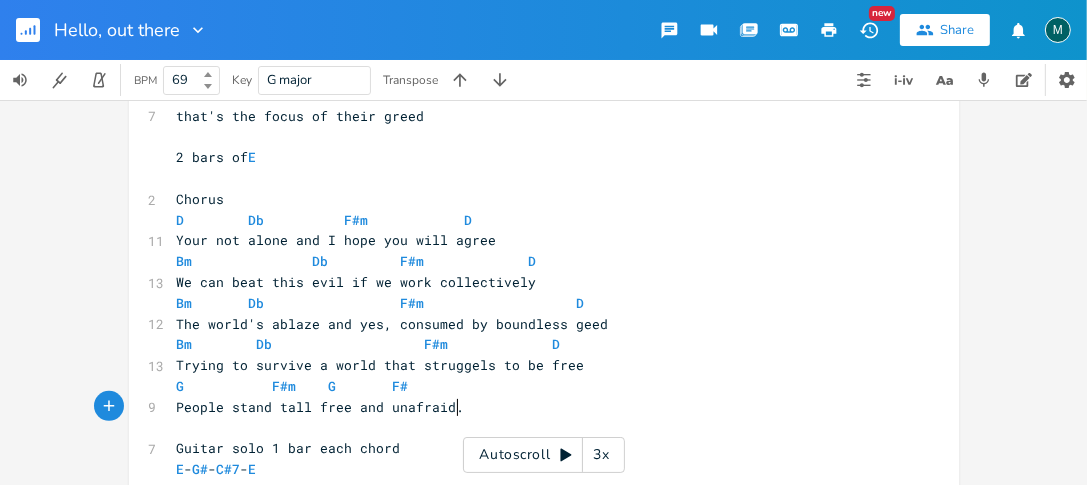 click on "People stand tall free and unafraid." at bounding box center [534, 407] 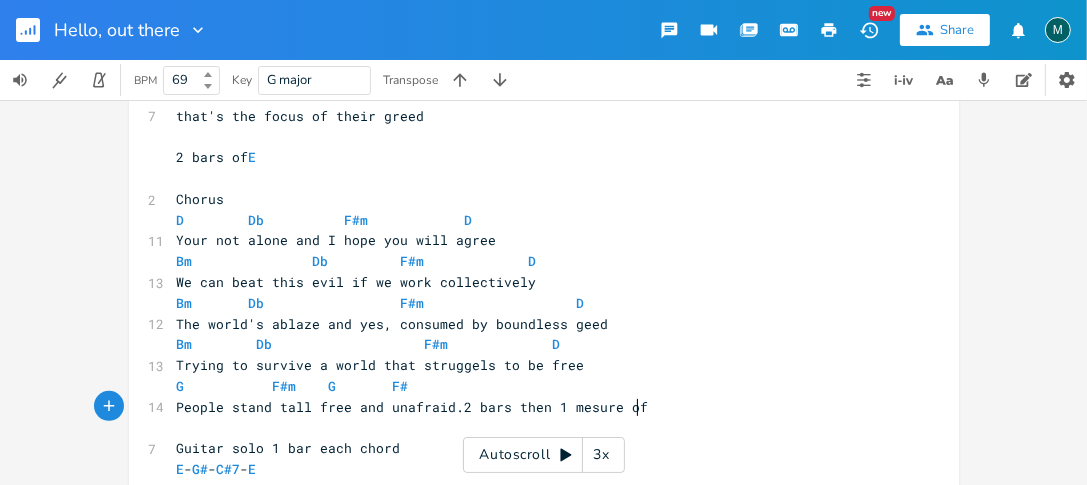 scroll, scrollTop: 0, scrollLeft: 140, axis: horizontal 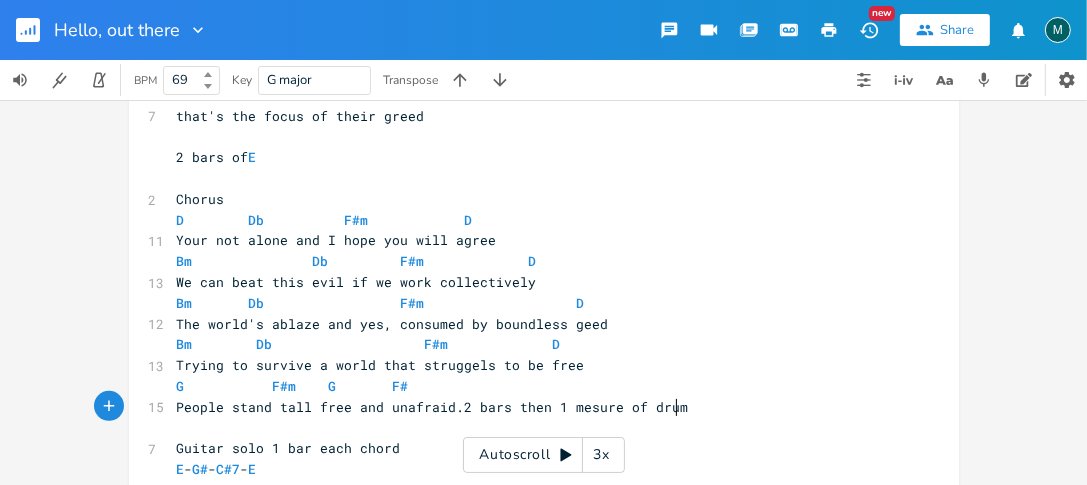 type on "2 bars then 1 mesure of drums" 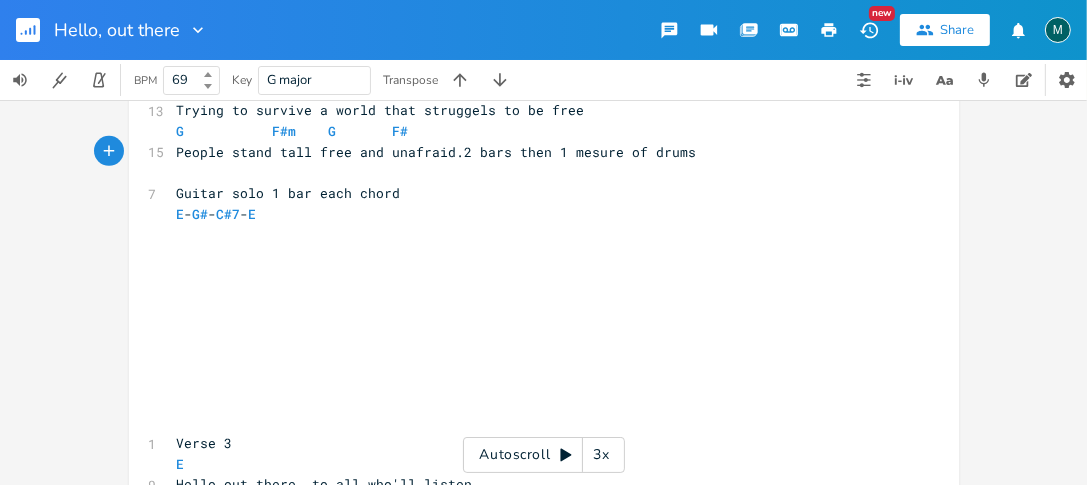scroll, scrollTop: 700, scrollLeft: 0, axis: vertical 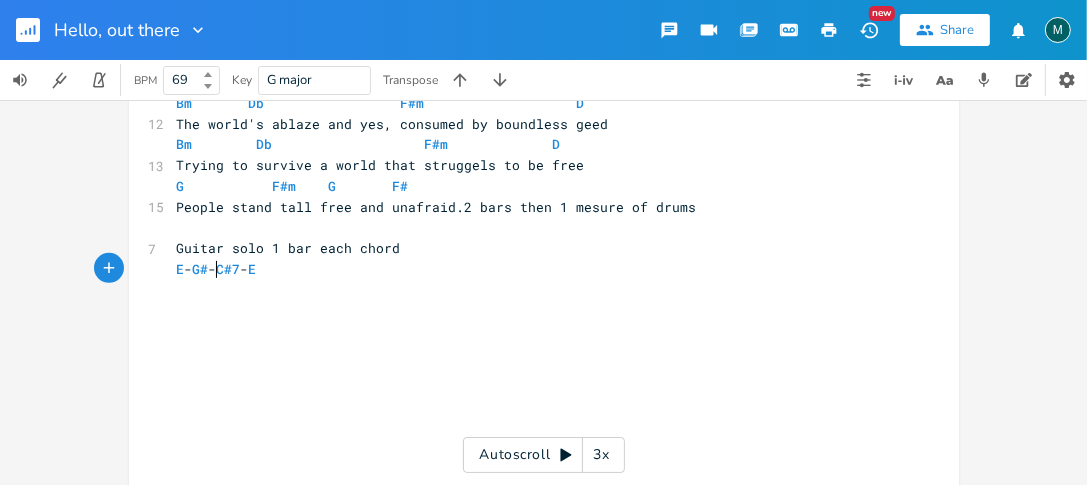 click on "E - G# - C#7 - E" at bounding box center (285, 269) 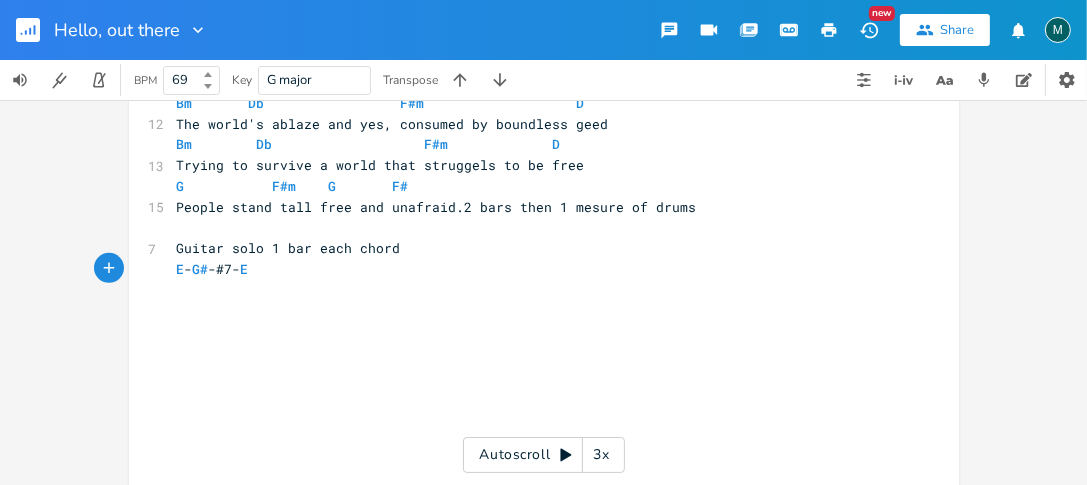 type on "D" 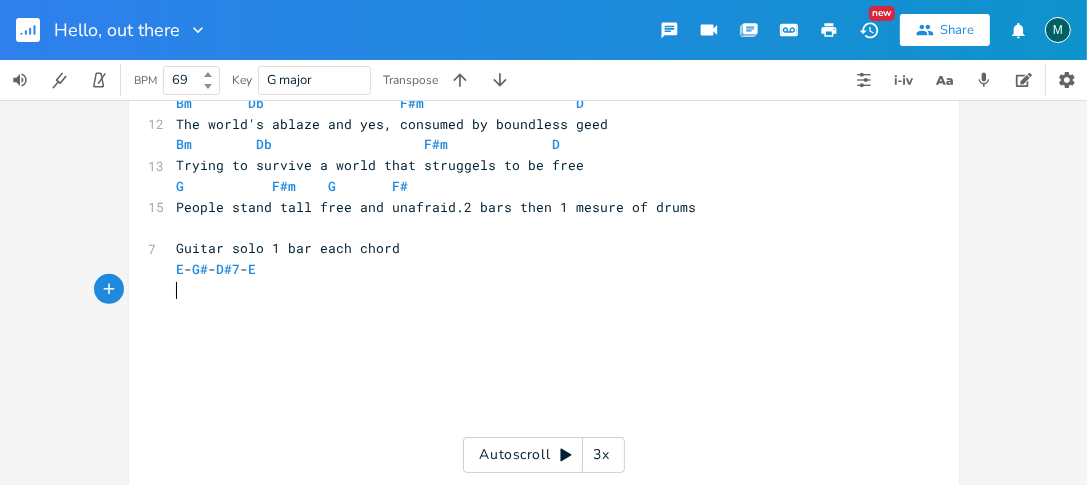 click on "​" at bounding box center (534, 290) 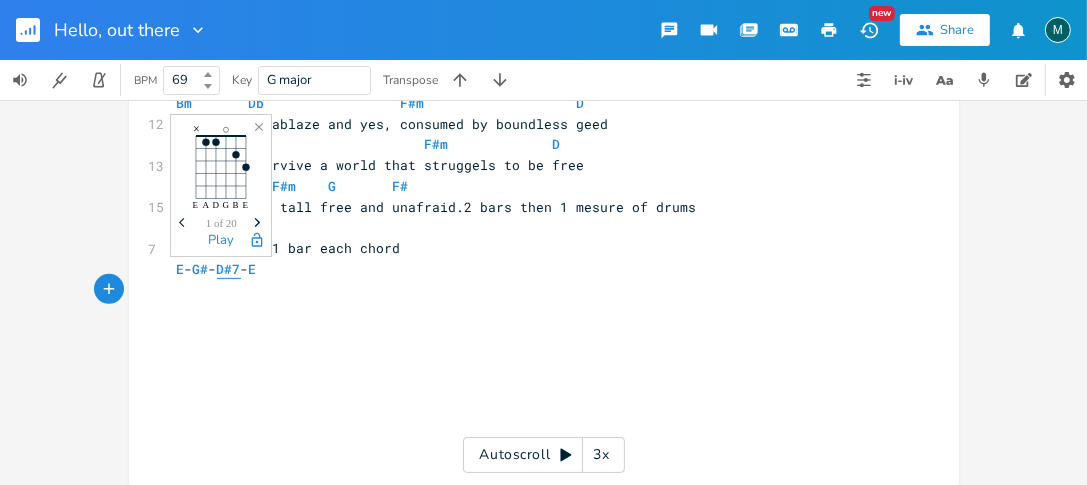 click at bounding box center [221, 260] 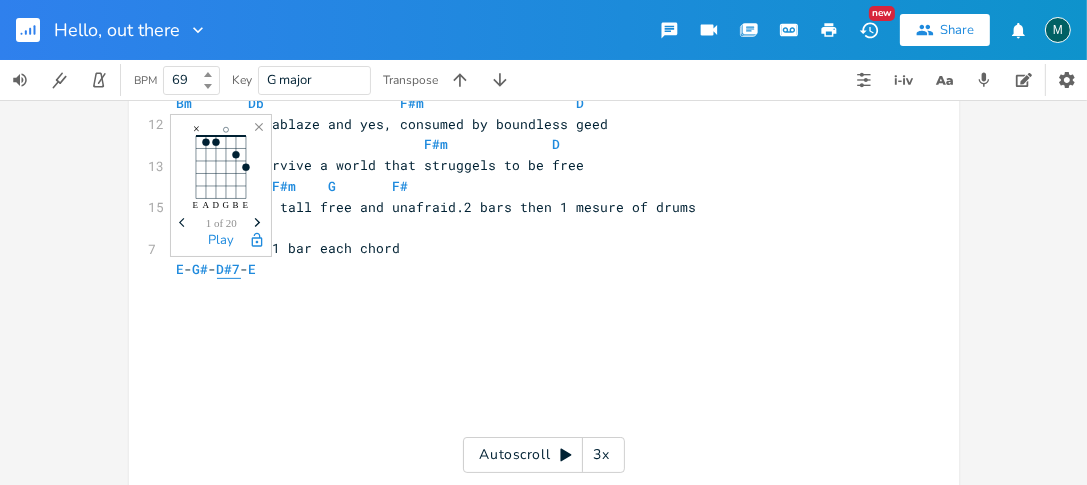 scroll, scrollTop: 0, scrollLeft: 0, axis: both 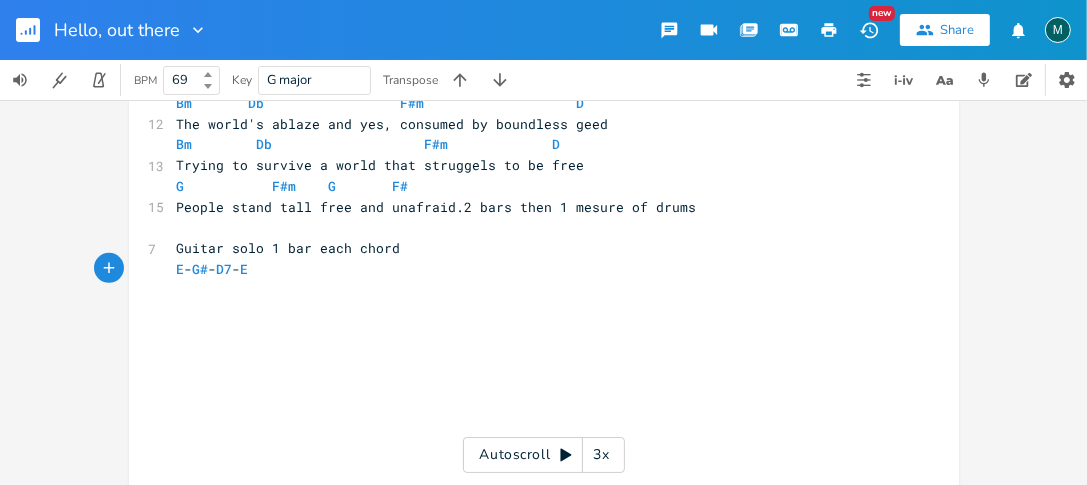 type on "b" 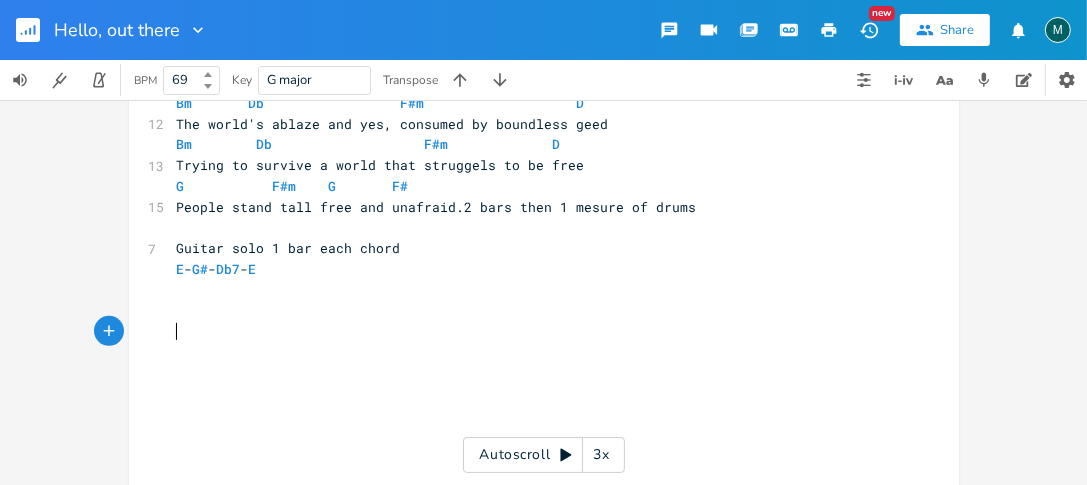 click on "​" at bounding box center (534, 352) 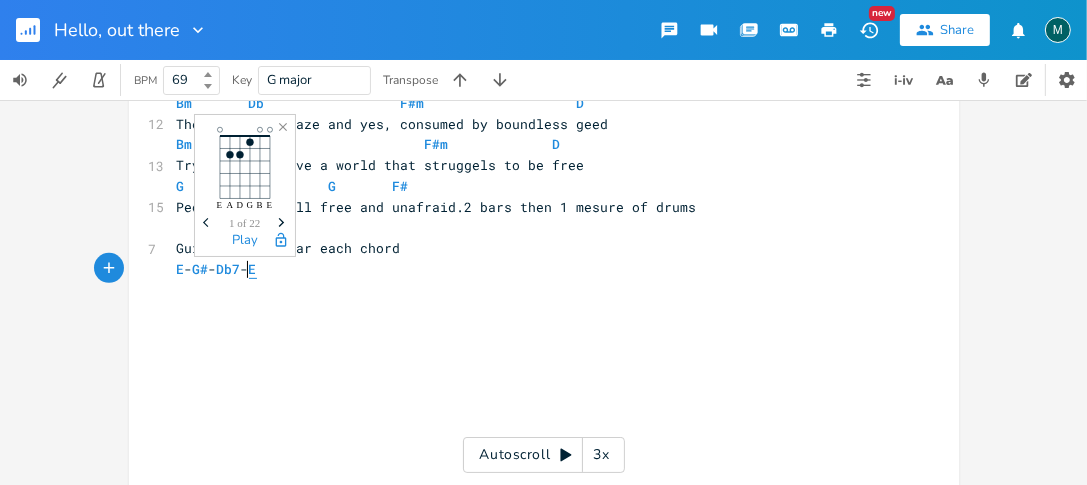 click on "E" at bounding box center [253, 269] 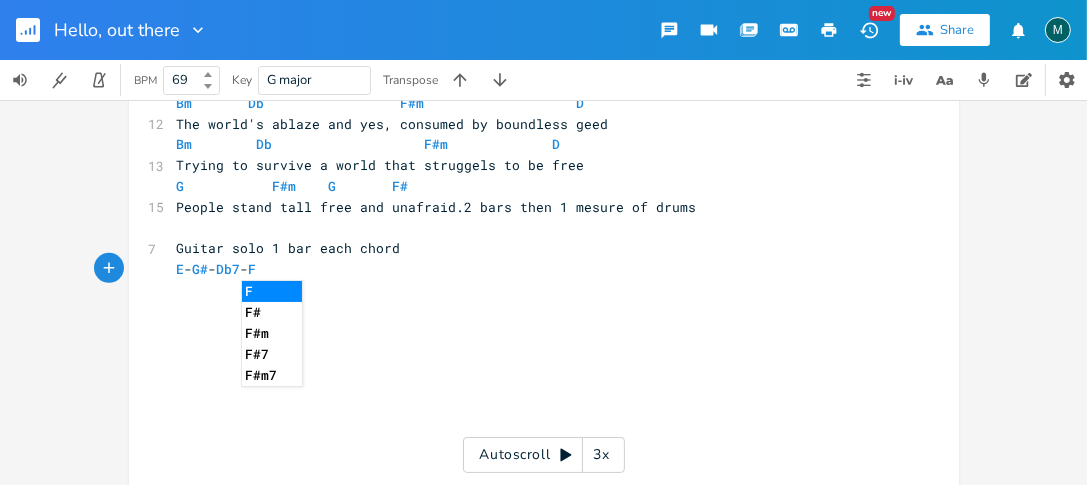 scroll, scrollTop: 0, scrollLeft: 13, axis: horizontal 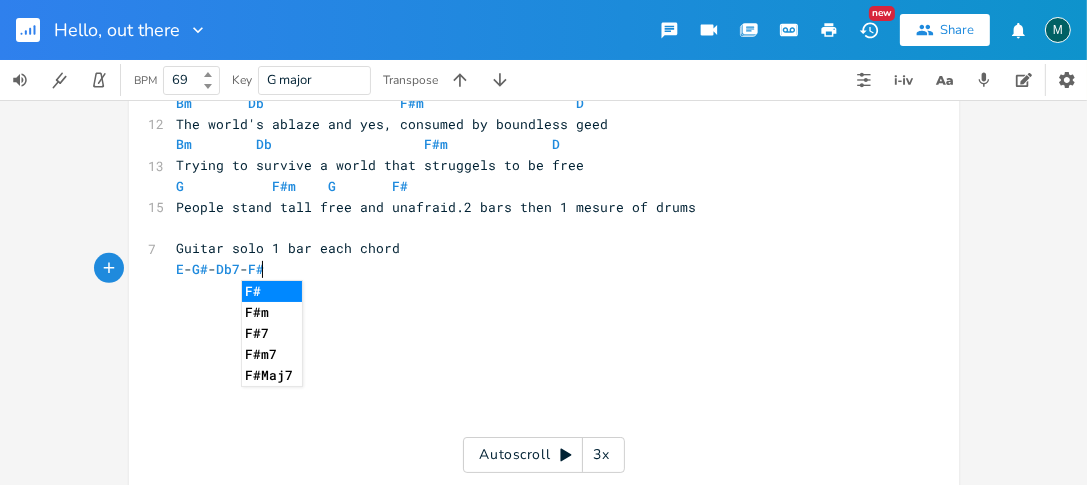 type on "F#" 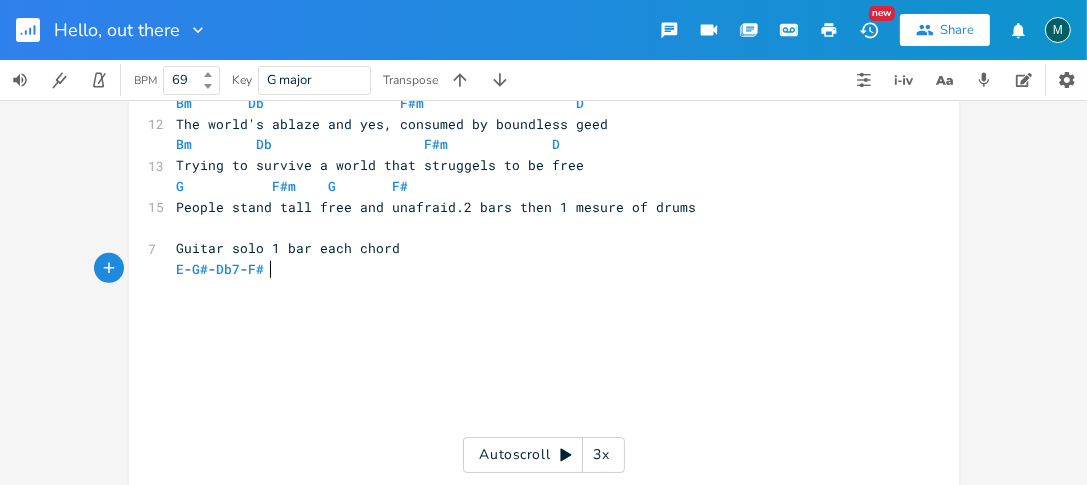 scroll, scrollTop: 0, scrollLeft: 17, axis: horizontal 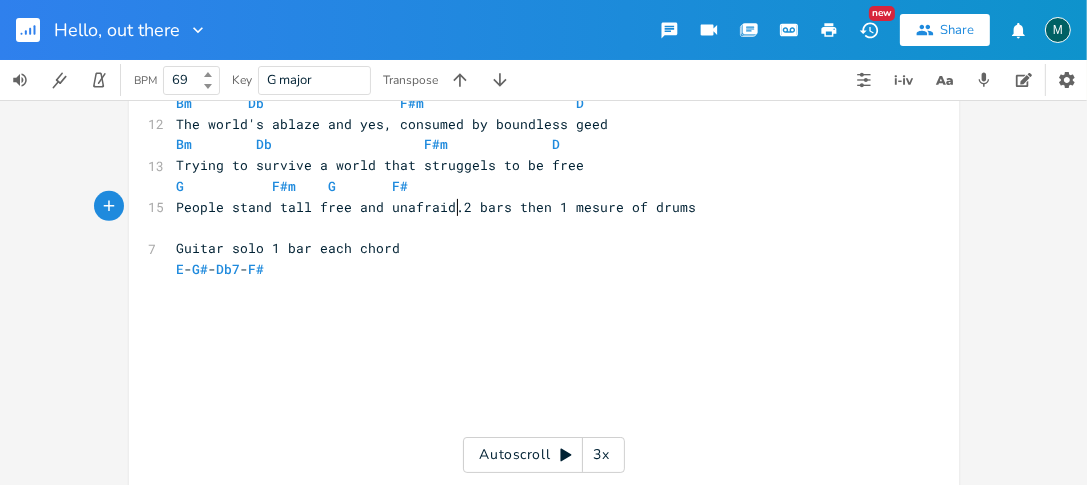 click on "People stand tall free and unafraid.2 bars then 1 mesure of drums" at bounding box center [437, 207] 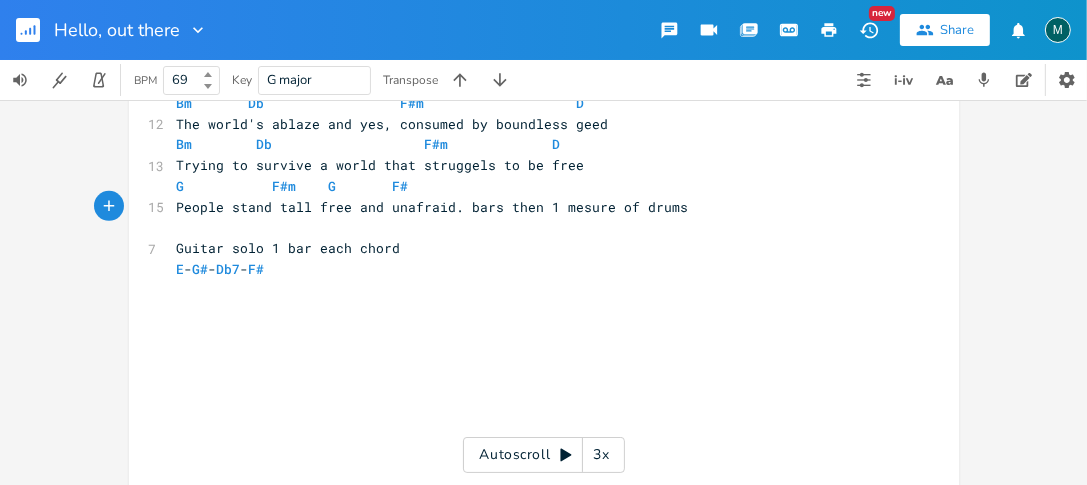 type on "1" 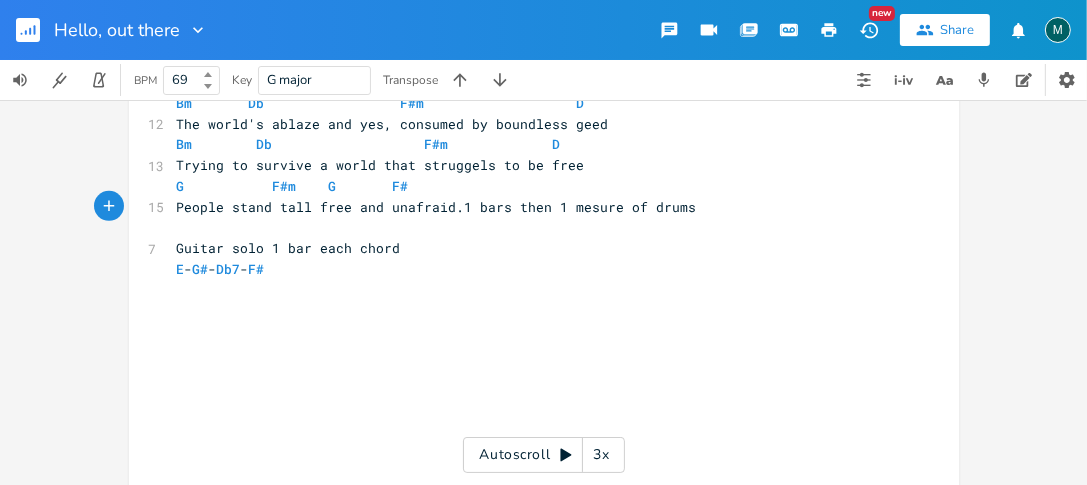 click on "People stand tall free and unafraid.1 bars then 1 mesure of drums" at bounding box center [437, 207] 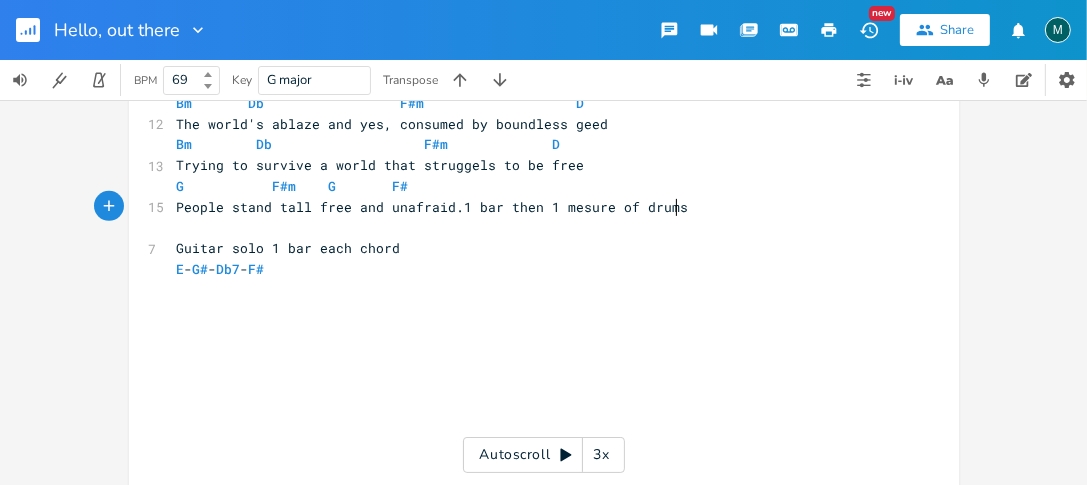 click on "People stand tall free and unafraid.1 bar then 1 mesure of drums" at bounding box center (534, 207) 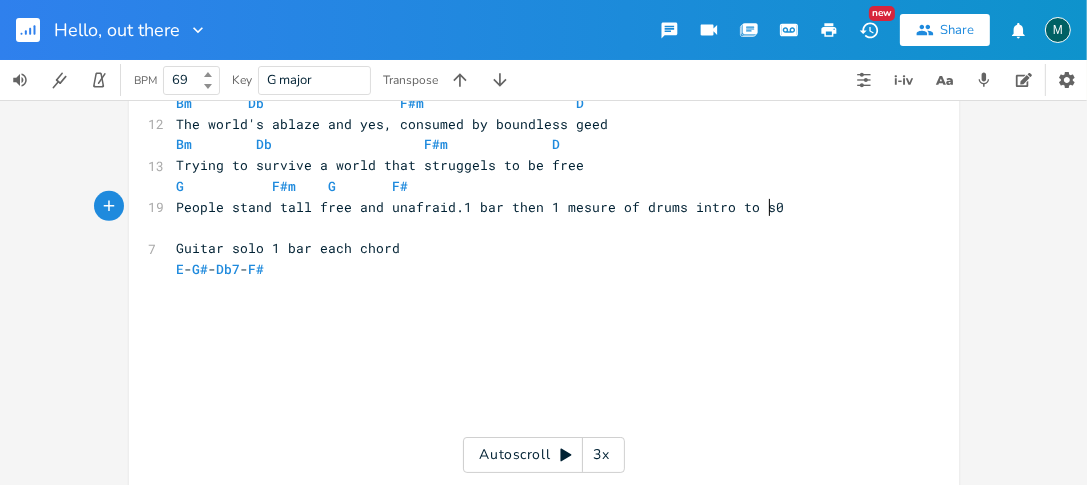 scroll, scrollTop: 0, scrollLeft: 62, axis: horizontal 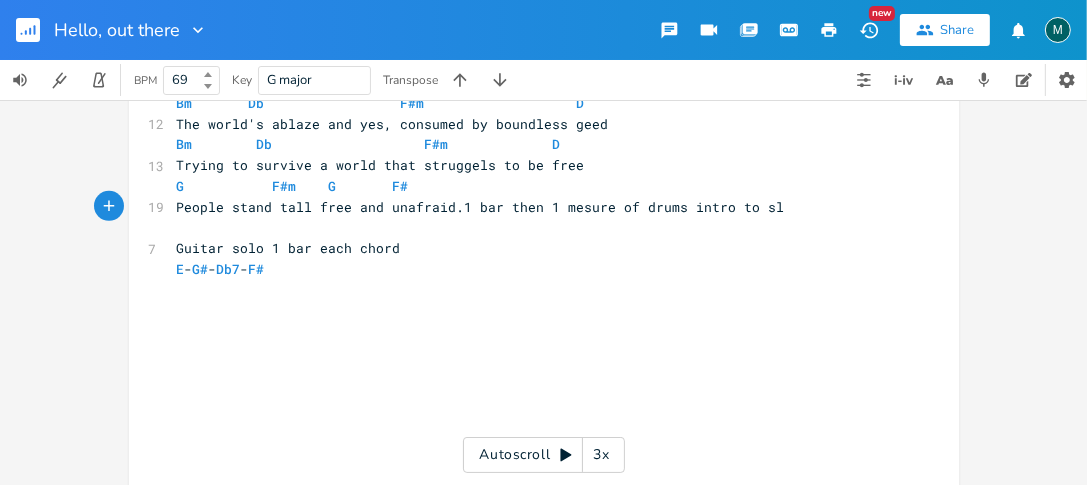 type on "o" 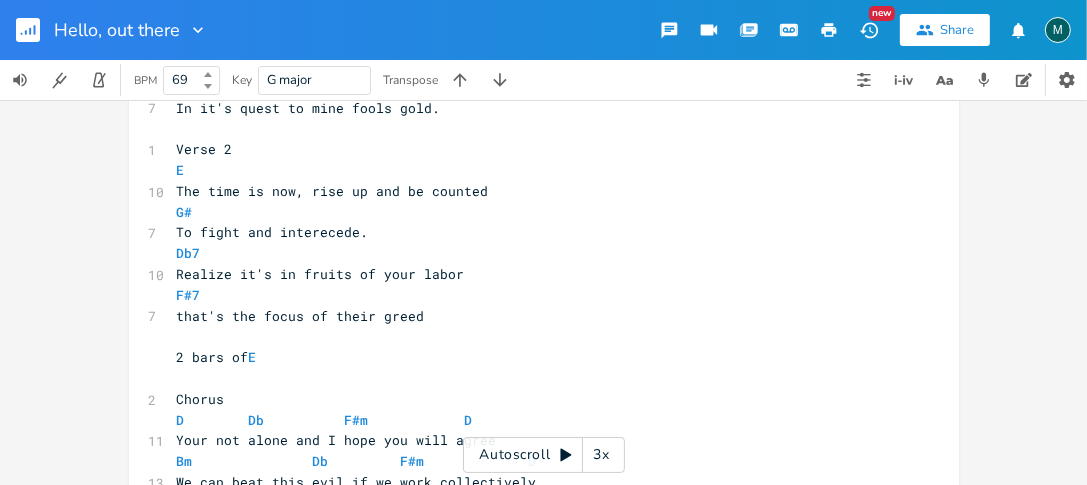 scroll, scrollTop: 500, scrollLeft: 0, axis: vertical 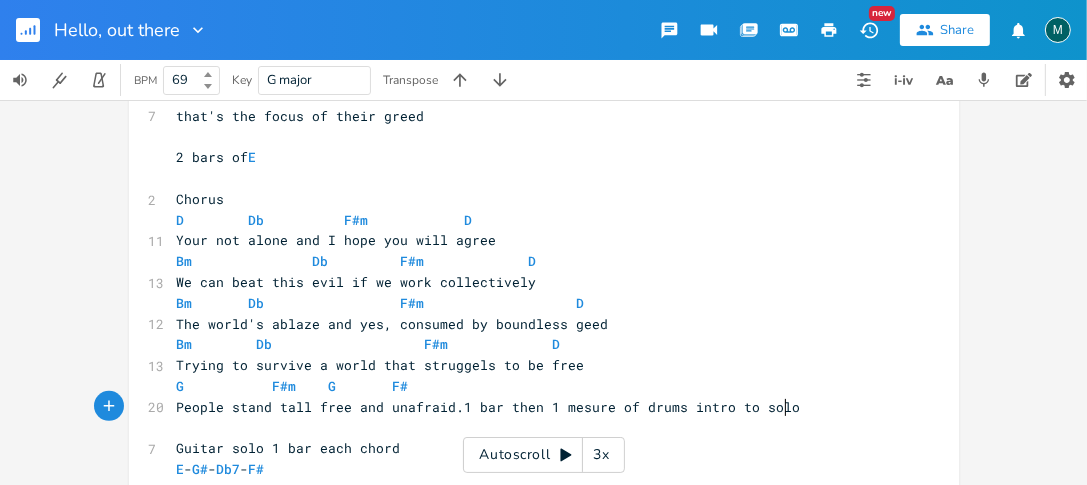 type on "o" 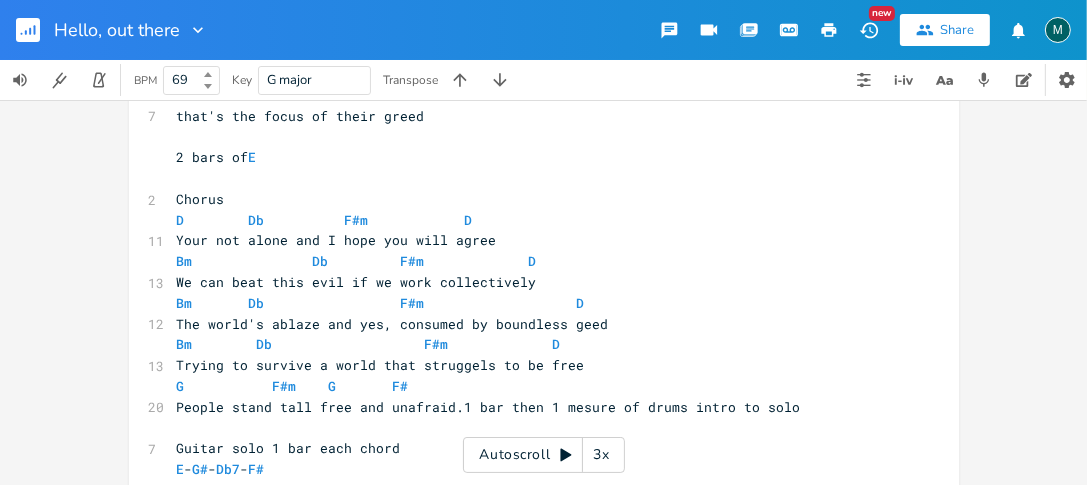 type 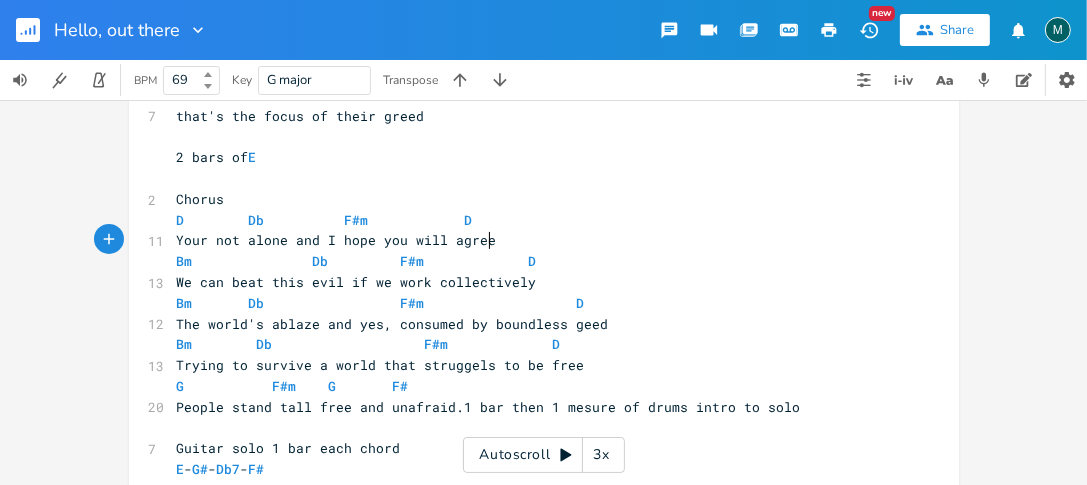 scroll, scrollTop: 400, scrollLeft: 0, axis: vertical 